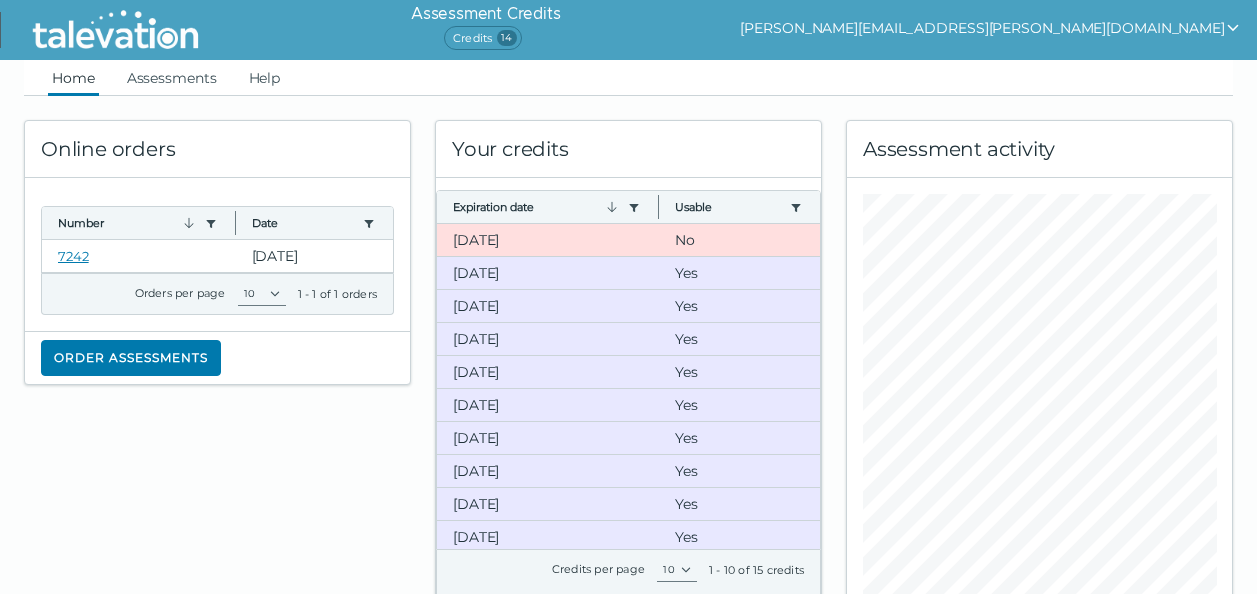scroll, scrollTop: 0, scrollLeft: 0, axis: both 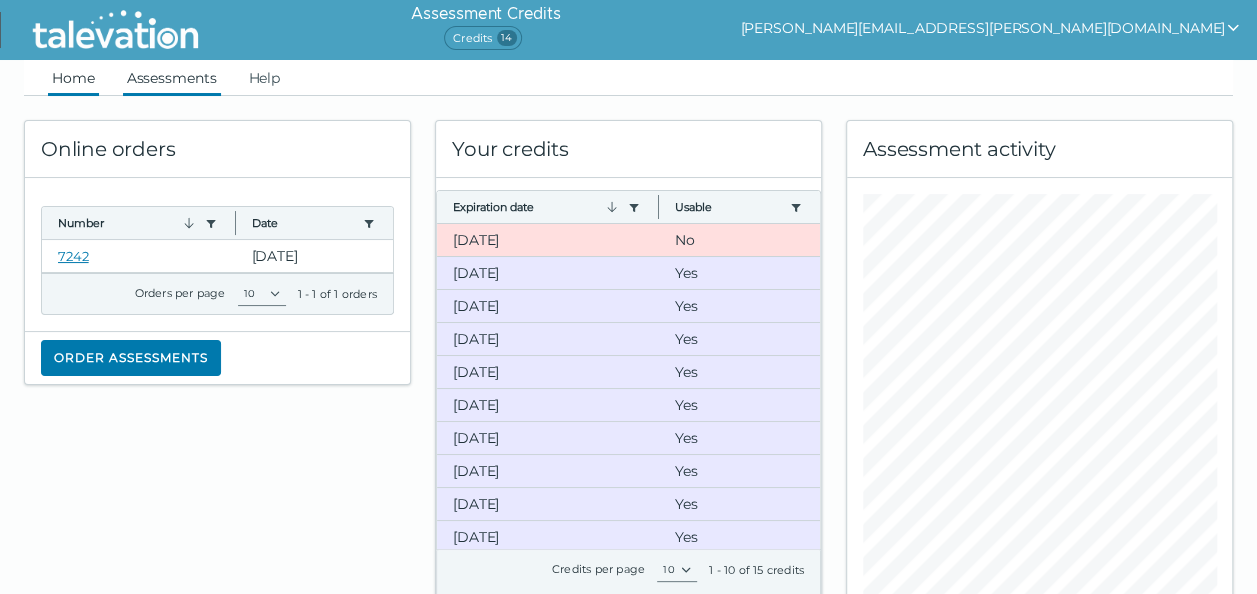 click on "Assessments" at bounding box center [172, 78] 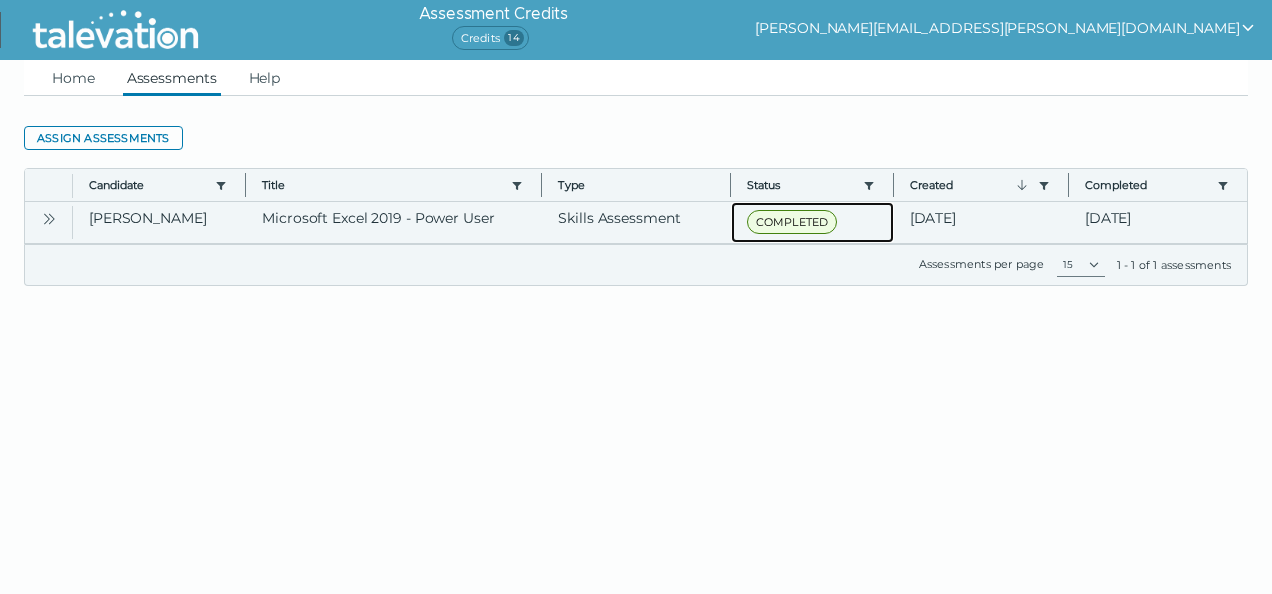 click on "COMPLETED" 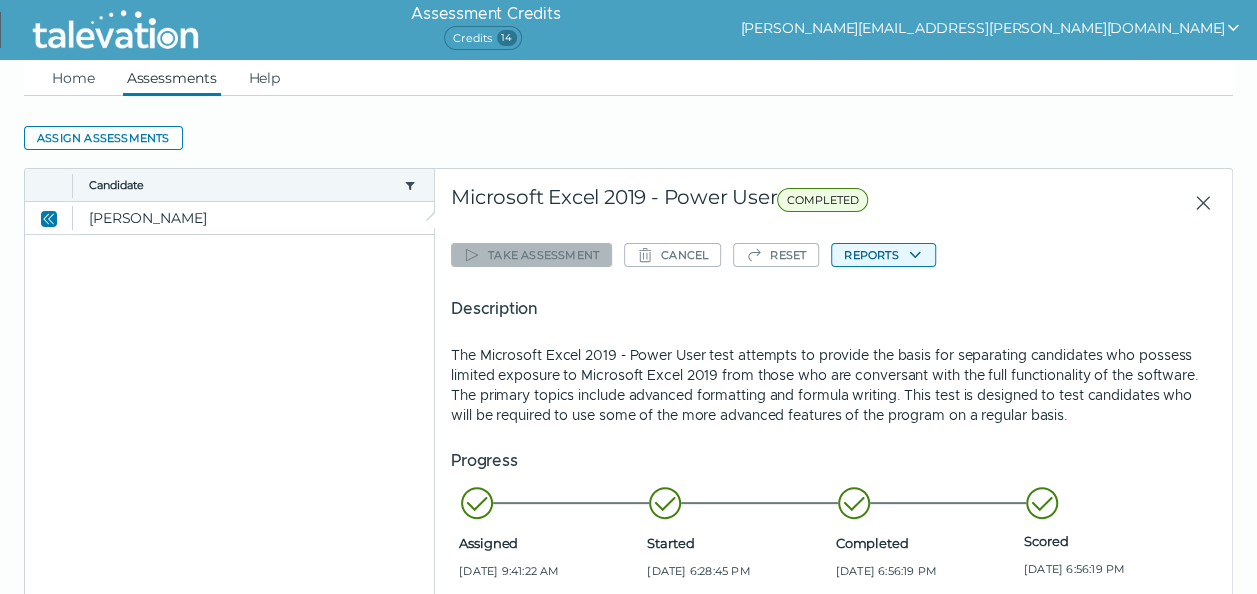 click 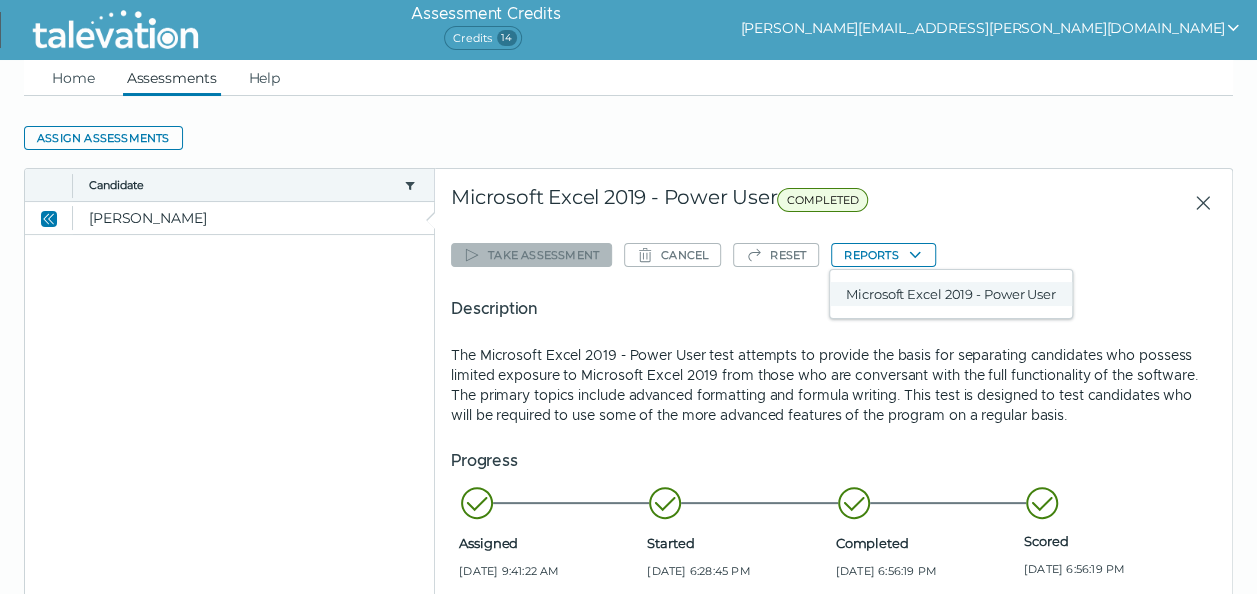 click on "Microsoft Excel 2019 - Power User" at bounding box center [951, 294] 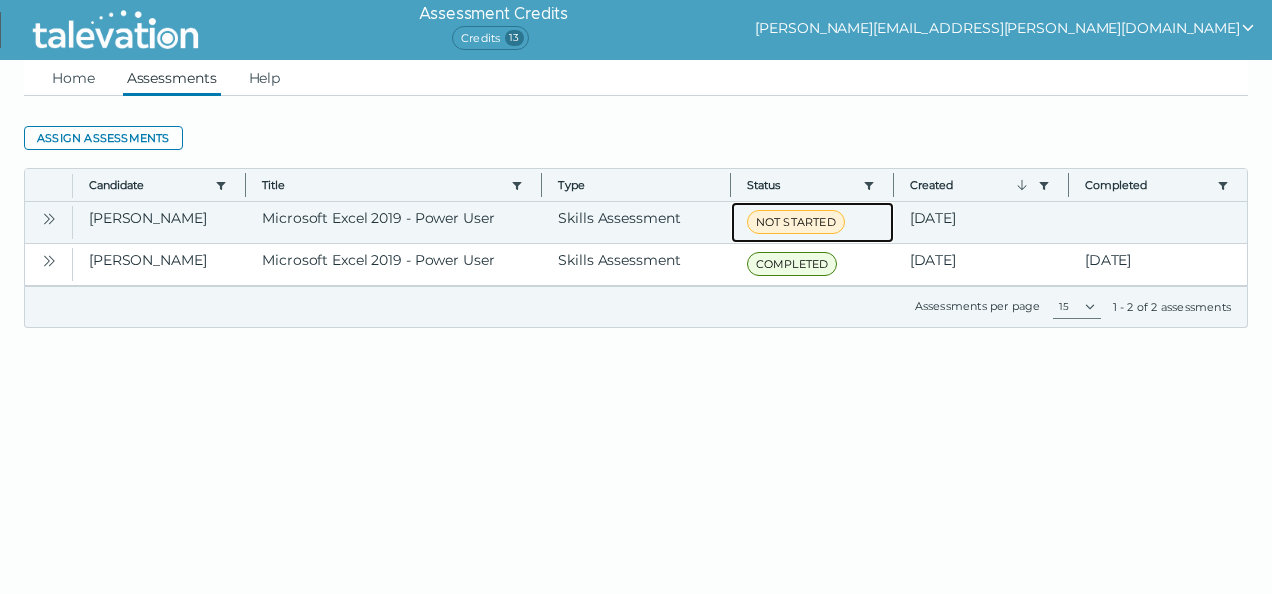 click on "NOT STARTED" 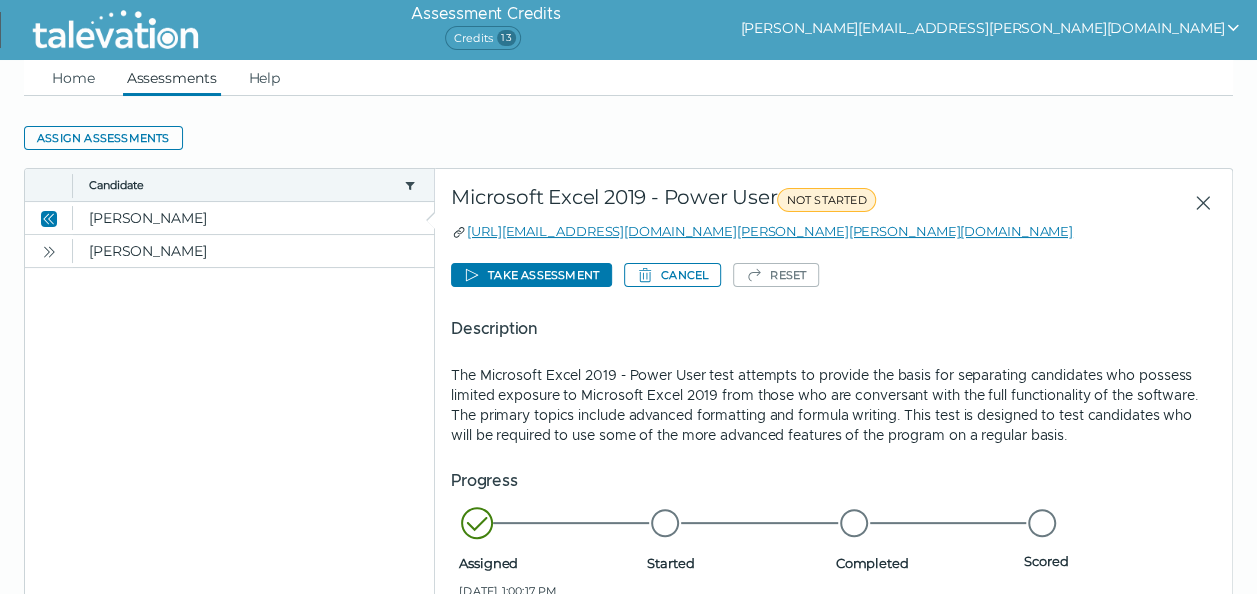 scroll, scrollTop: 100, scrollLeft: 0, axis: vertical 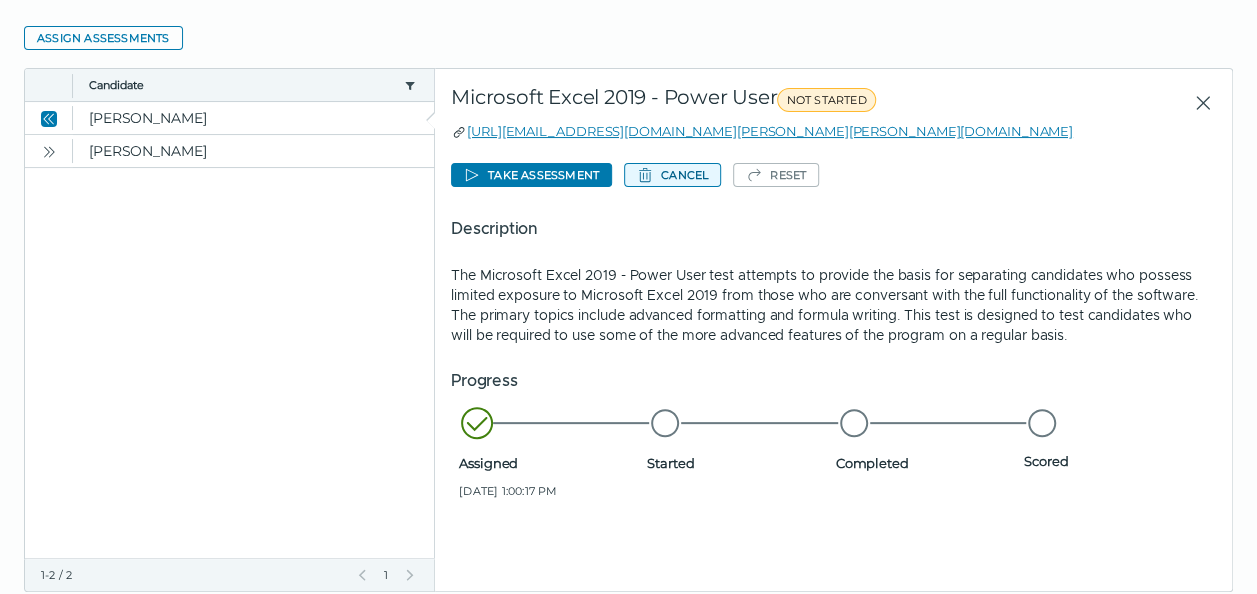 click 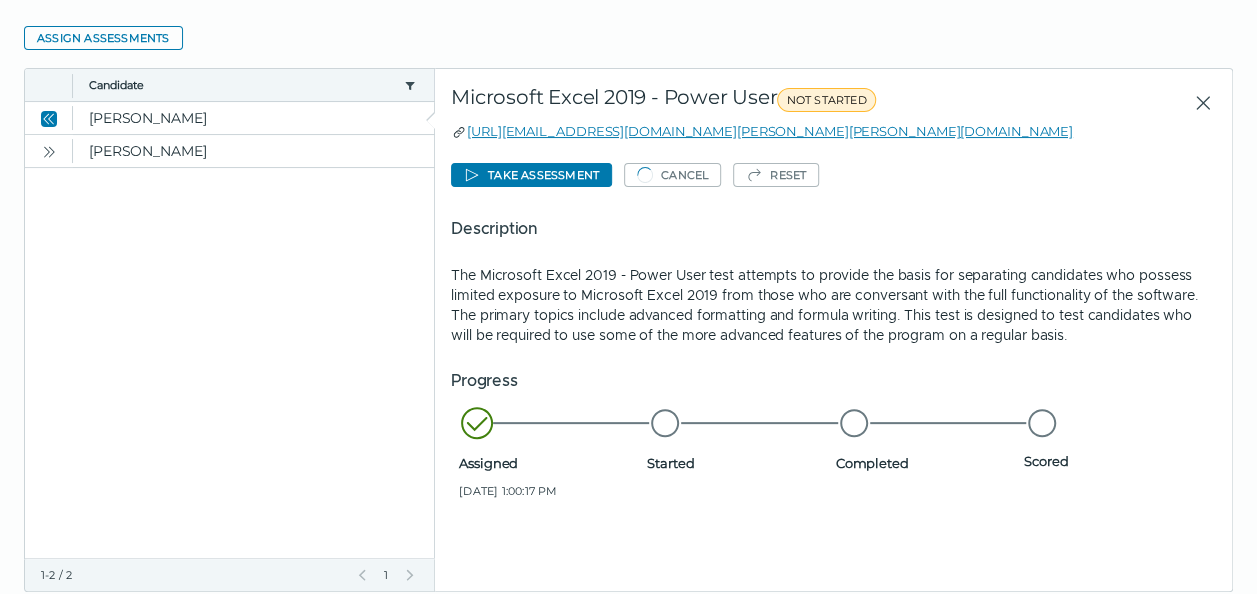 scroll, scrollTop: 0, scrollLeft: 0, axis: both 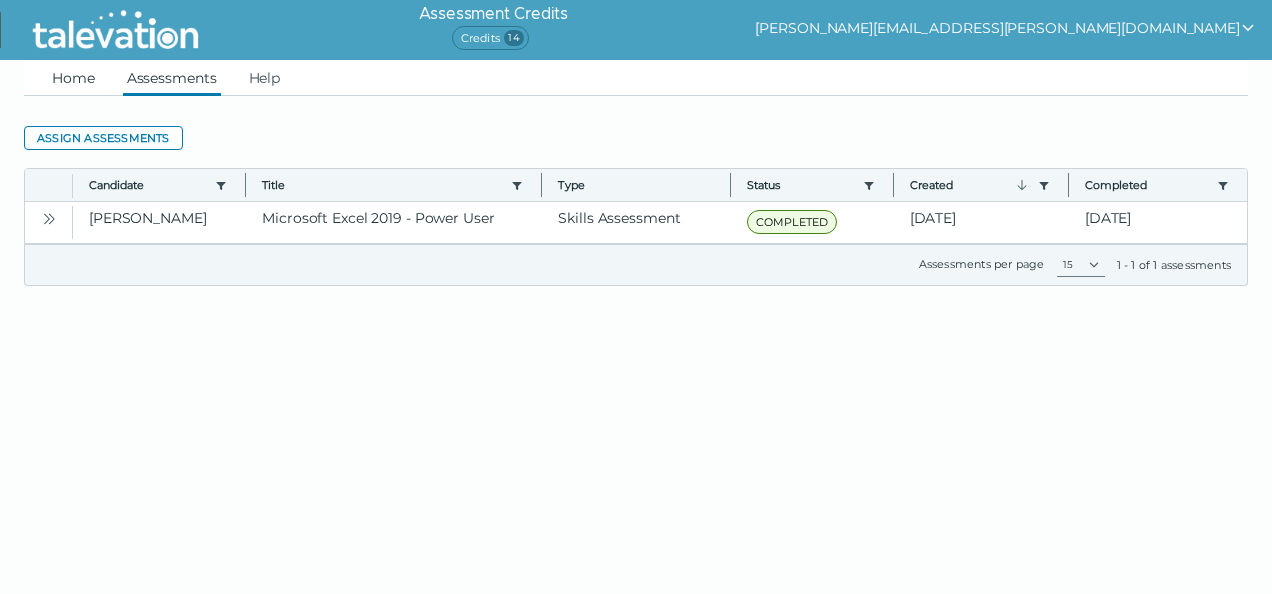 drag, startPoint x: 86, startPoint y: 72, endPoint x: 109, endPoint y: 76, distance: 23.345236 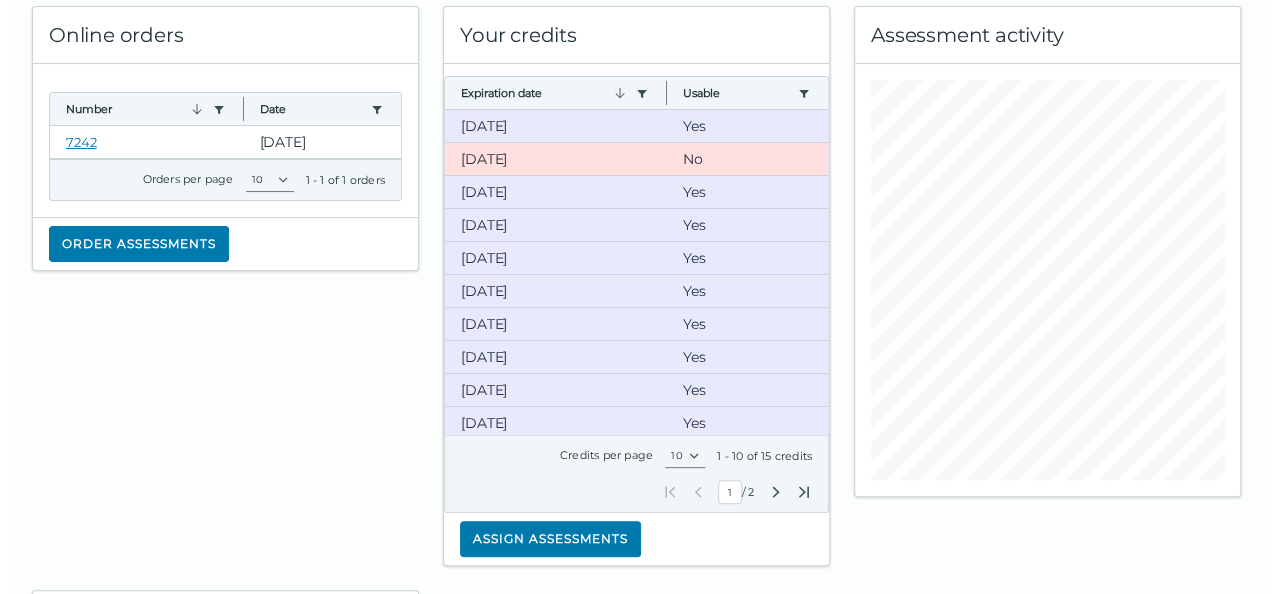 scroll, scrollTop: 300, scrollLeft: 0, axis: vertical 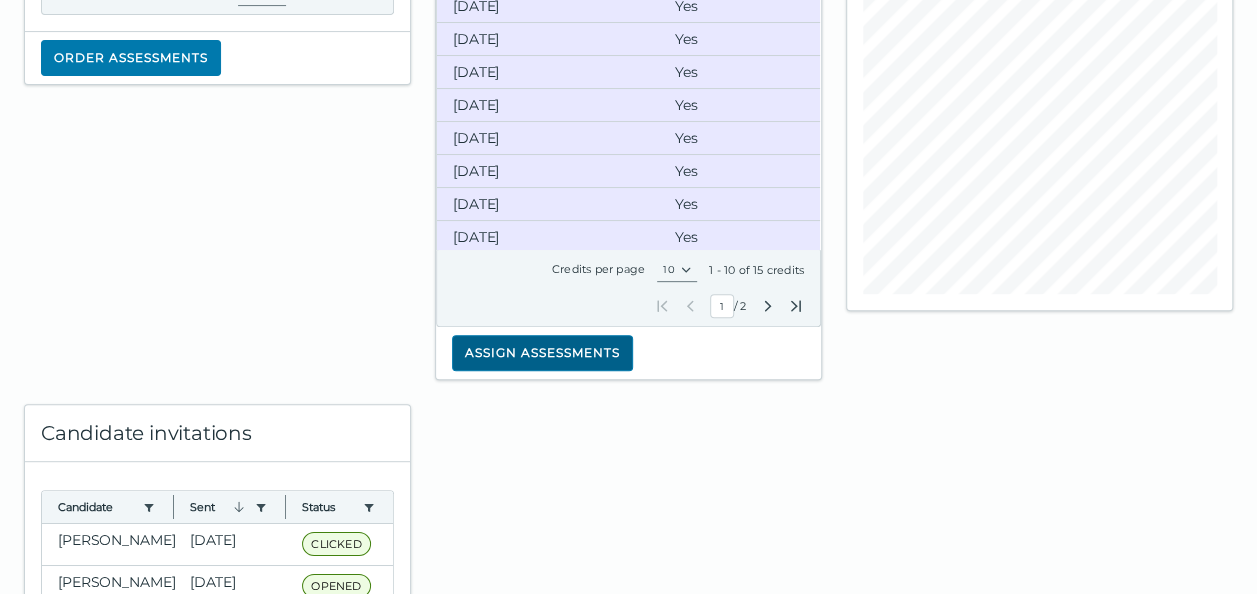 click on "Assign assessments" 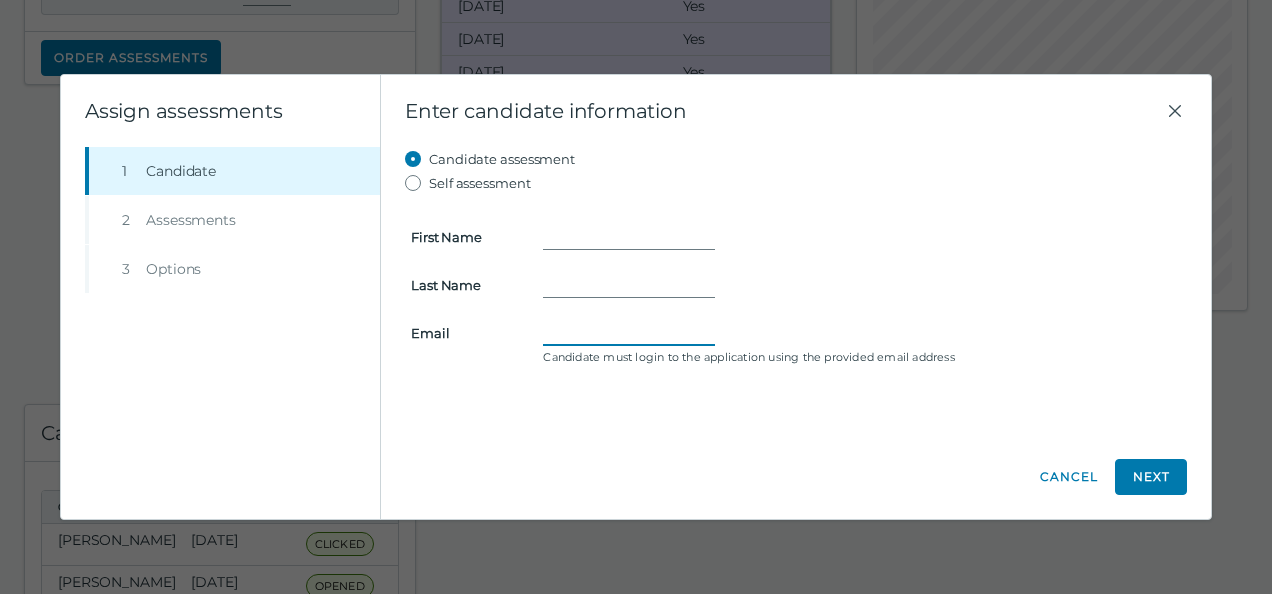 click on "Email" at bounding box center [629, 333] 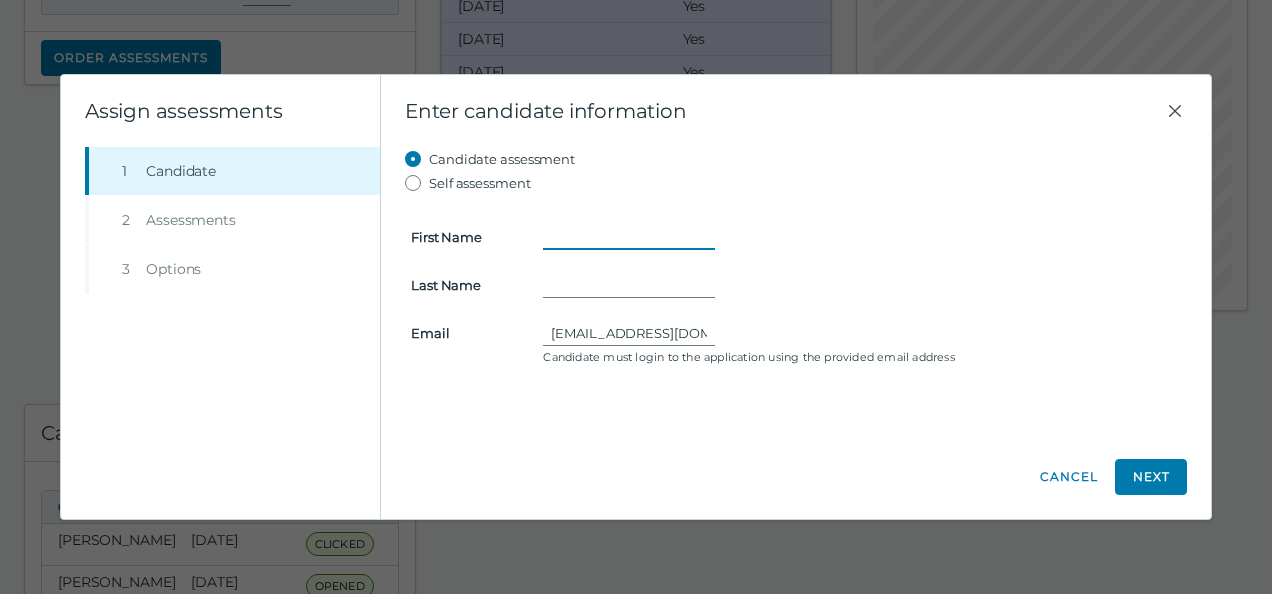 type on "[PERSON_NAME]" 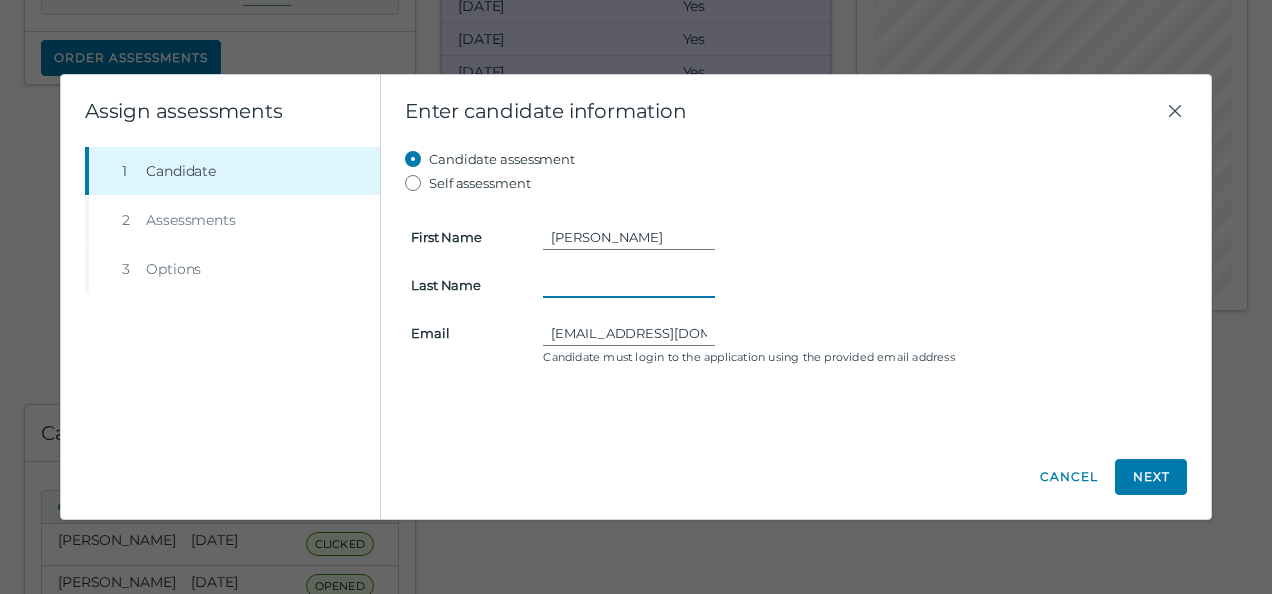type on "[PERSON_NAME]" 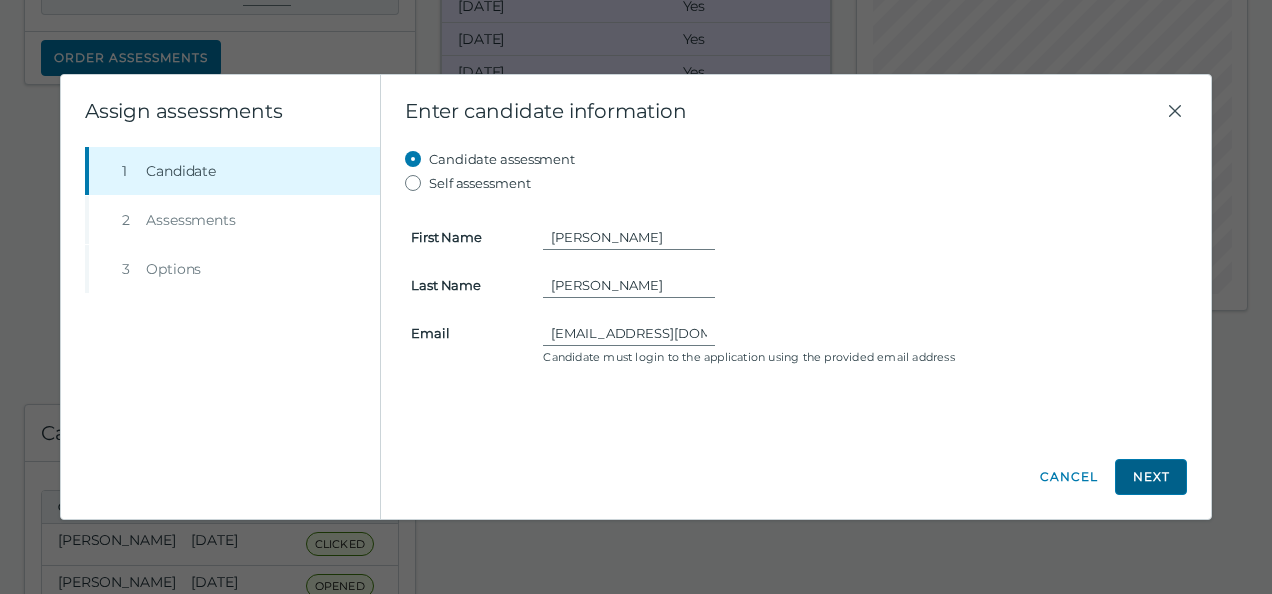 click on "Next" 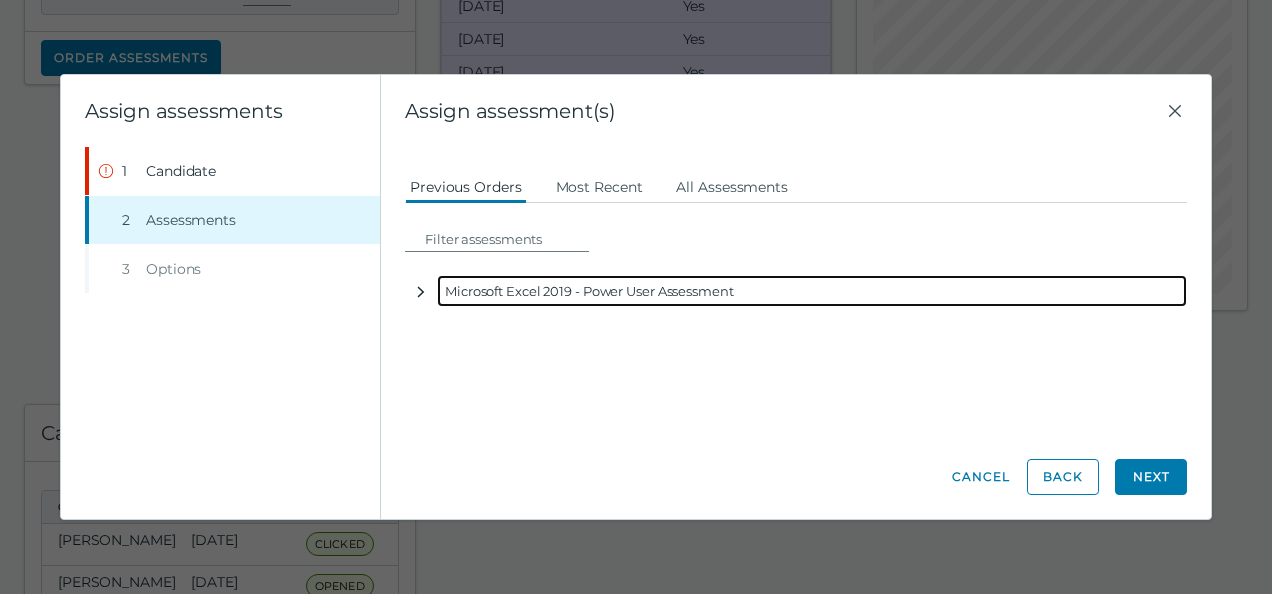 click 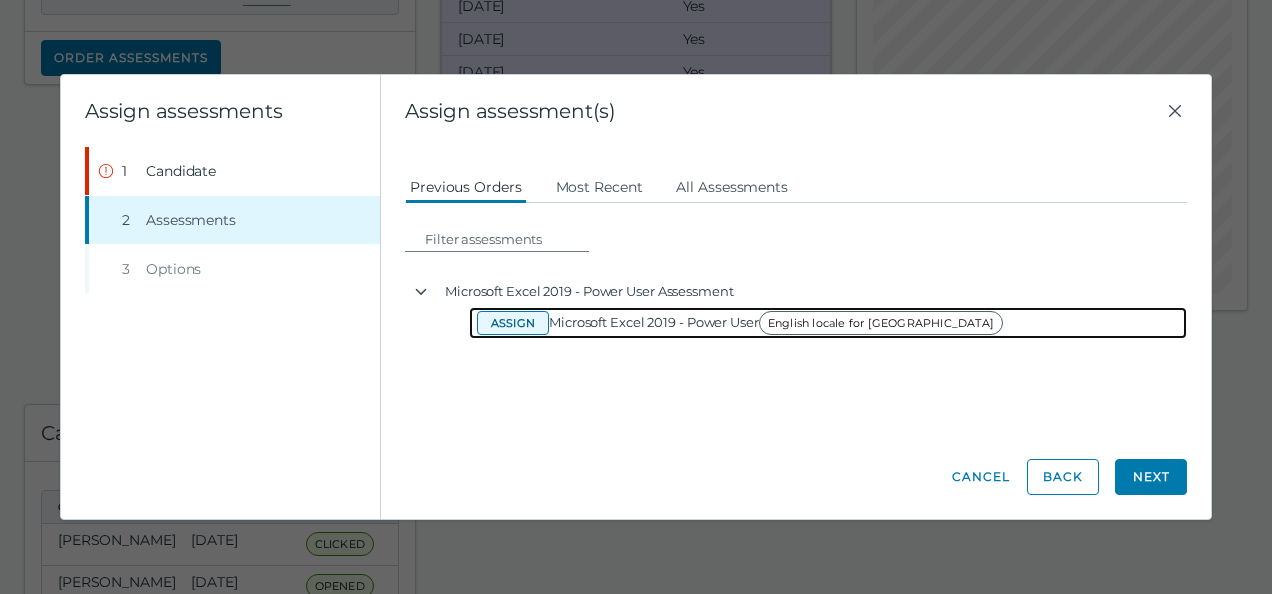click on "Assign" at bounding box center [513, 323] 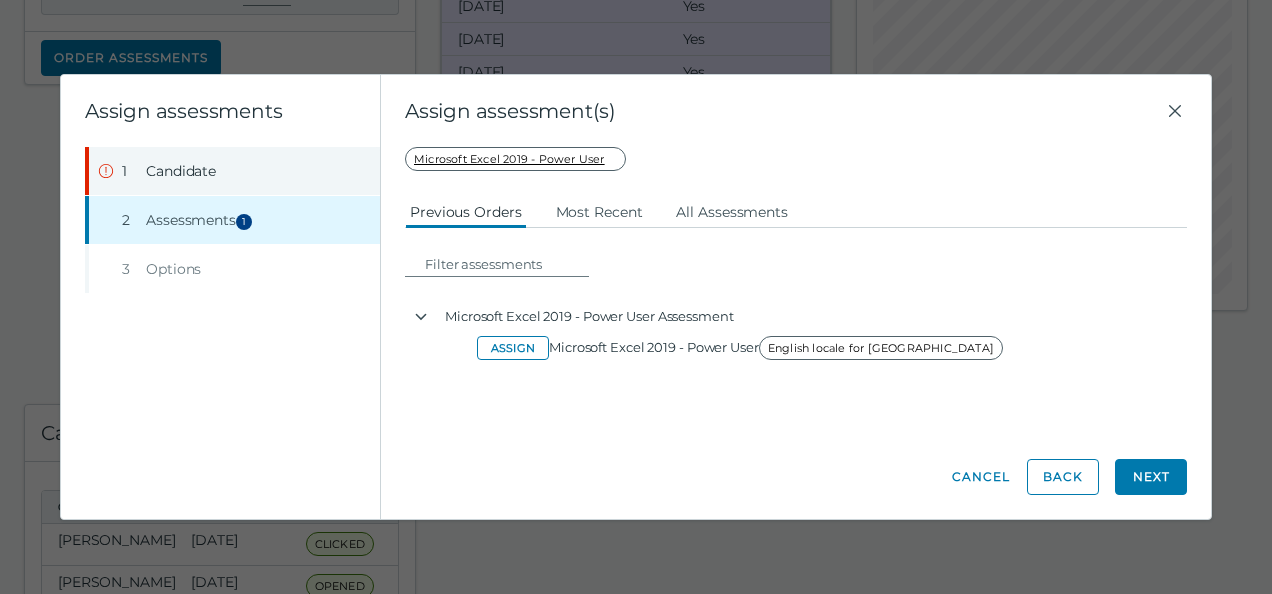 click on "Candidate" at bounding box center (181, 171) 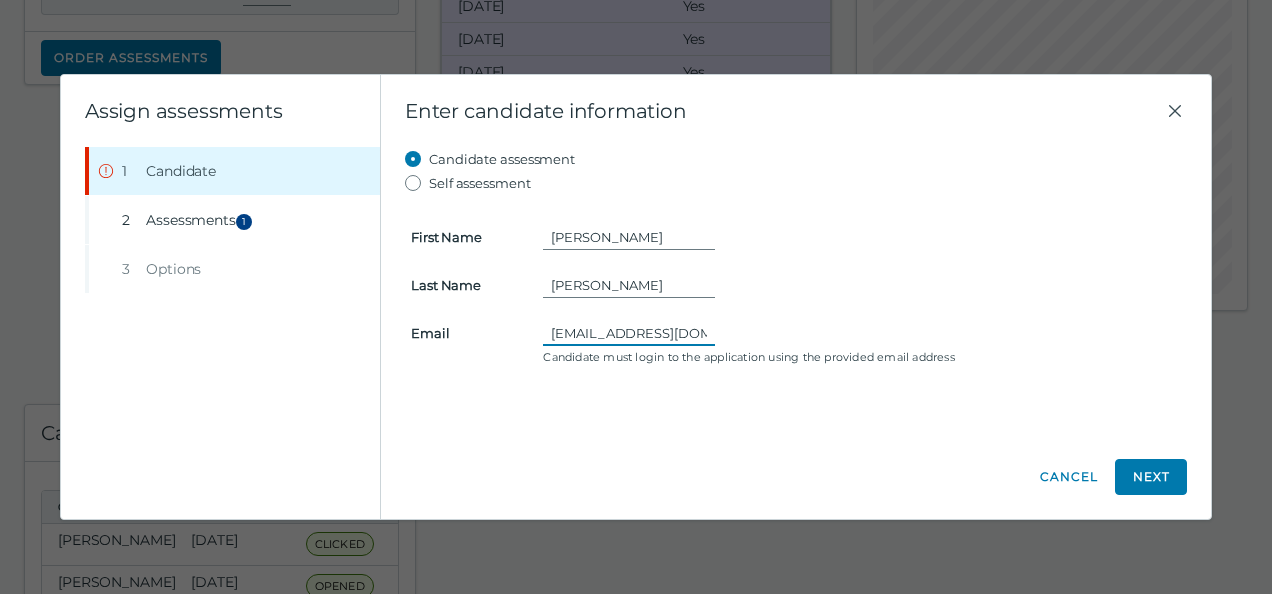 click on "[EMAIL_ADDRESS][DOMAIN_NAME]" at bounding box center (629, 333) 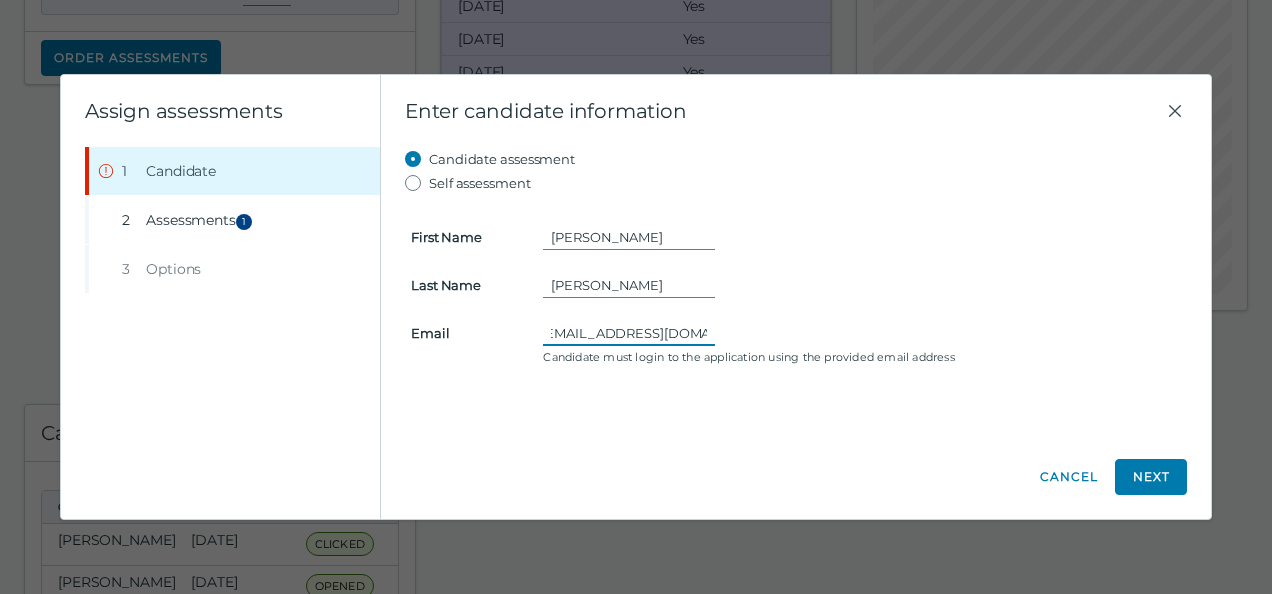 scroll, scrollTop: 0, scrollLeft: 0, axis: both 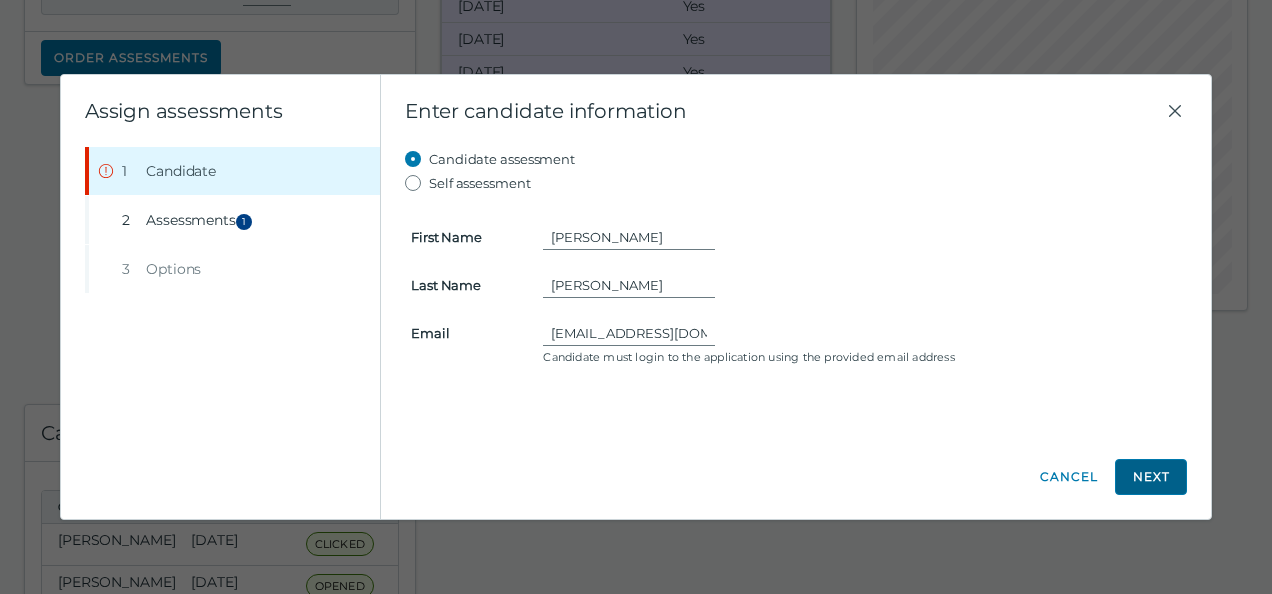 click on "Next" 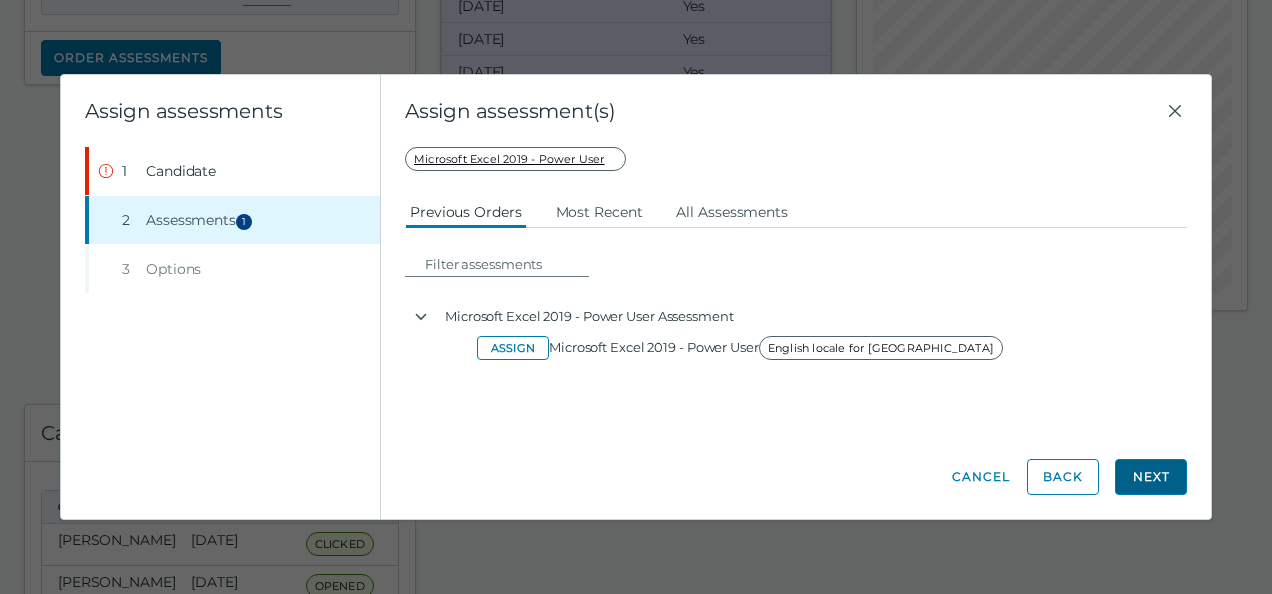 click on "Next" 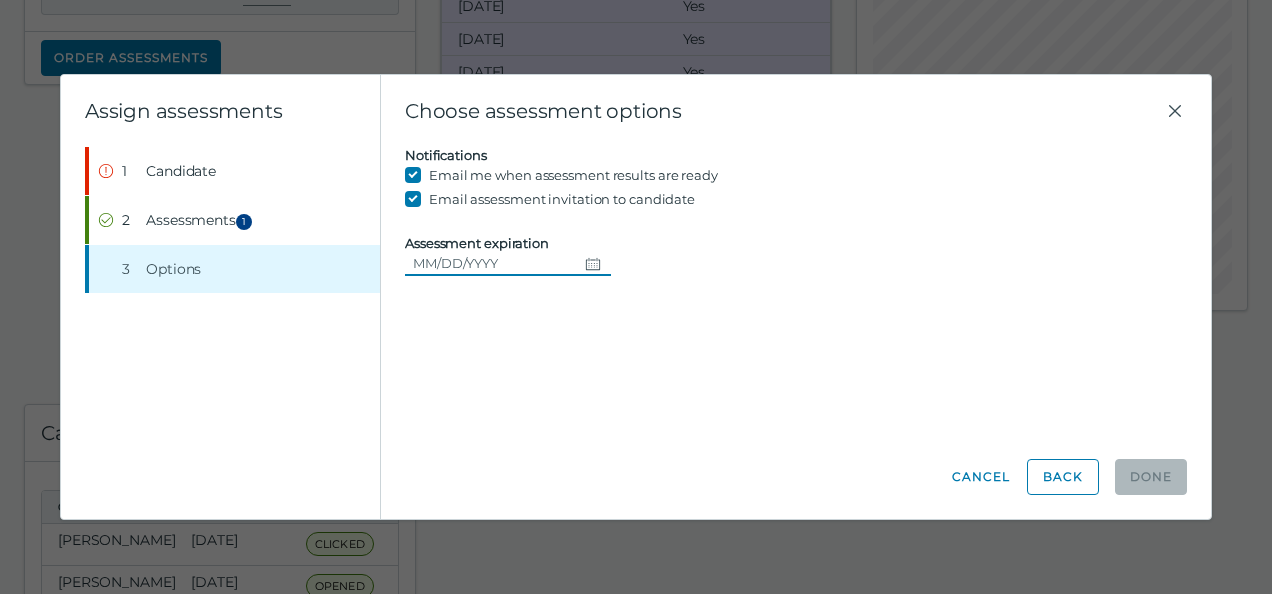 click 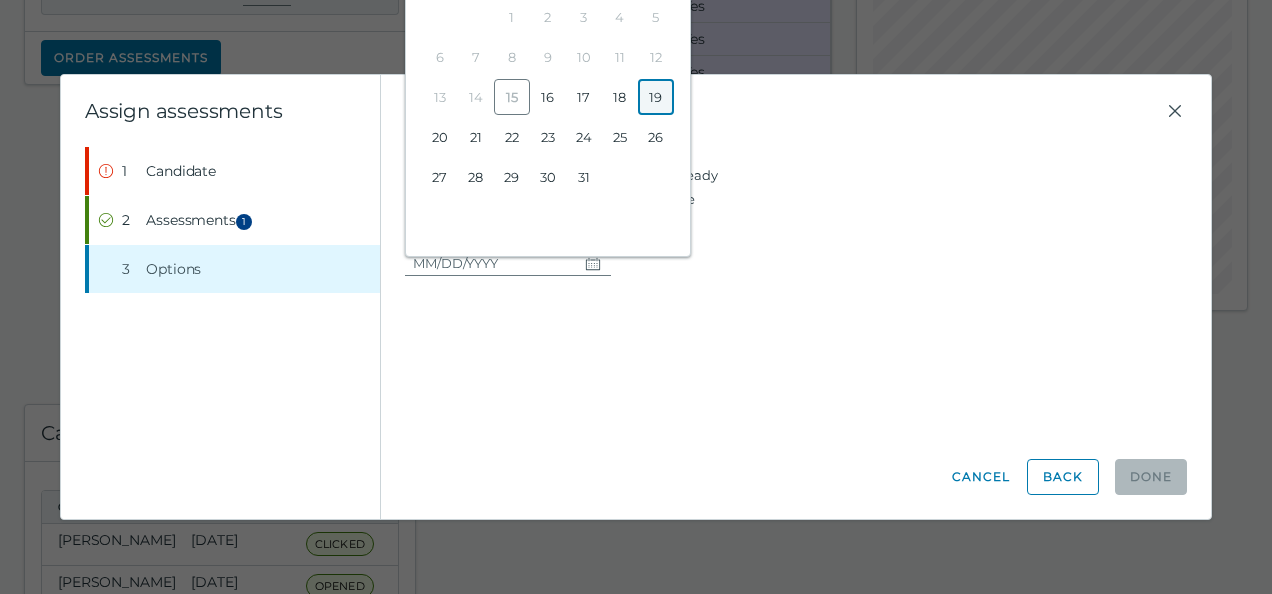 click on "19" 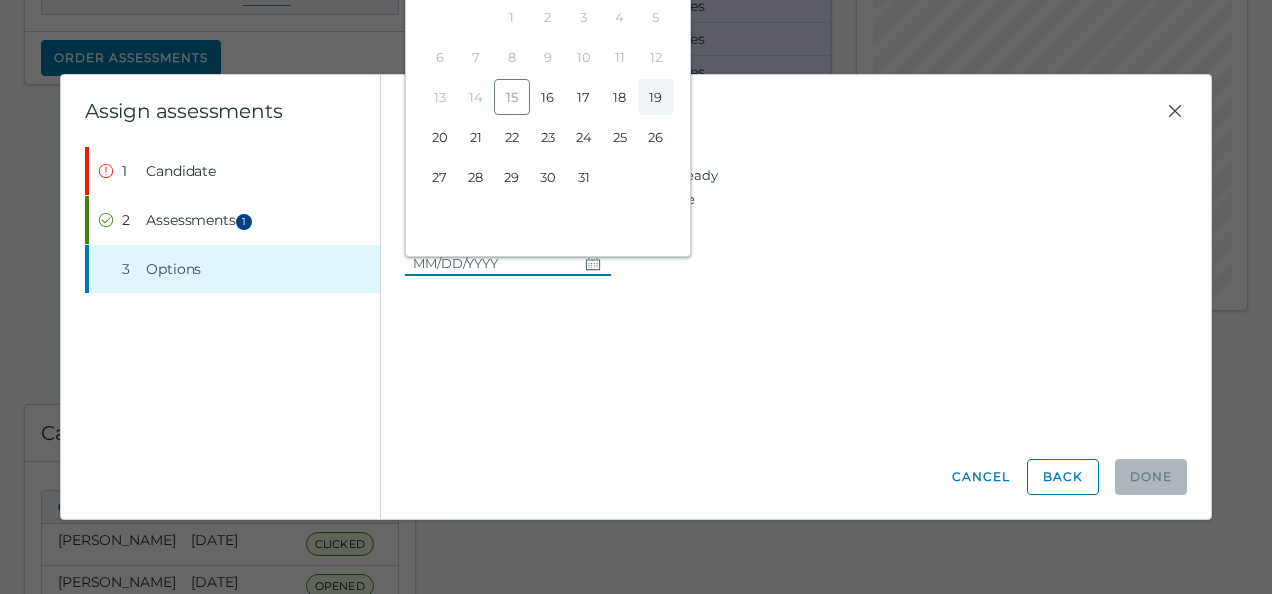 type on "[DATE]" 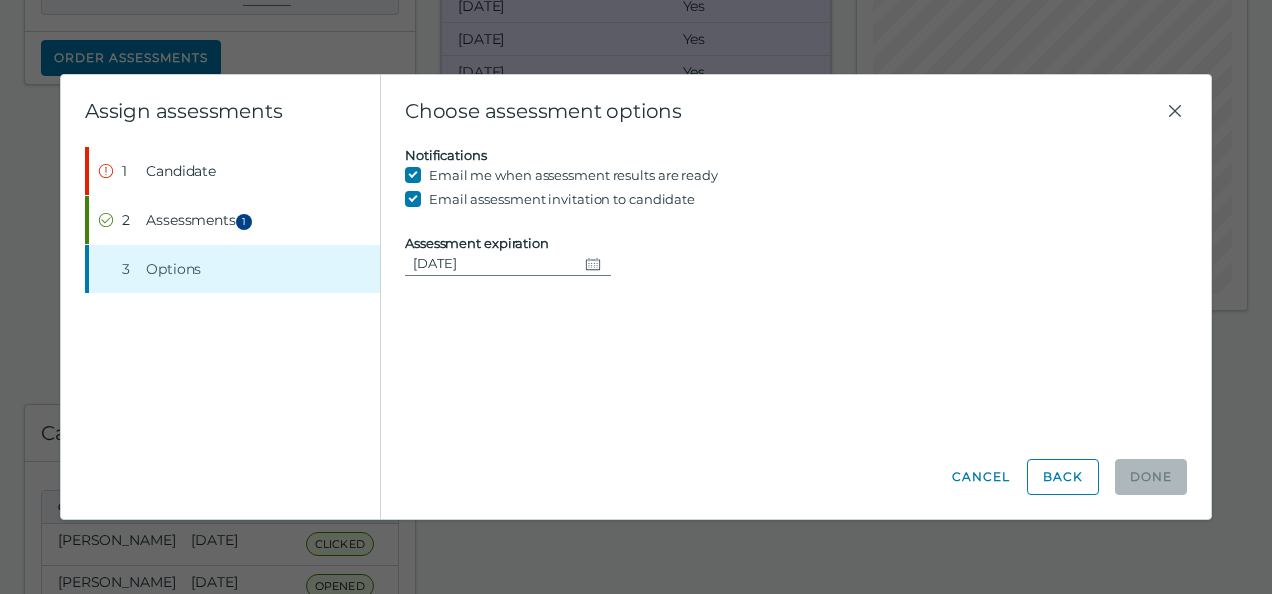 click on "Candidate assessment Self assessment First Name [PERSON_NAME] Last Name [PERSON_NAME] Email [PERSON_NAME][EMAIL_ADDRESS][DOMAIN_NAME] Candidate must login to the application using the provided email address  Microsoft Excel 2019 - Power User Previous Orders Most Recent All Assessments  Microsoft Excel 2019 - Power User Assessment  Assign Microsoft Excel 2019 - Power User  English locale for [GEOGRAPHIC_DATA] Notifications Email me when assessment results are ready Email assessment invitation to candidate Assessment expiration [DATE]" 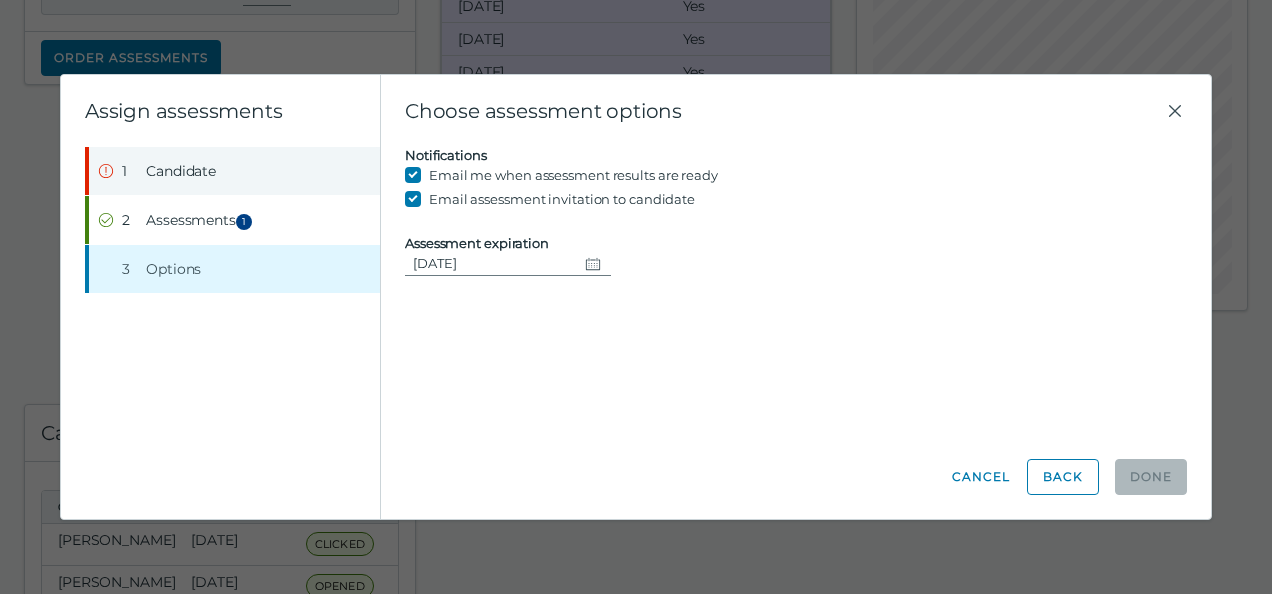 click on "Candidate" at bounding box center (181, 171) 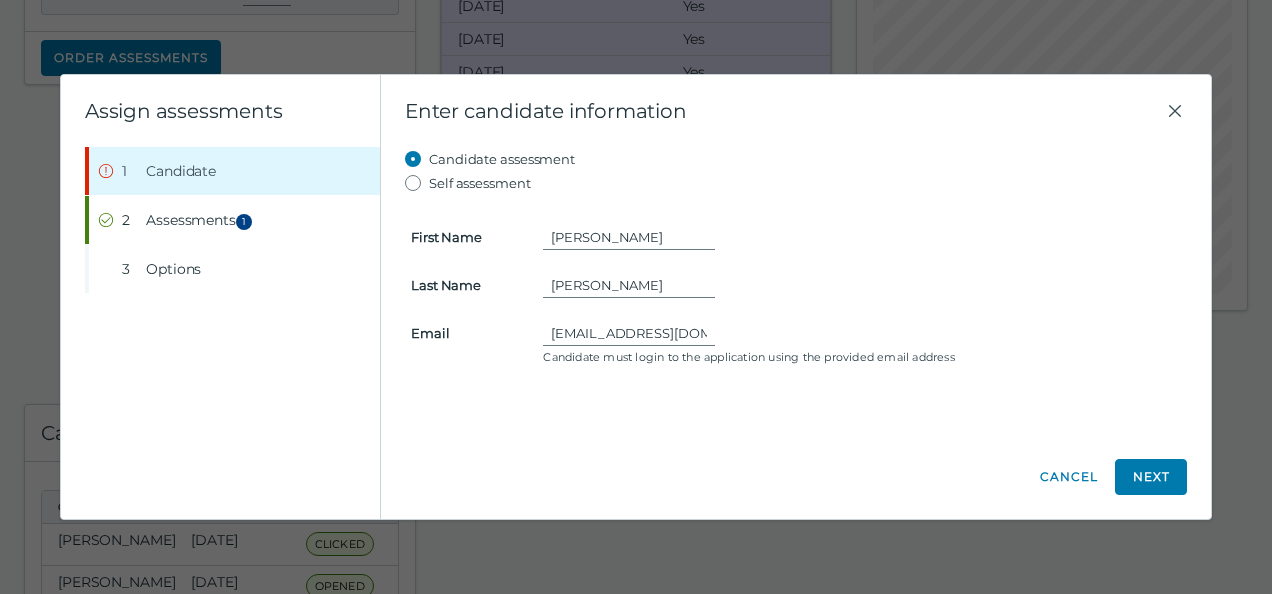 click on "Self assessment" at bounding box center [480, 183] 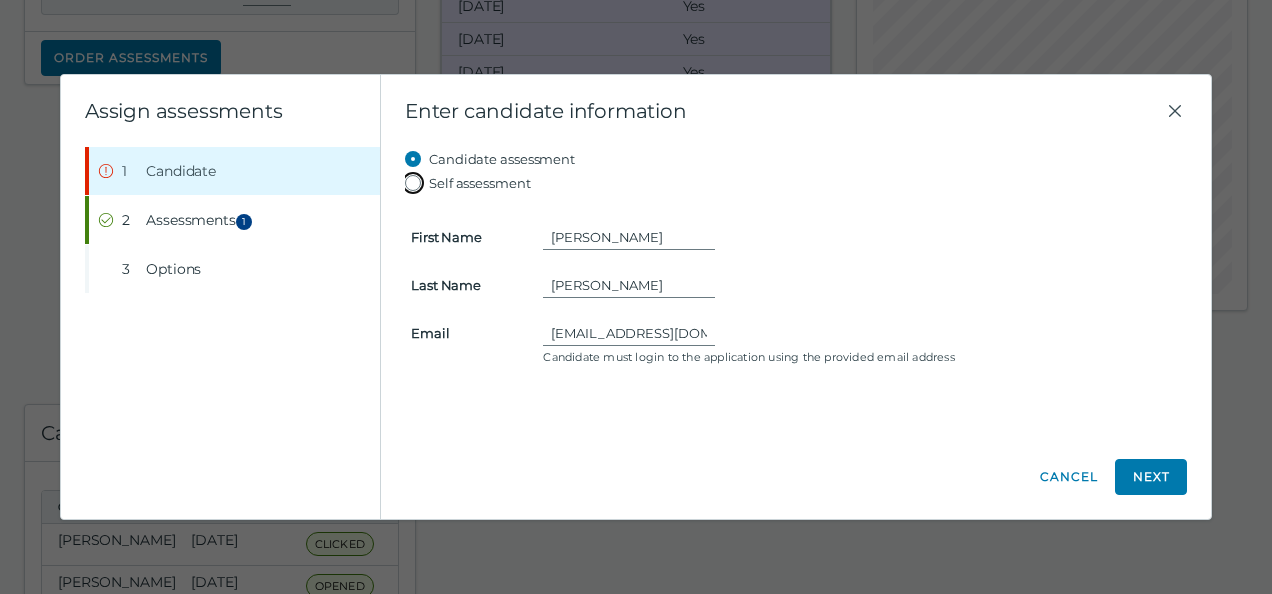 click on "Self assessment" at bounding box center [417, 183] 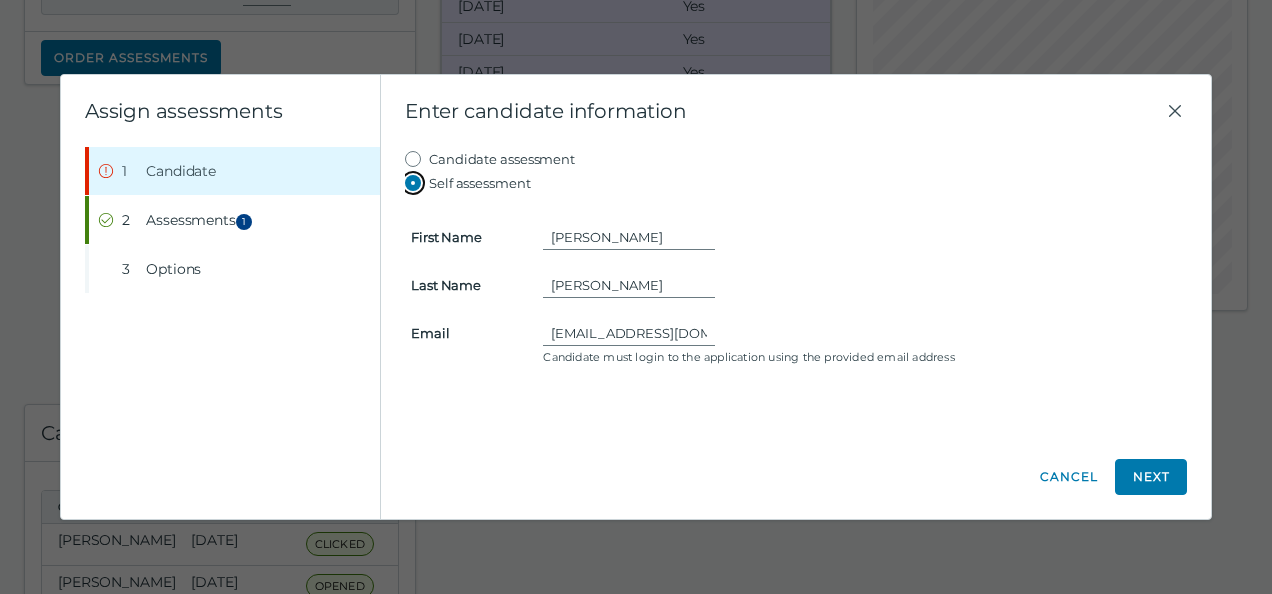 type on "[PERSON_NAME]" 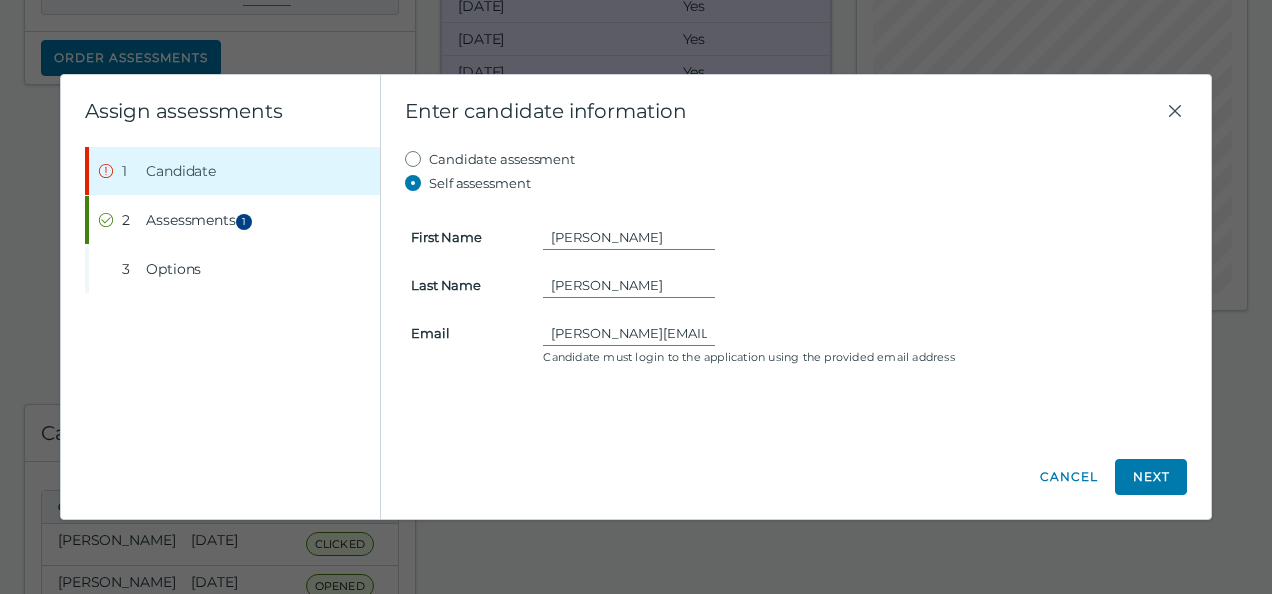 click on "Candidate assessment" at bounding box center (502, 159) 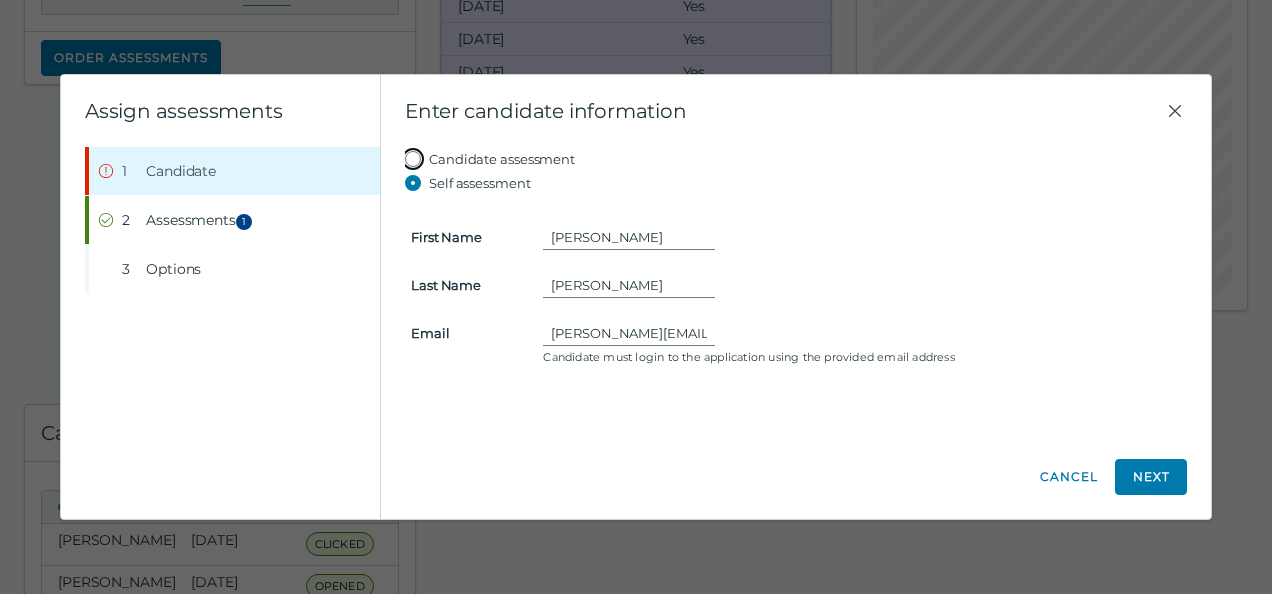 radio on "true" 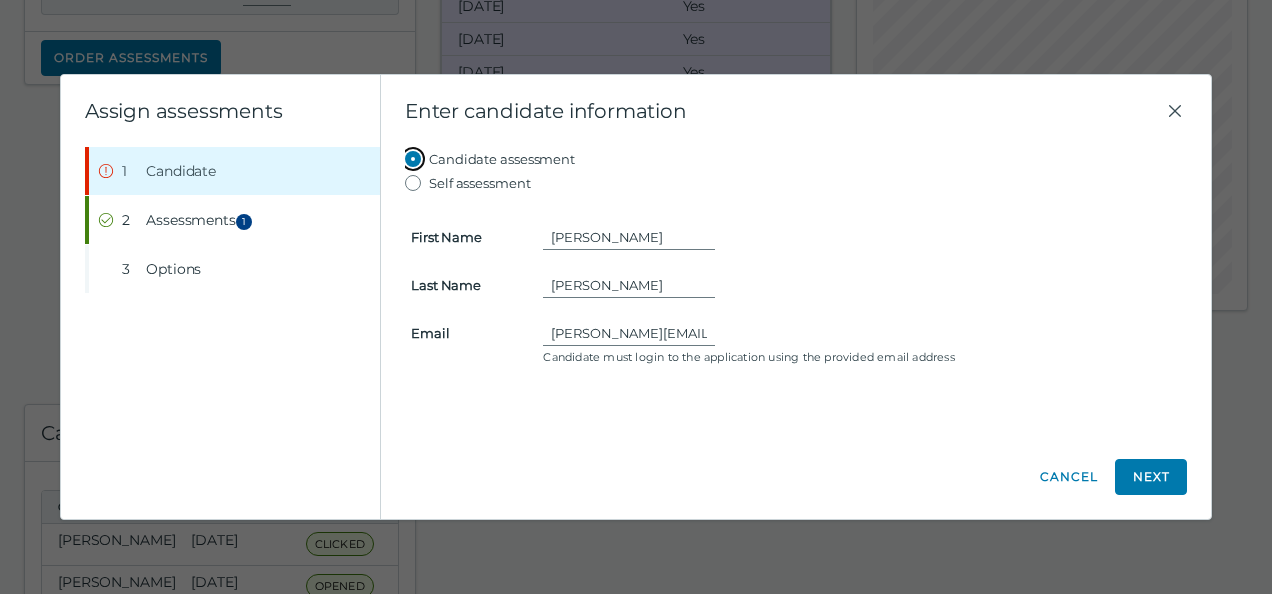 type 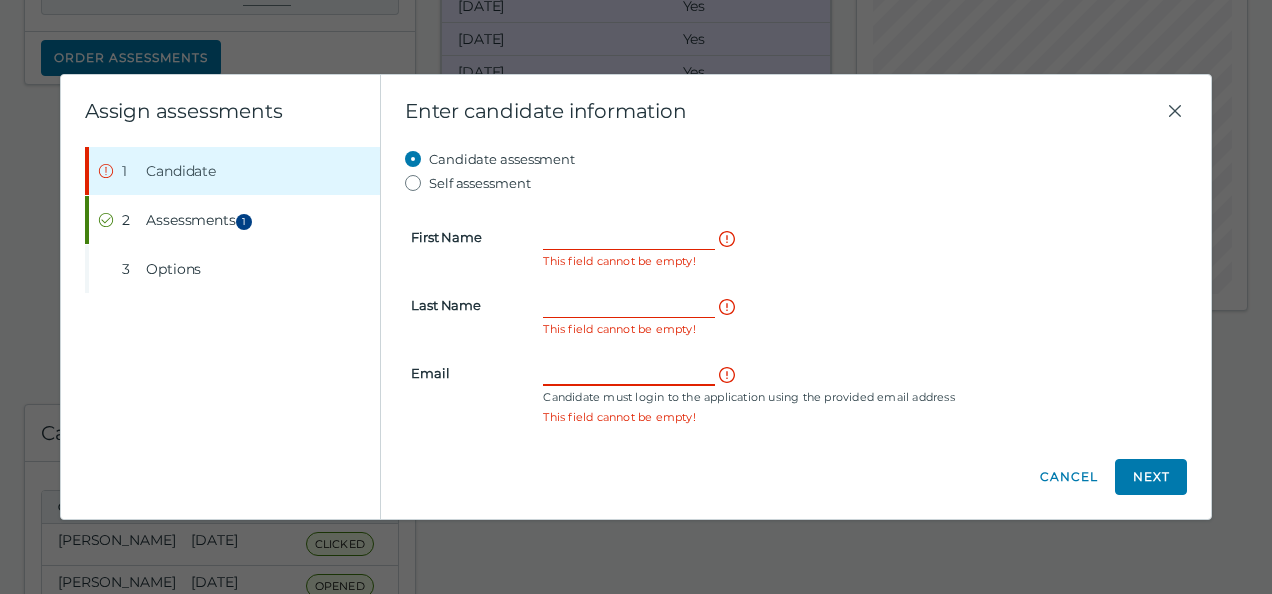 paste on "[EMAIL_ADDRESS][DOMAIN_NAME]" 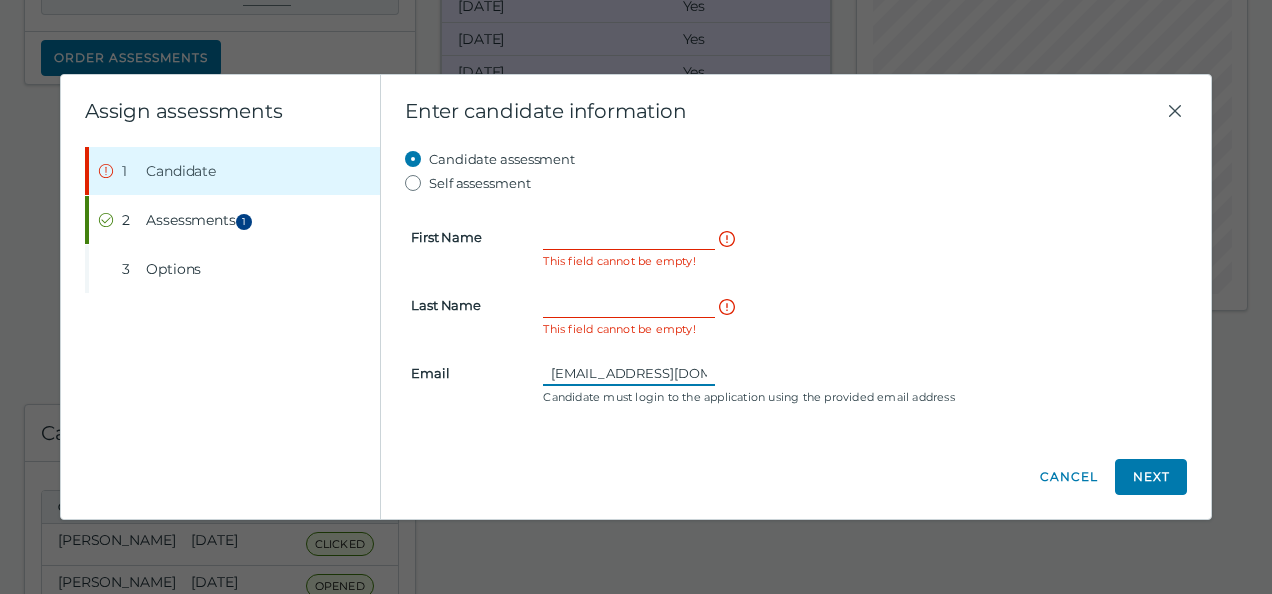 scroll, scrollTop: 0, scrollLeft: 32, axis: horizontal 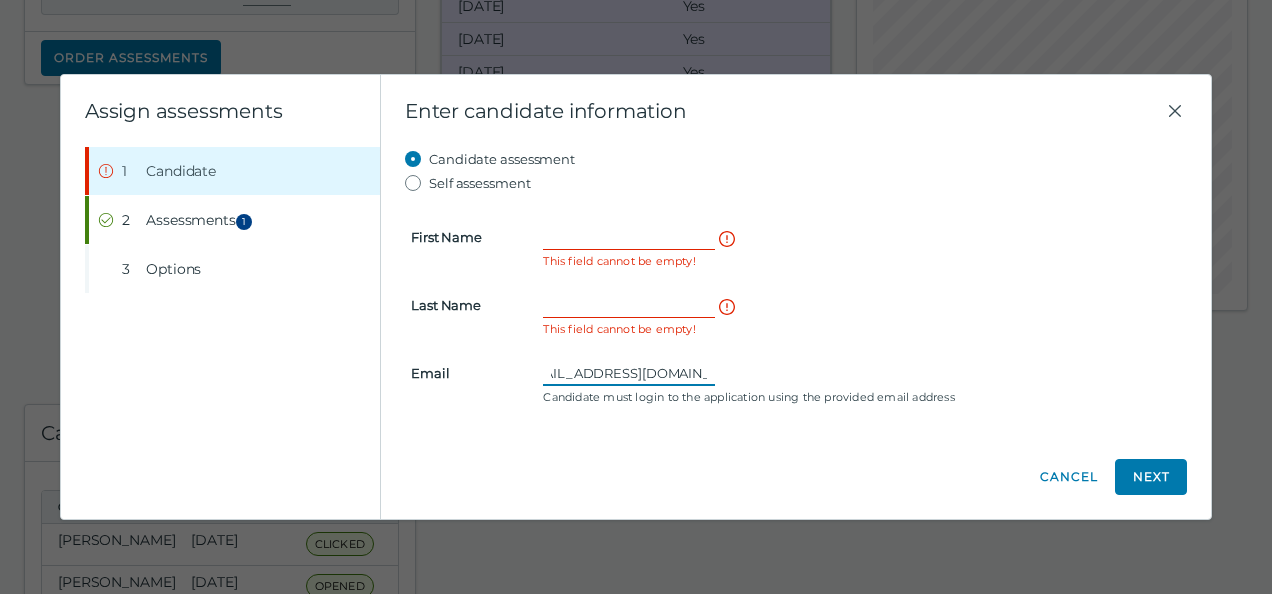 type on "[EMAIL_ADDRESS][DOMAIN_NAME]" 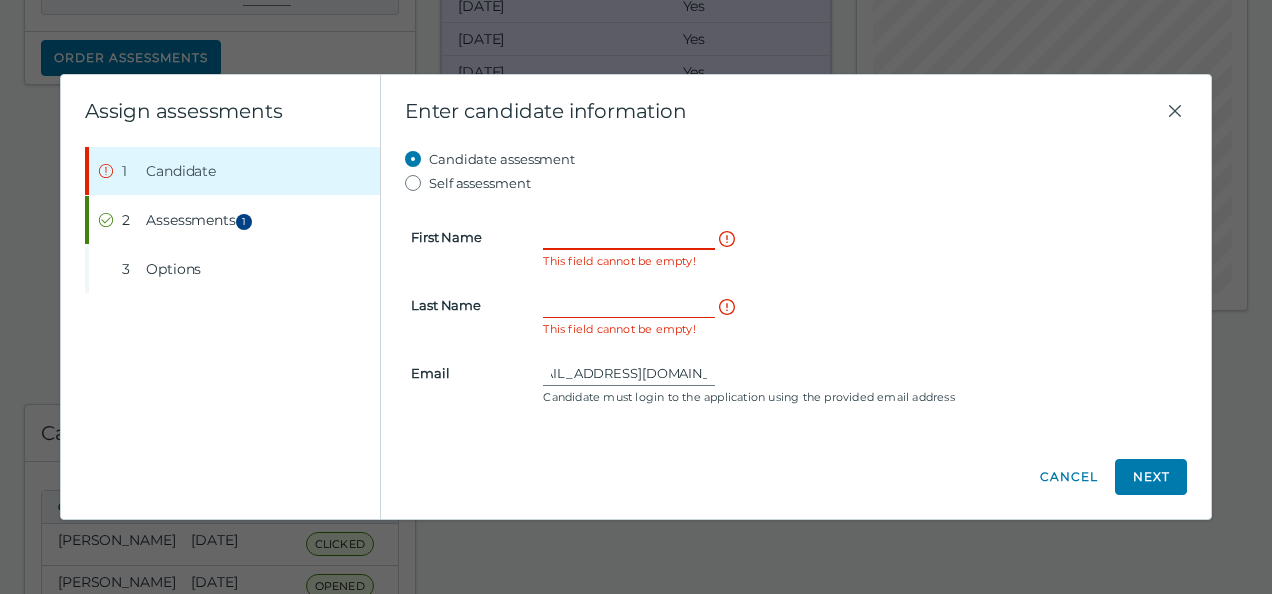 click on "First Name" at bounding box center (629, 237) 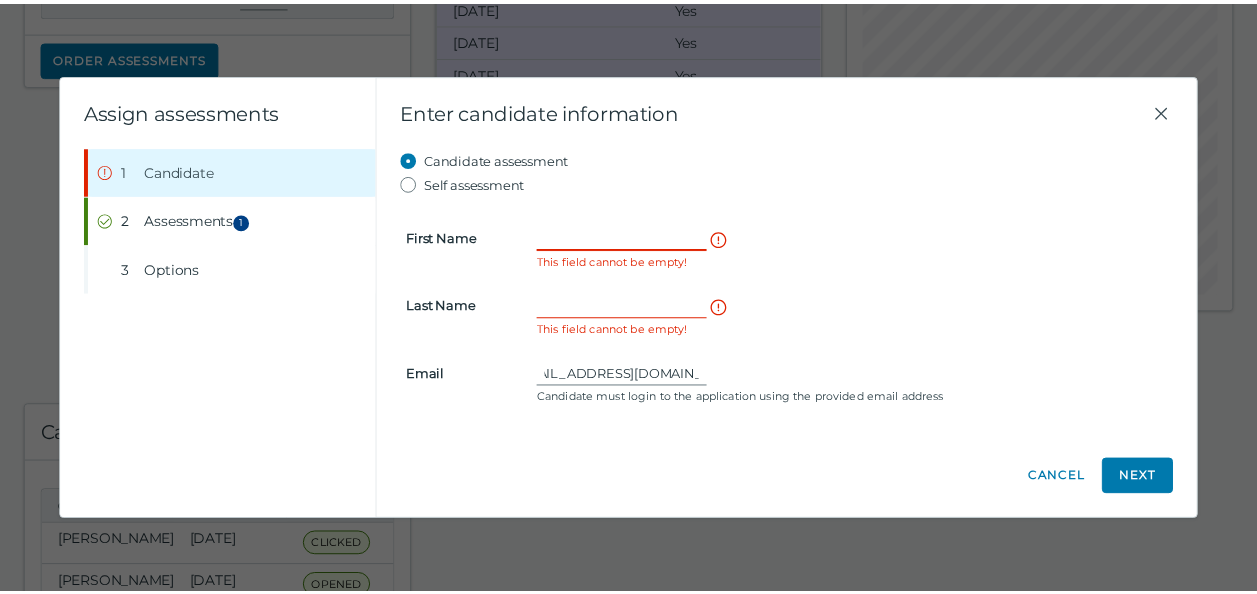scroll, scrollTop: 0, scrollLeft: 0, axis: both 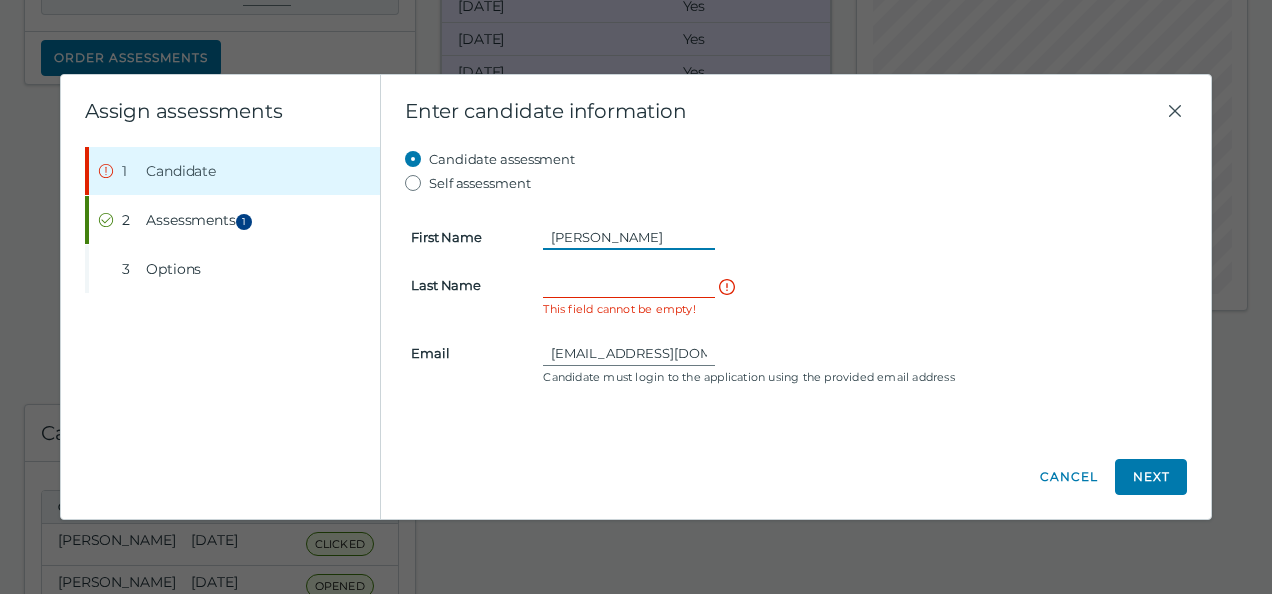 type on "[PERSON_NAME]" 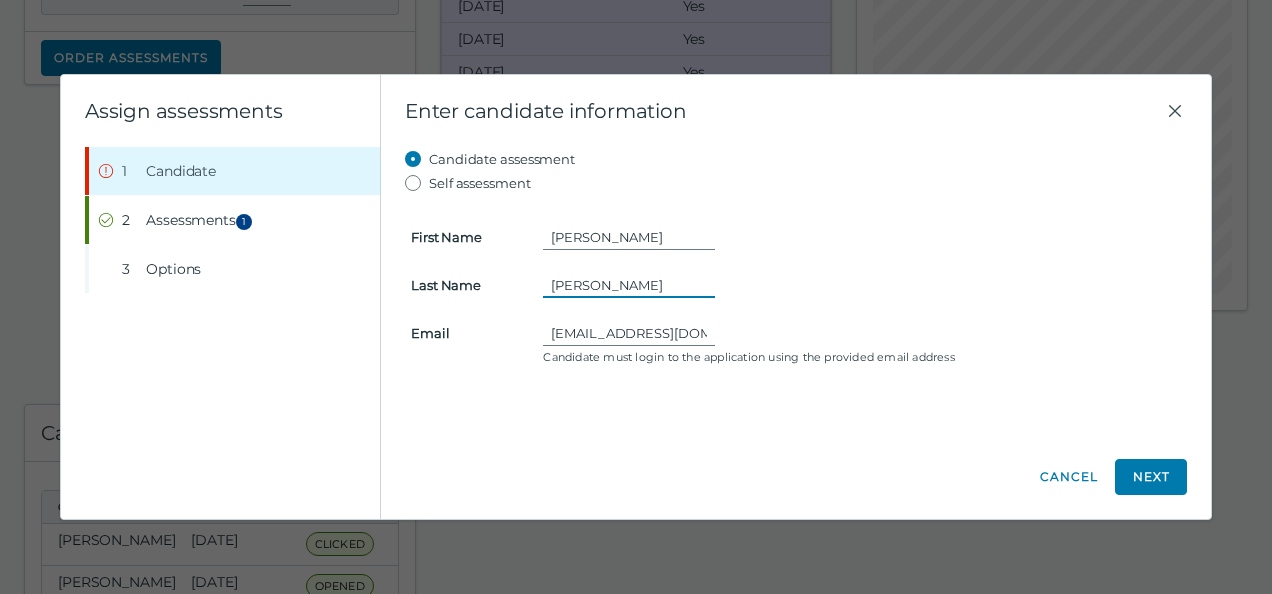 type on "[PERSON_NAME]" 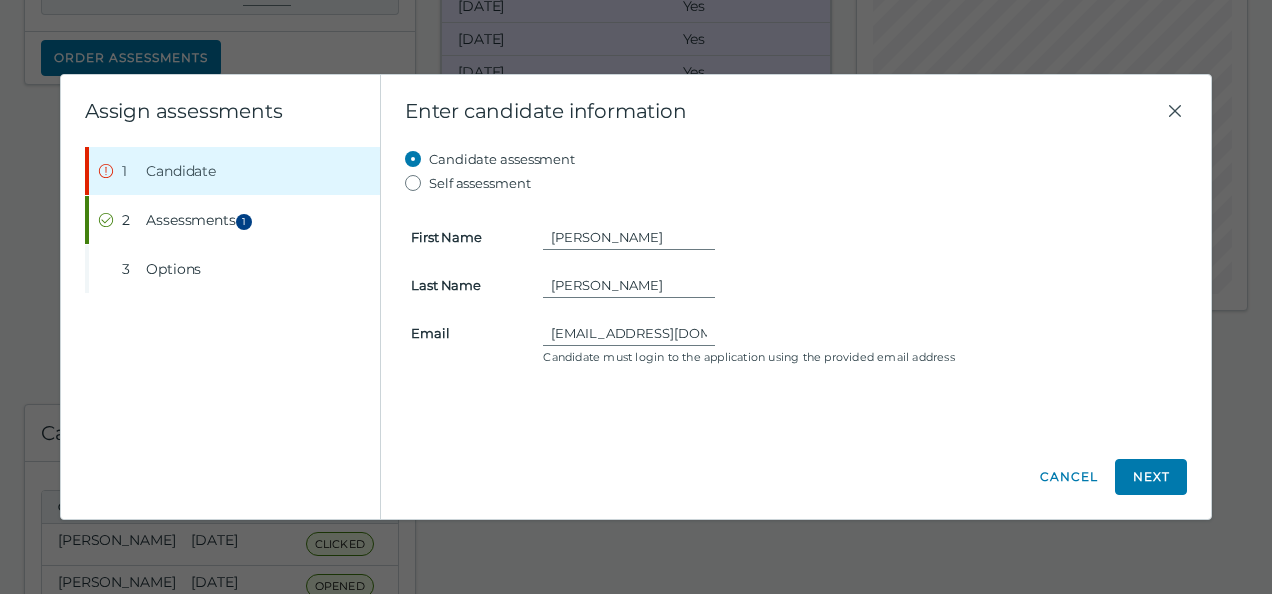 click on "[PERSON_NAME]" at bounding box center [862, 237] 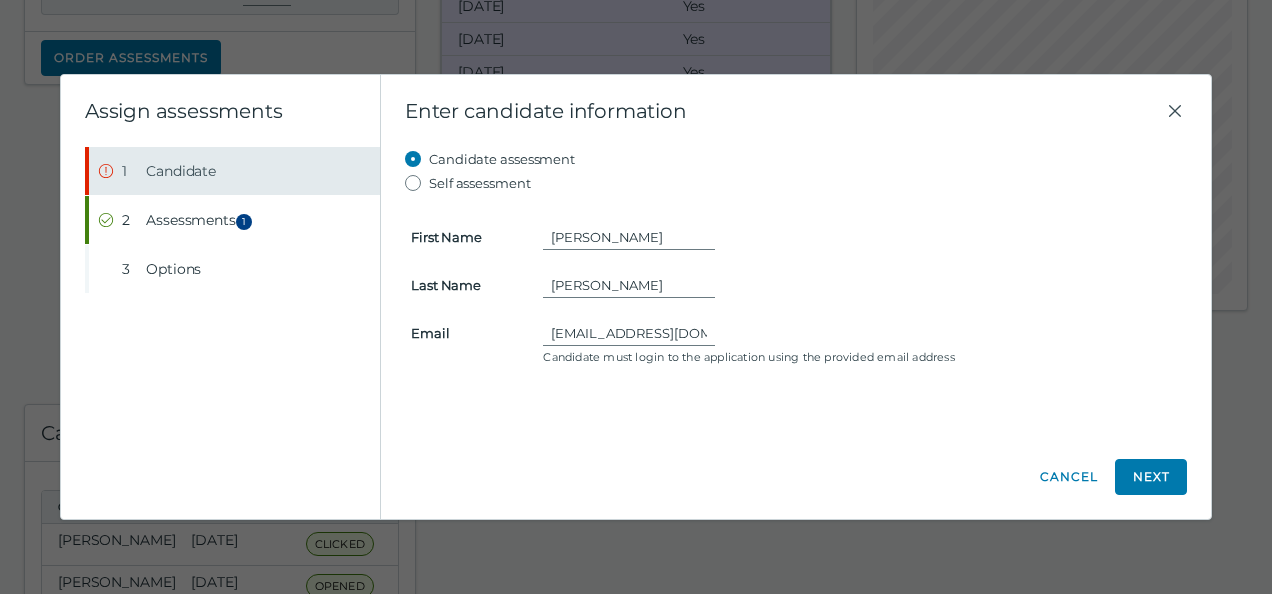 click 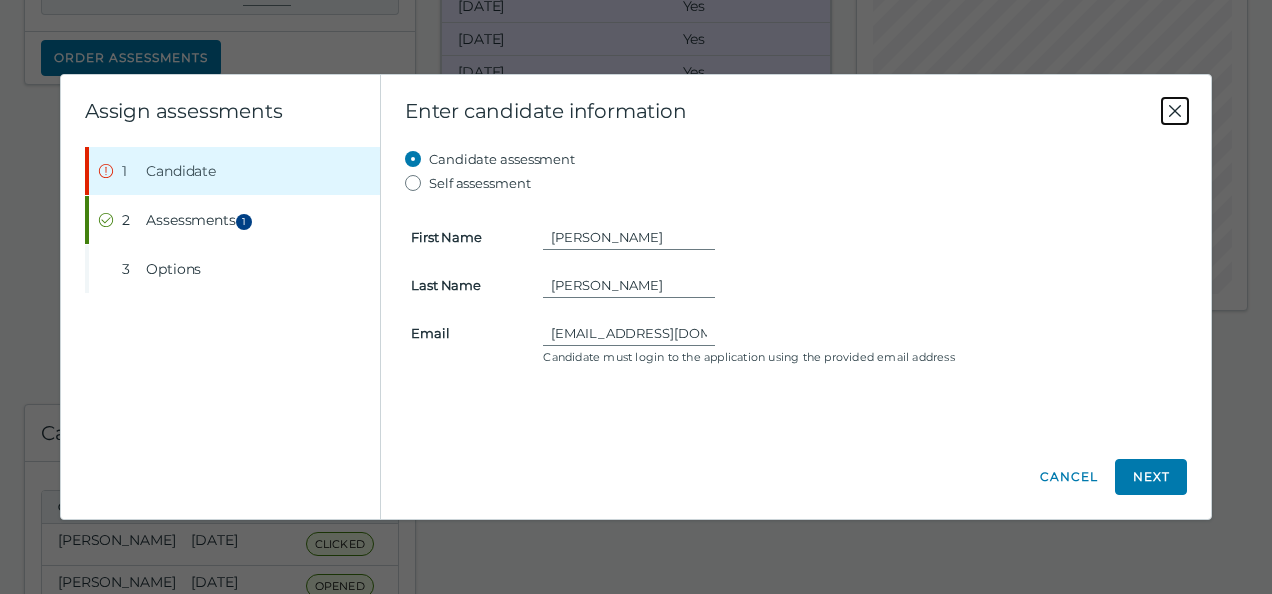 click 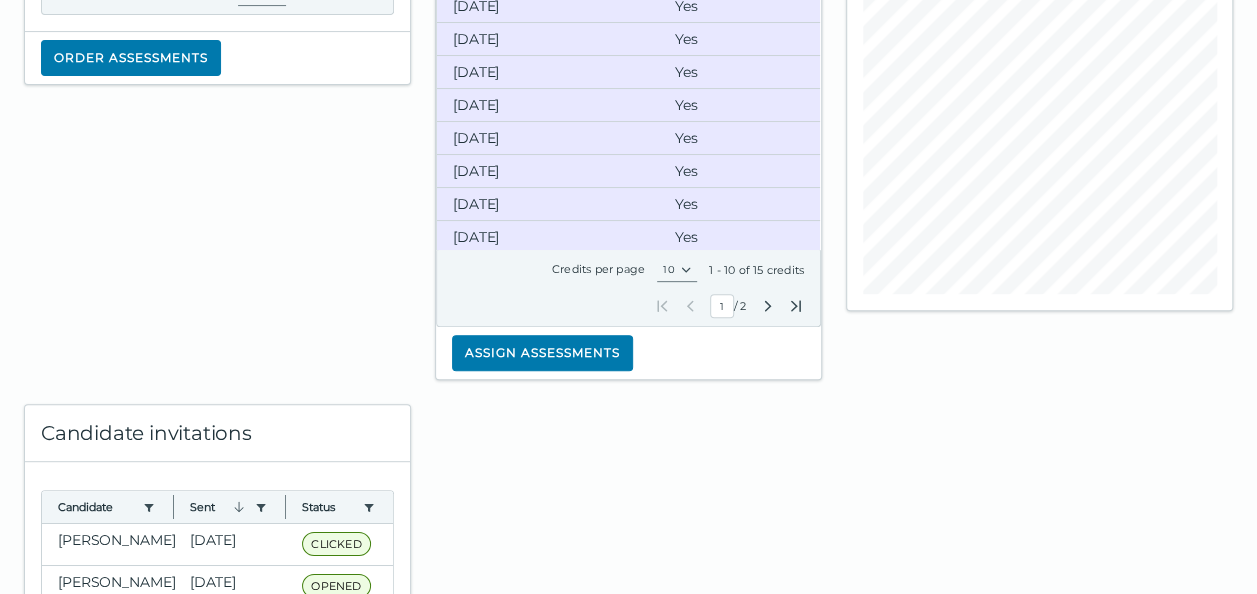 scroll, scrollTop: 0, scrollLeft: 0, axis: both 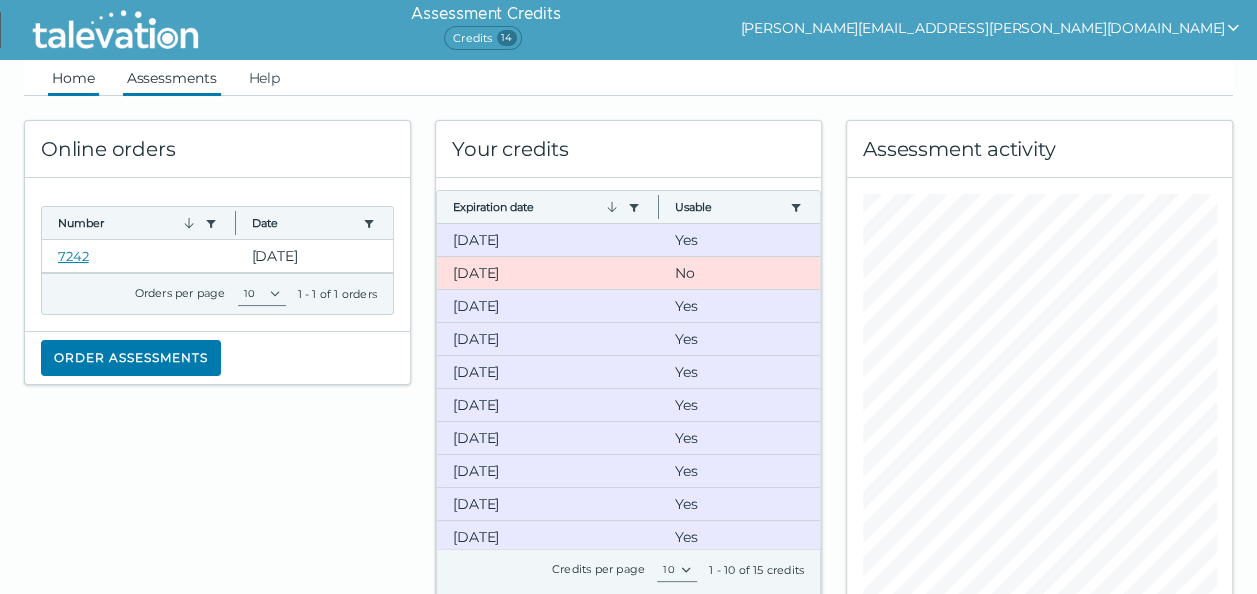 click on "Assessments" at bounding box center (172, 78) 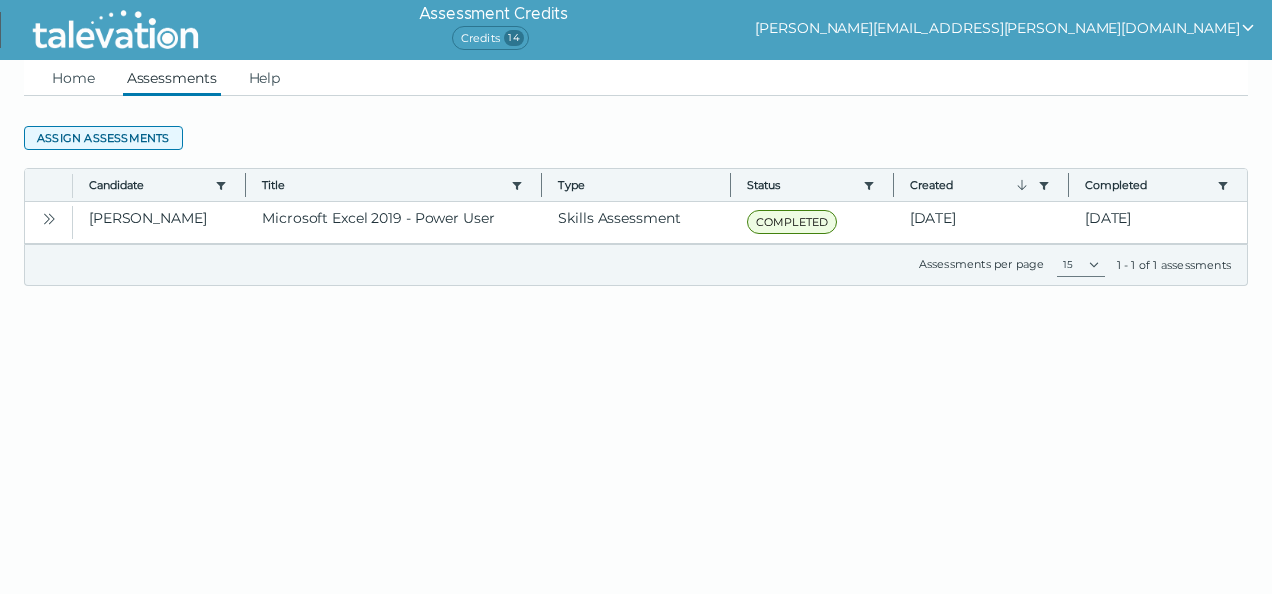 click on "Assign assessments" 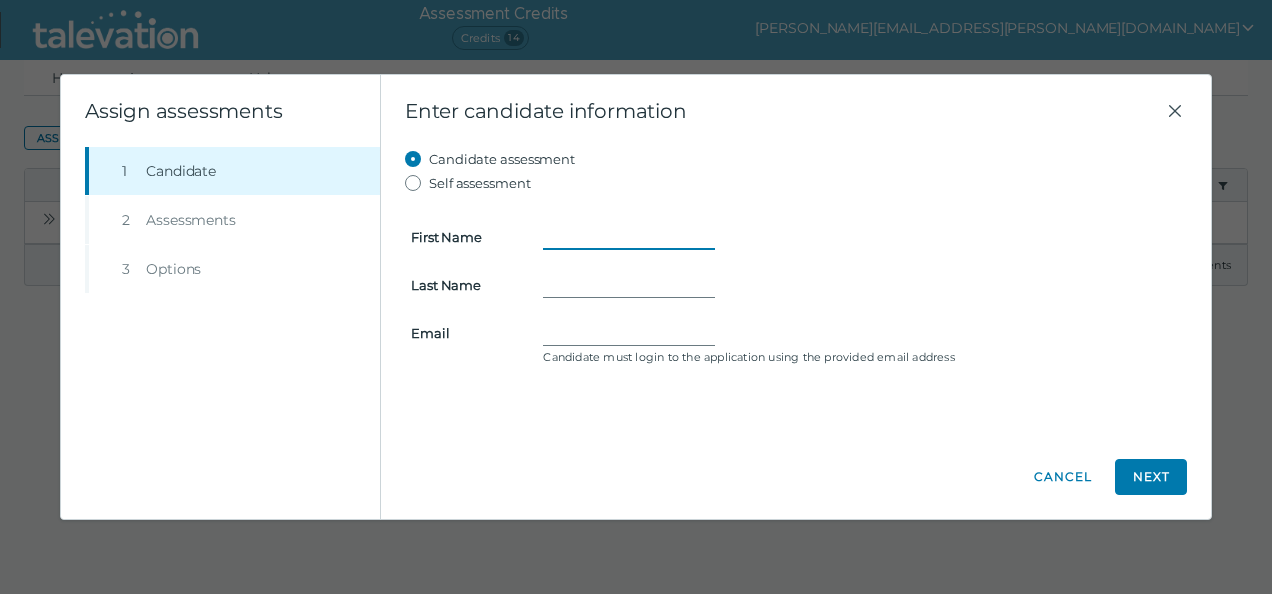 click on "First Name" at bounding box center [629, 237] 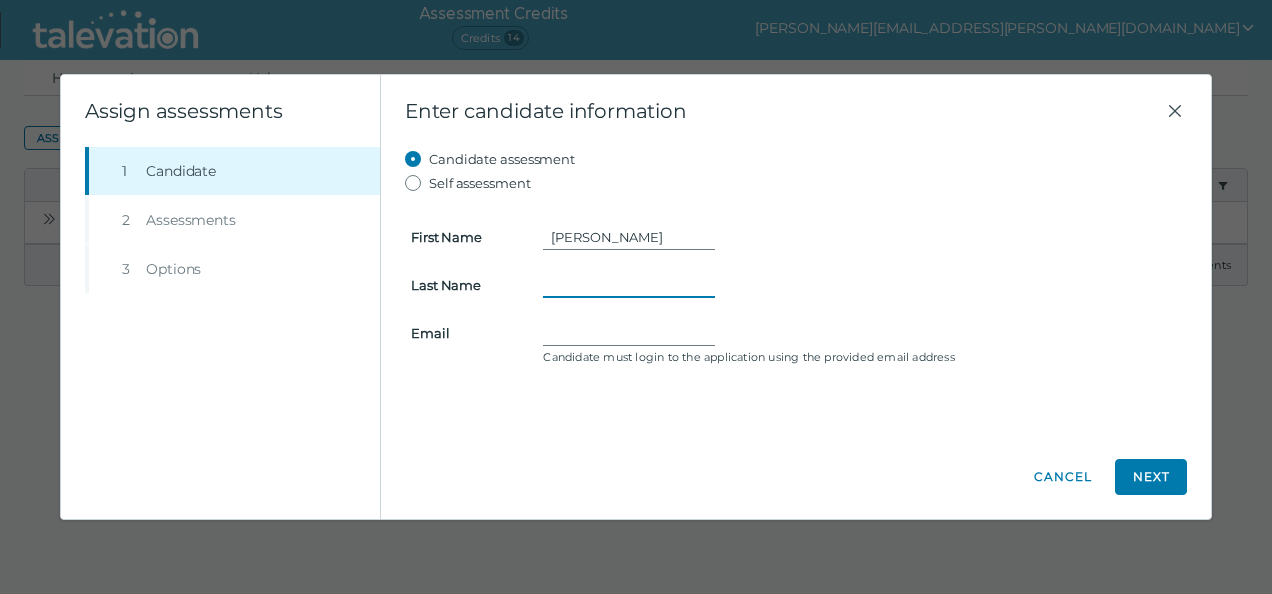 type on "[PERSON_NAME]" 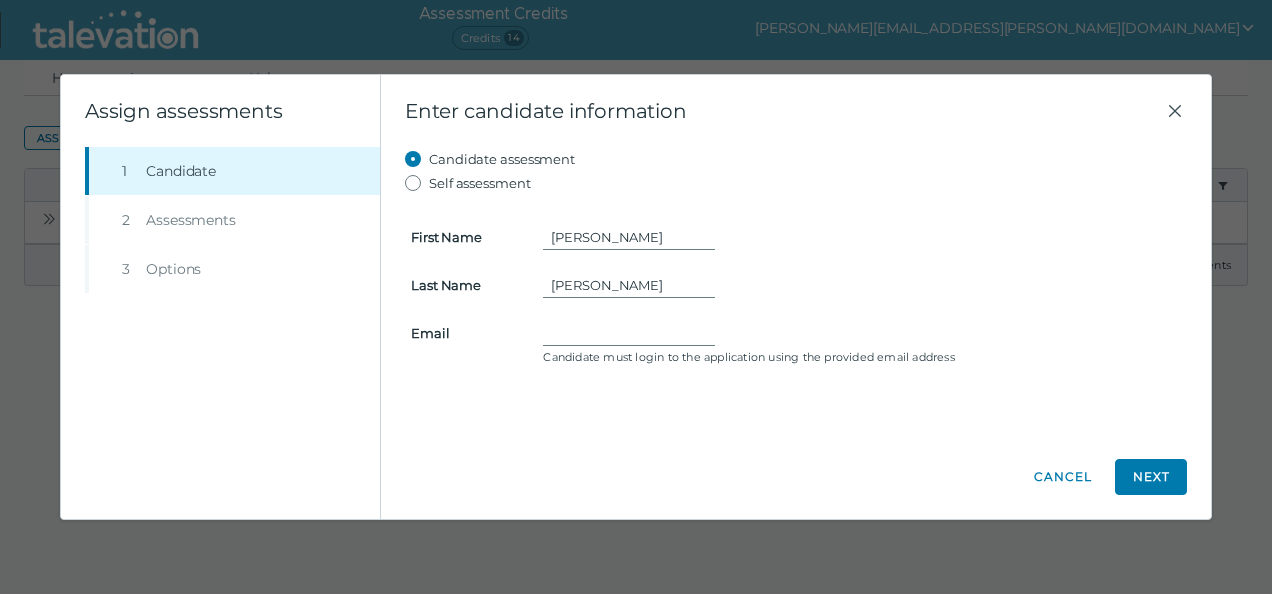 type on "[EMAIL_ADDRESS][DOMAIN_NAME]" 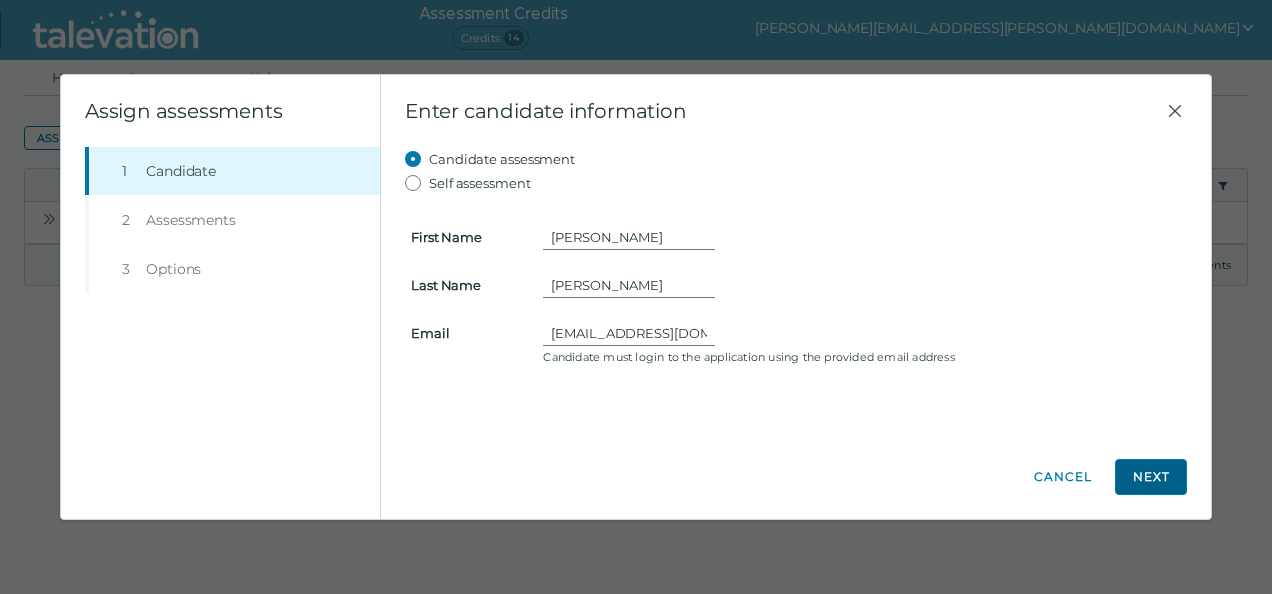 click on "Next" 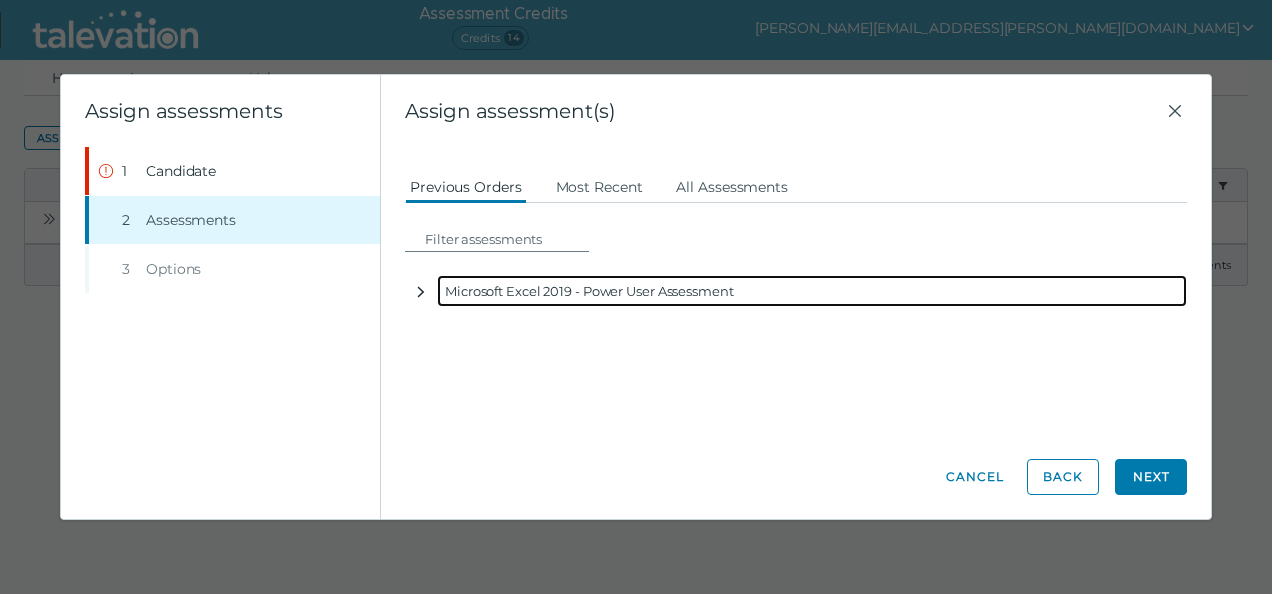 click 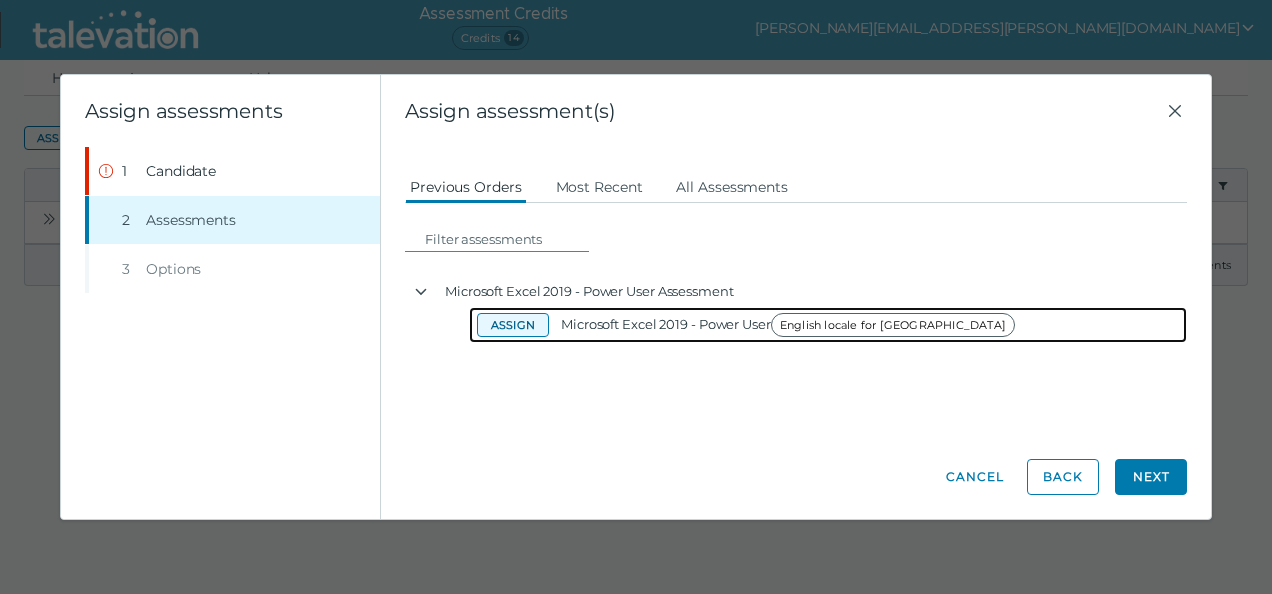 click on "Assign" at bounding box center [513, 325] 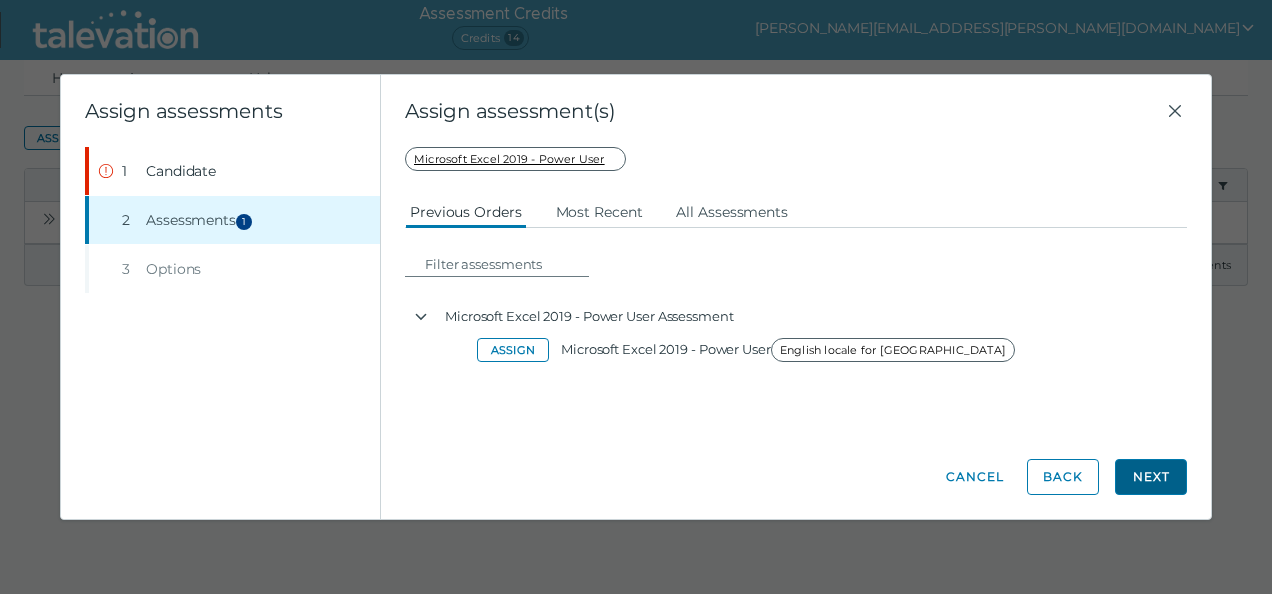 click on "Next" 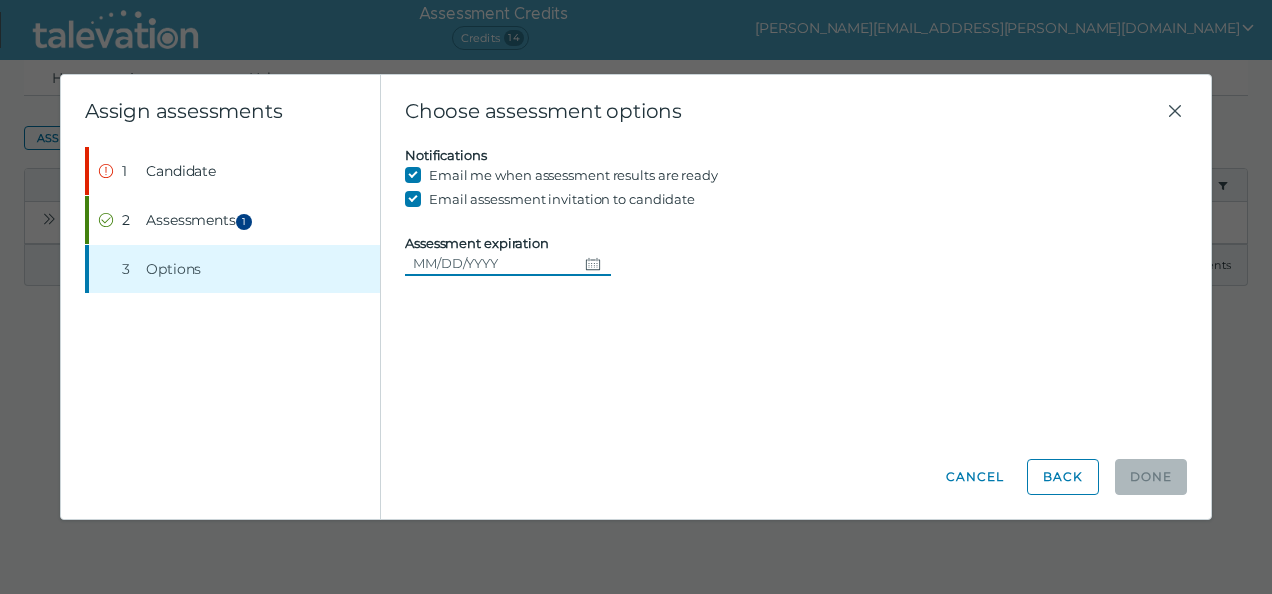 click 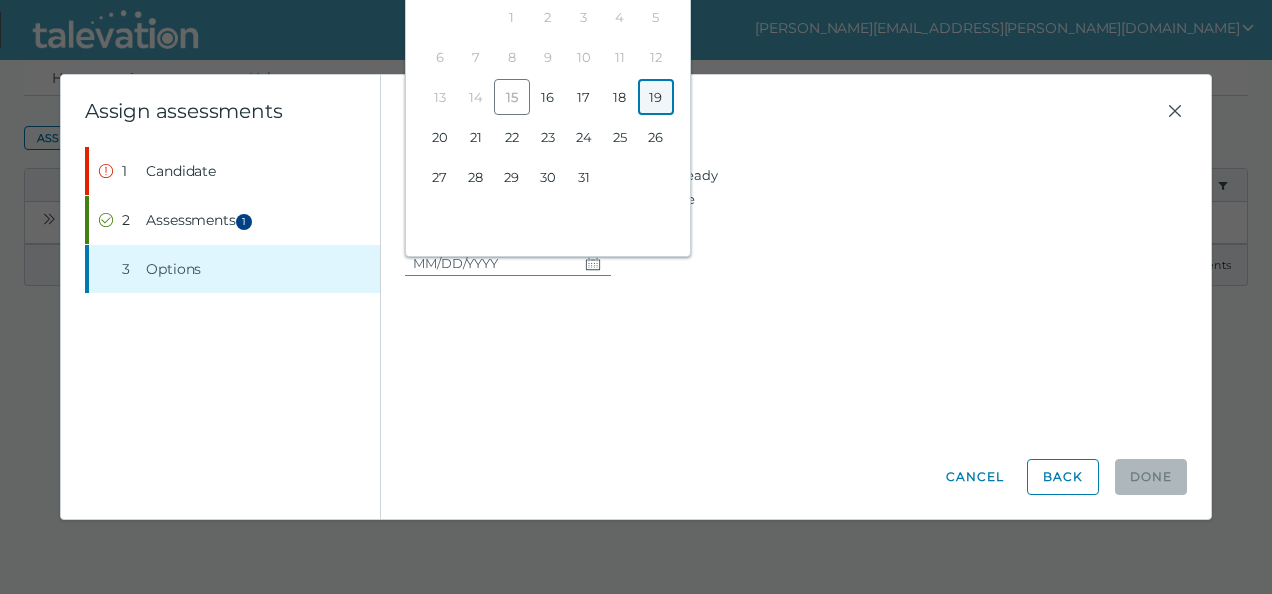 click on "19" 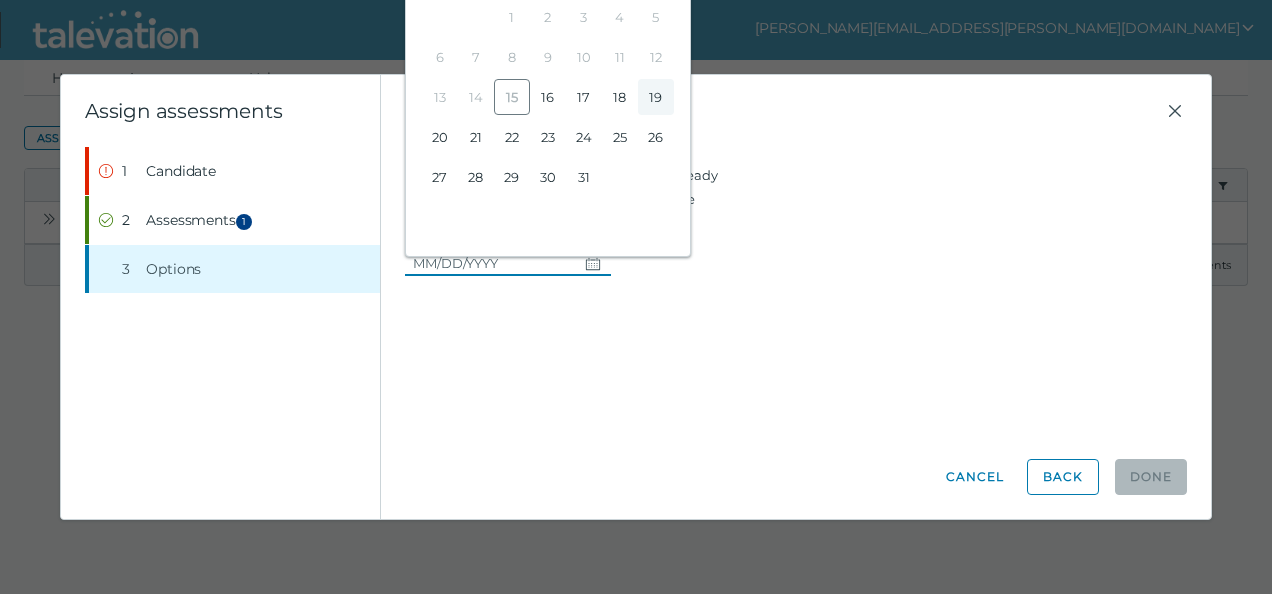 type on "[DATE]" 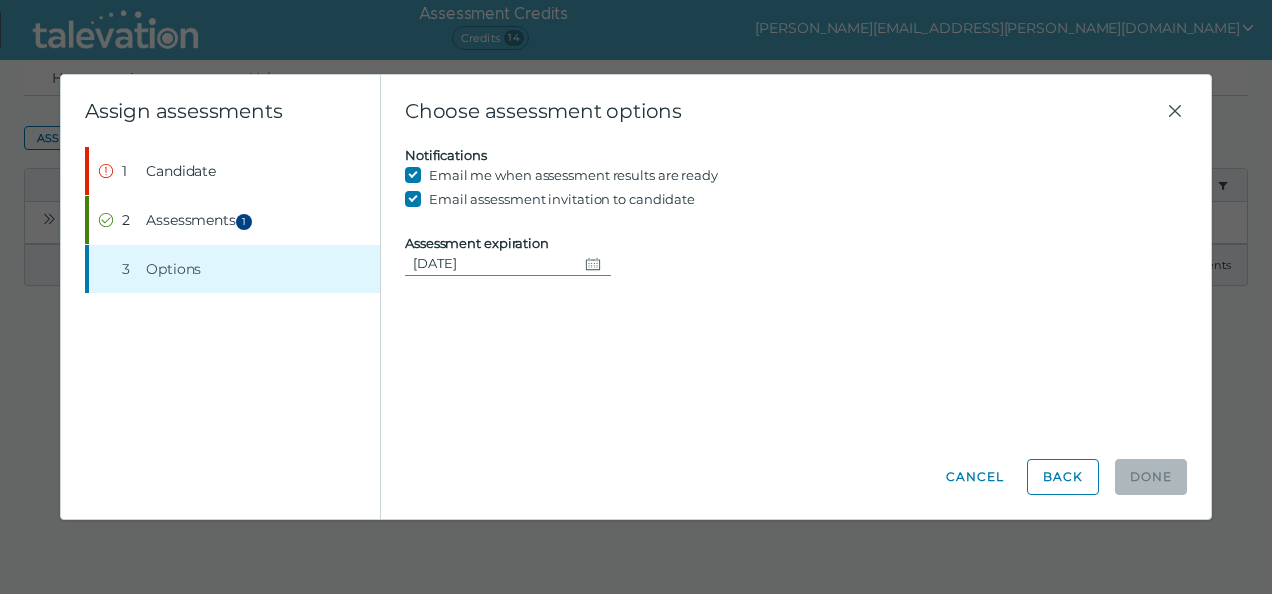 click on "Assessment expiration [DATE]" 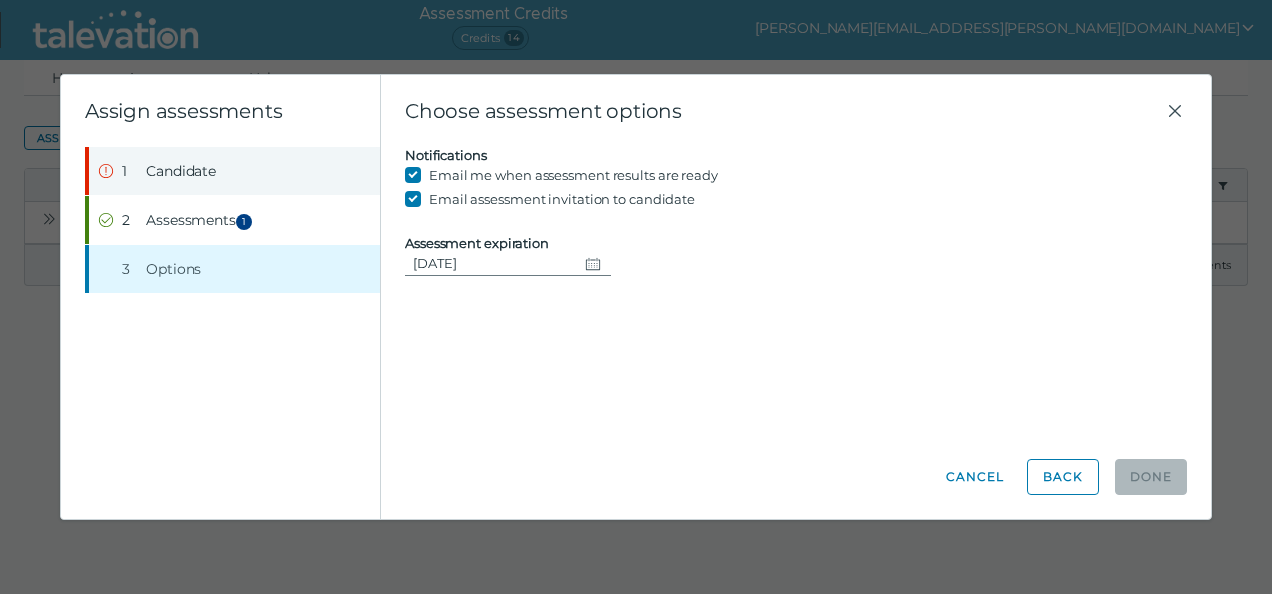 click on "Candidate" at bounding box center [181, 171] 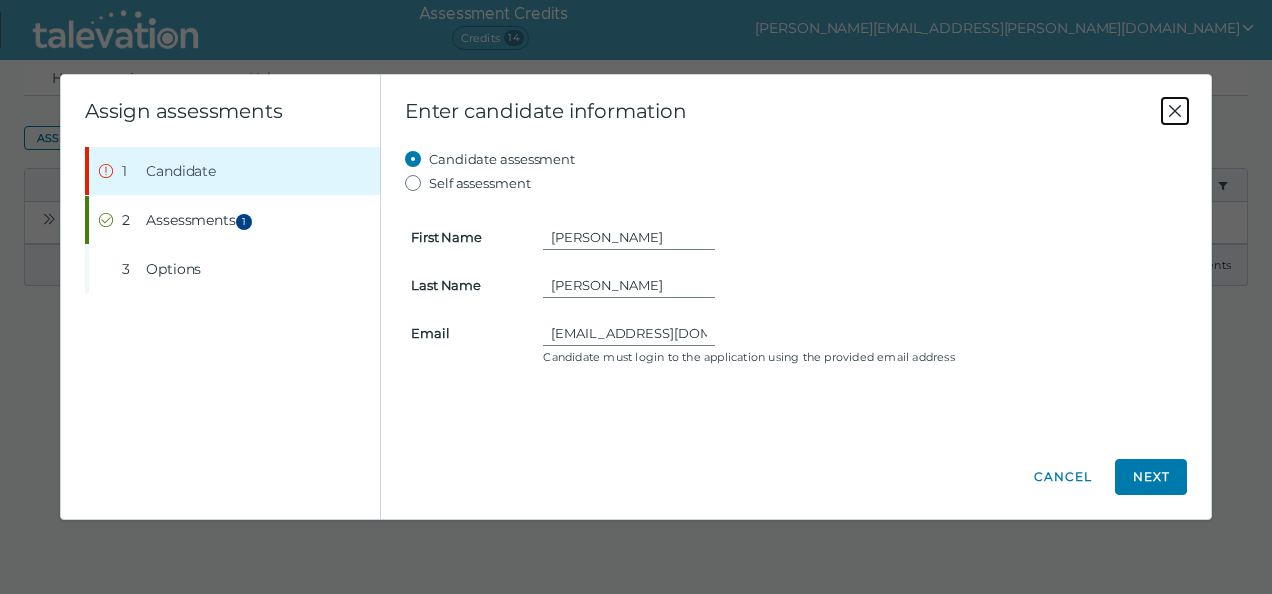 click 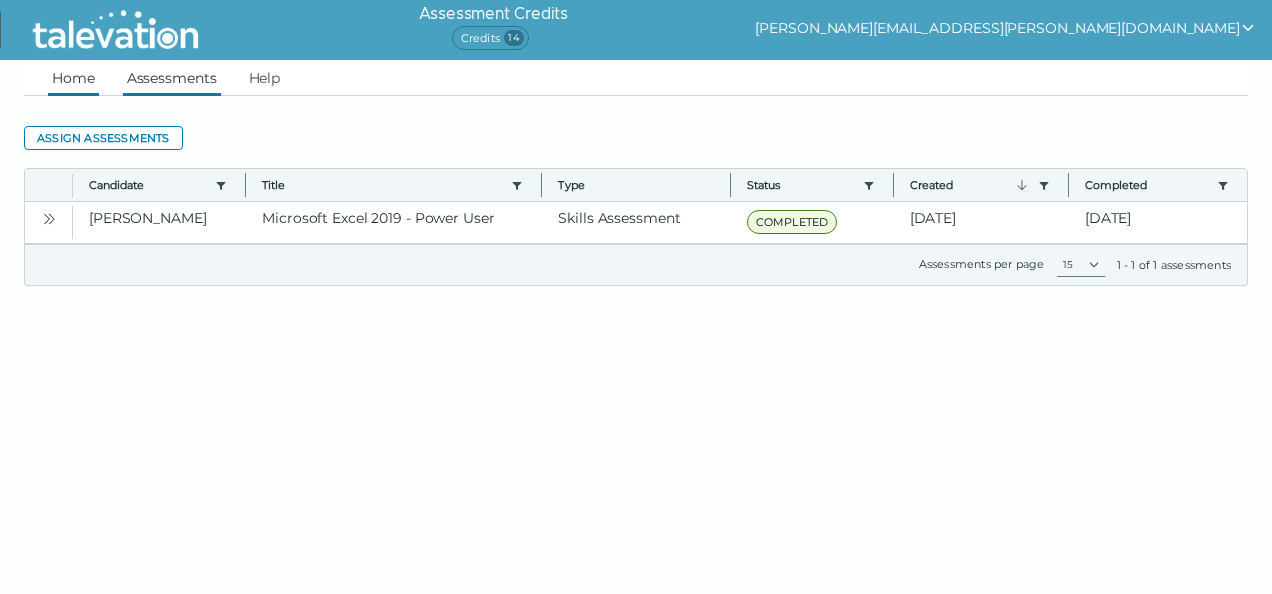 click on "Home" at bounding box center [73, 78] 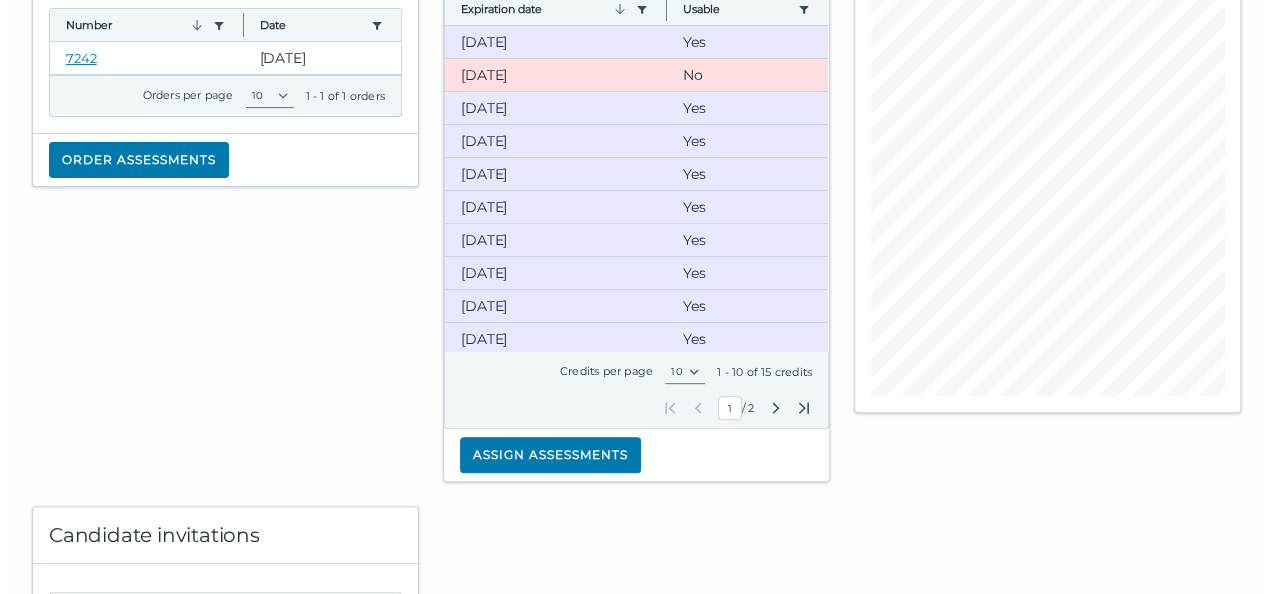 scroll, scrollTop: 400, scrollLeft: 0, axis: vertical 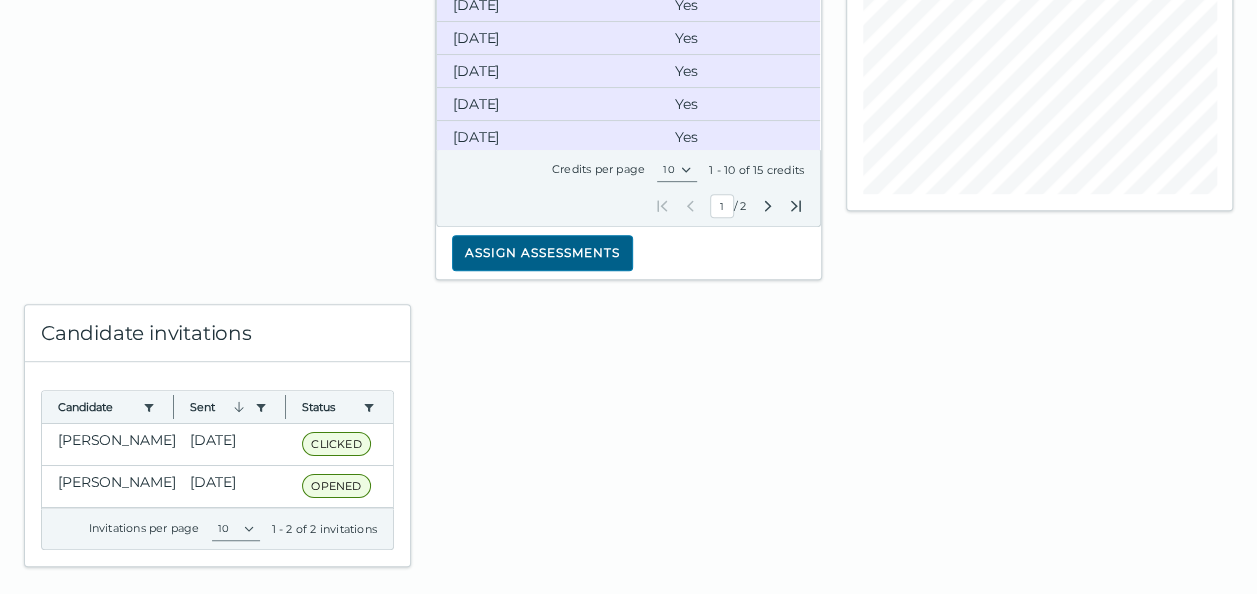 click on "Assign assessments" 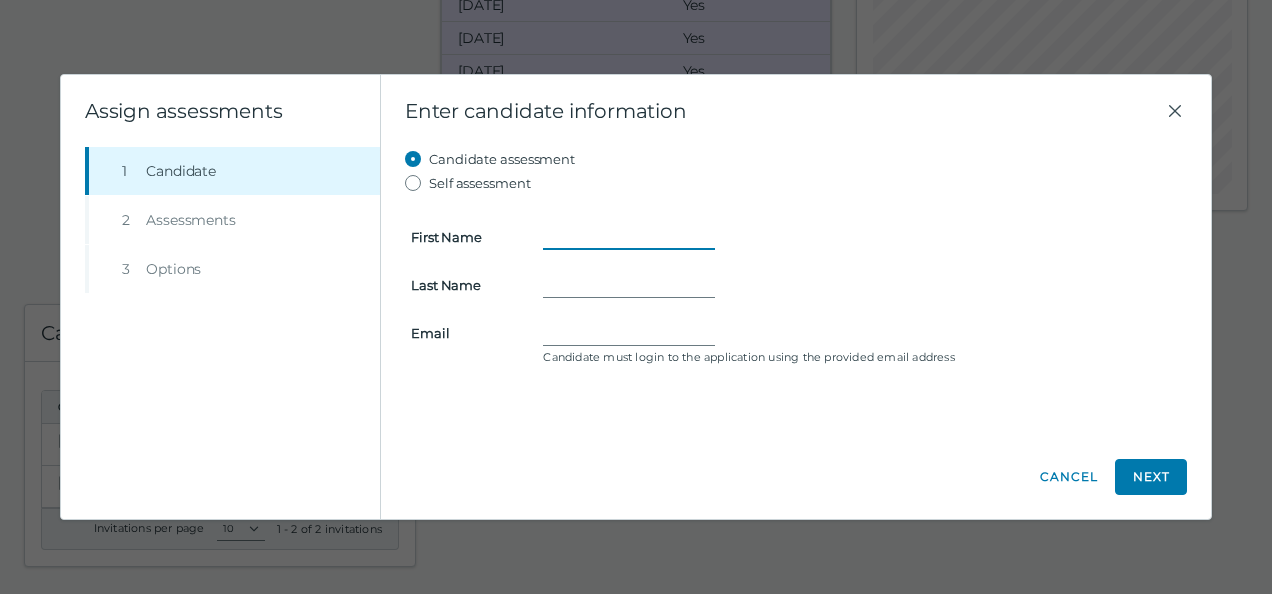 drag, startPoint x: 560, startPoint y: 232, endPoint x: 574, endPoint y: 232, distance: 14 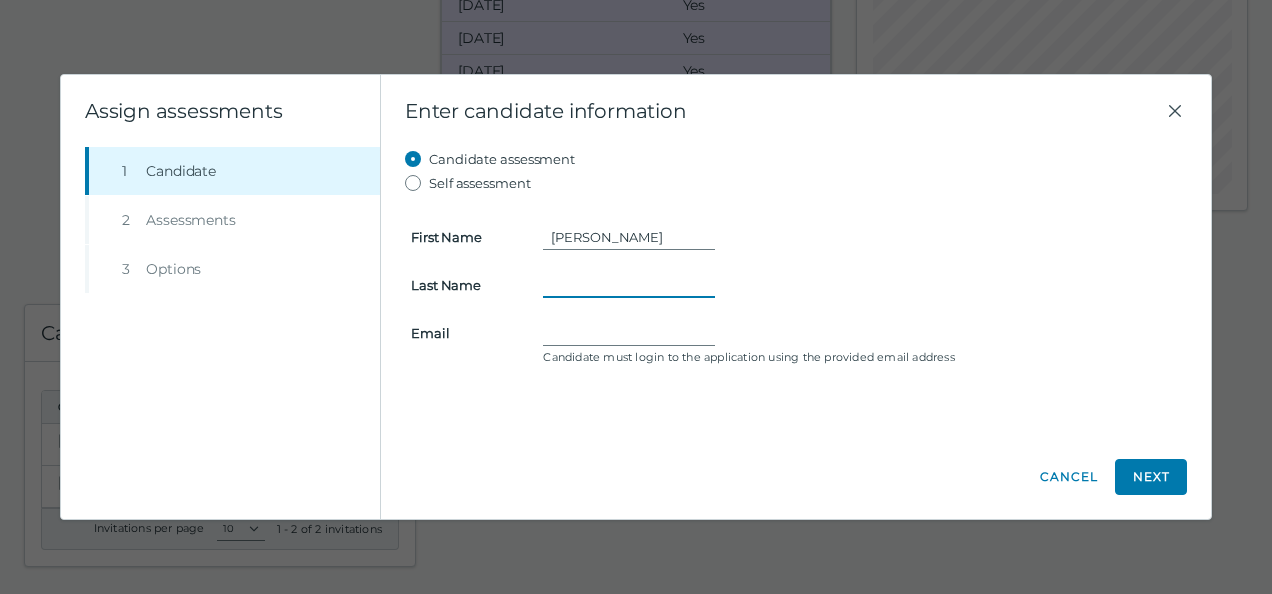 type on "[PERSON_NAME]" 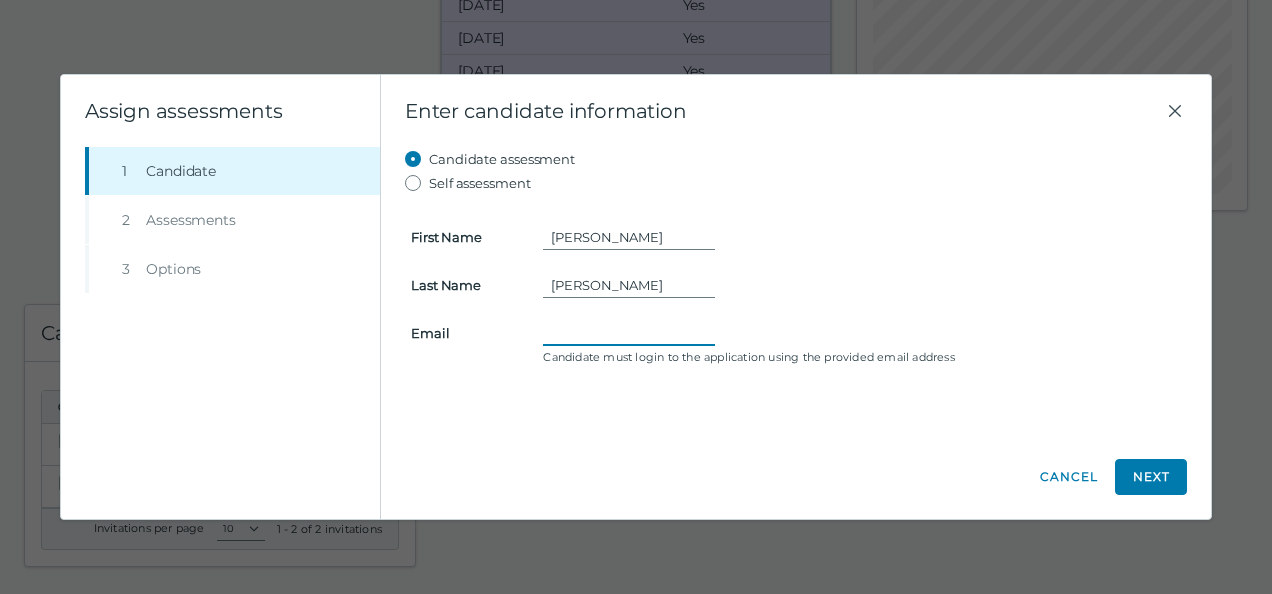 type on "[EMAIL_ADDRESS][DOMAIN_NAME]" 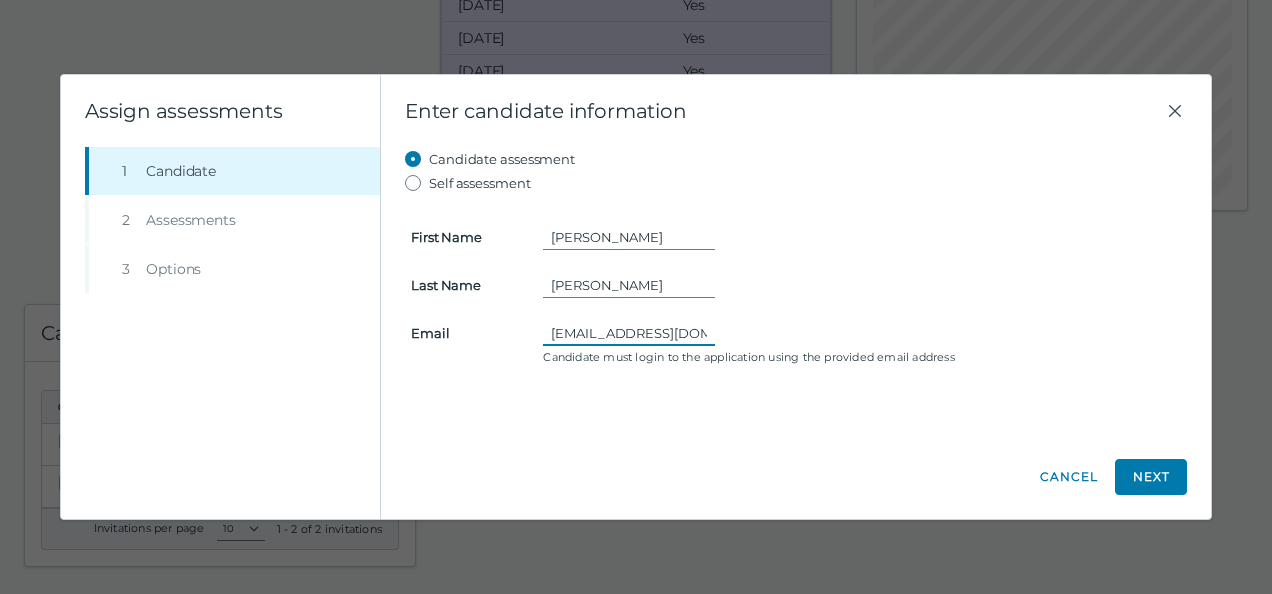 scroll, scrollTop: 0, scrollLeft: 32, axis: horizontal 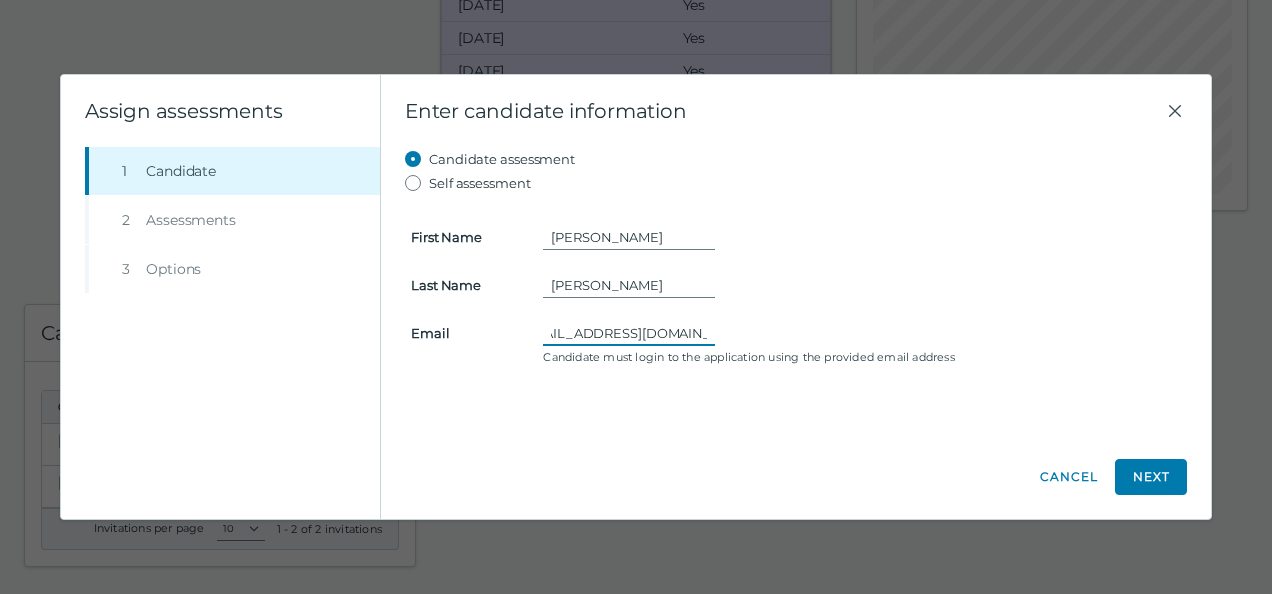 drag, startPoint x: 552, startPoint y: 334, endPoint x: 799, endPoint y: 326, distance: 247.12952 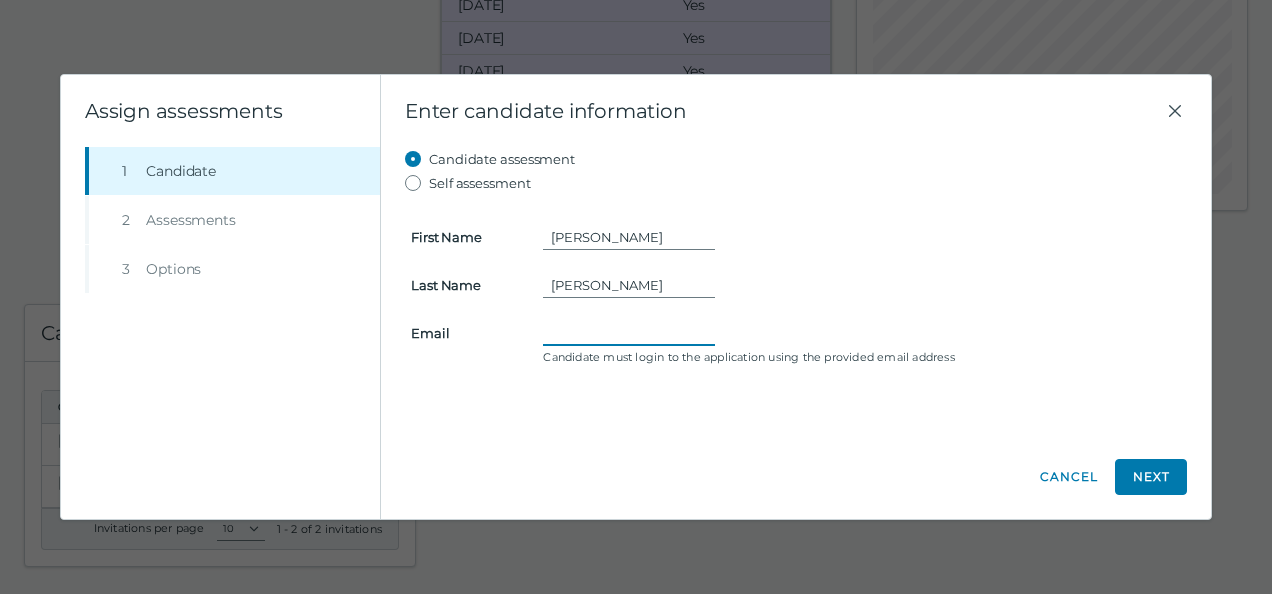scroll, scrollTop: 0, scrollLeft: 0, axis: both 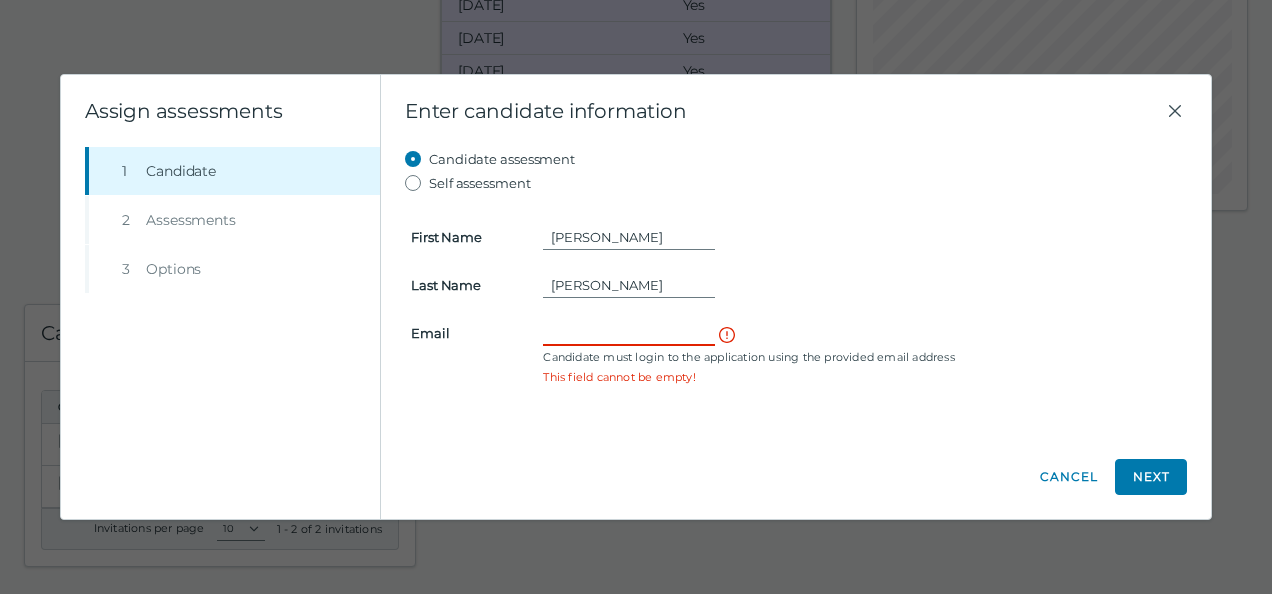paste on "[EMAIL_ADDRESS][DOMAIN_NAME]" 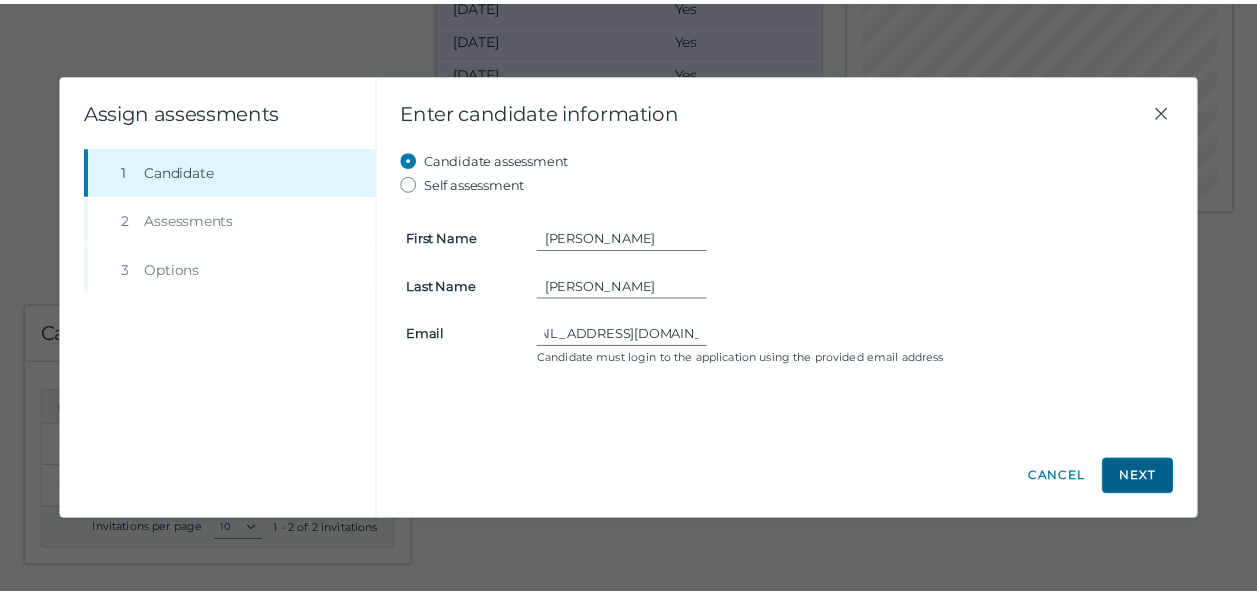 scroll, scrollTop: 0, scrollLeft: 0, axis: both 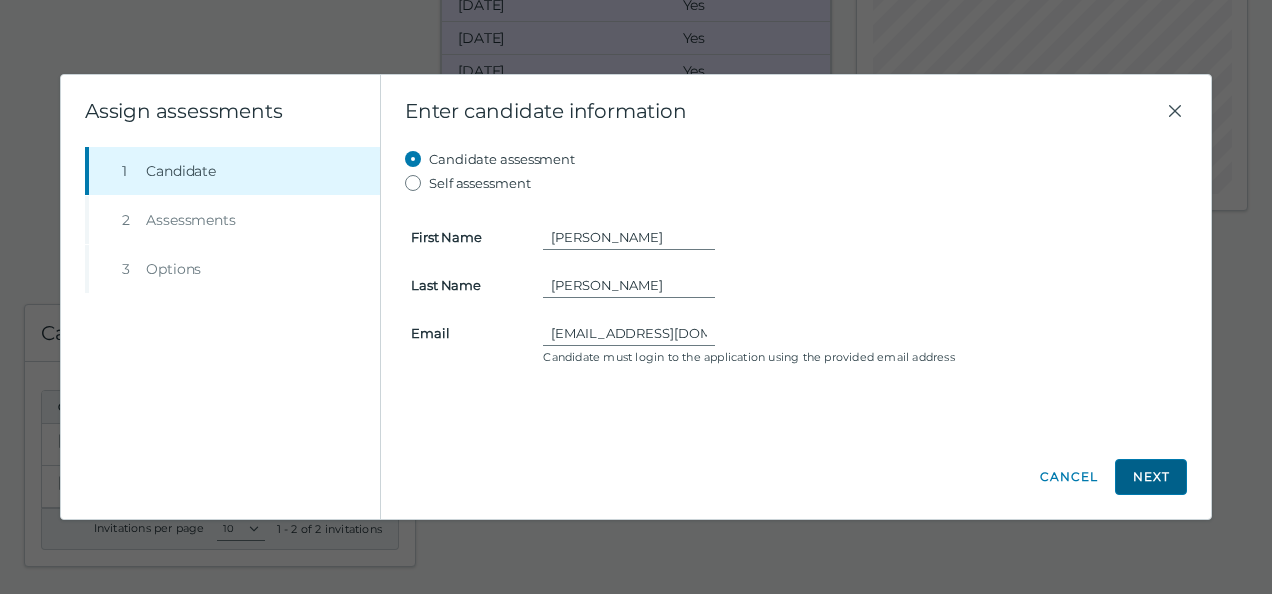 click on "Next" 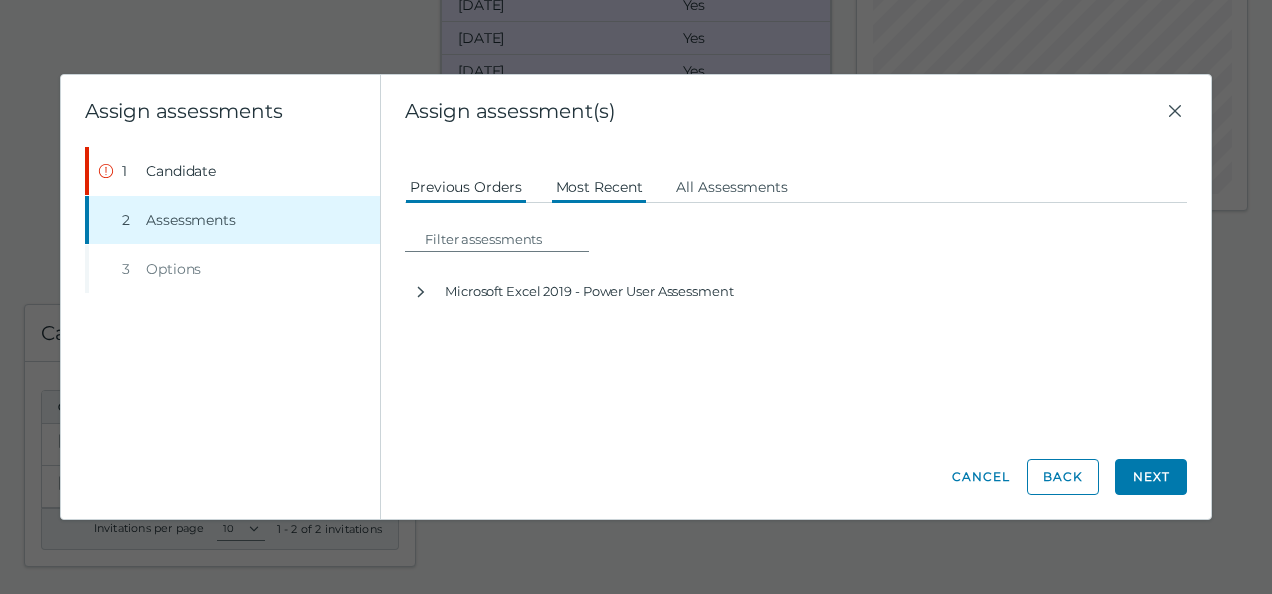 click on "Most Recent" at bounding box center (599, 186) 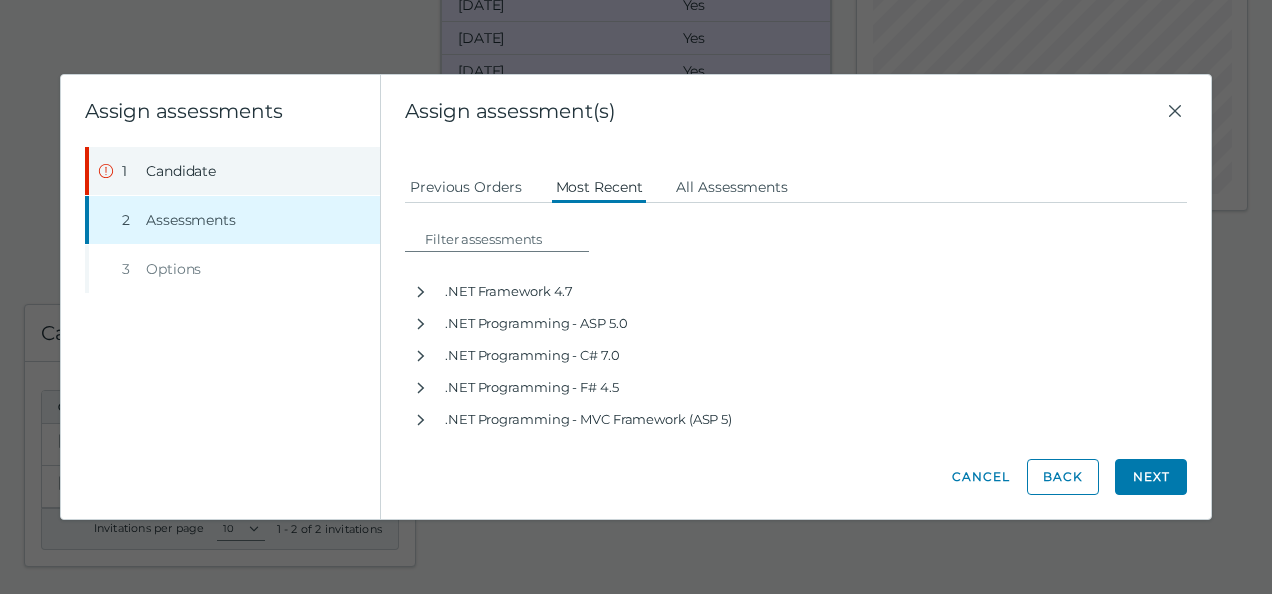 click on "Candidate" at bounding box center [181, 171] 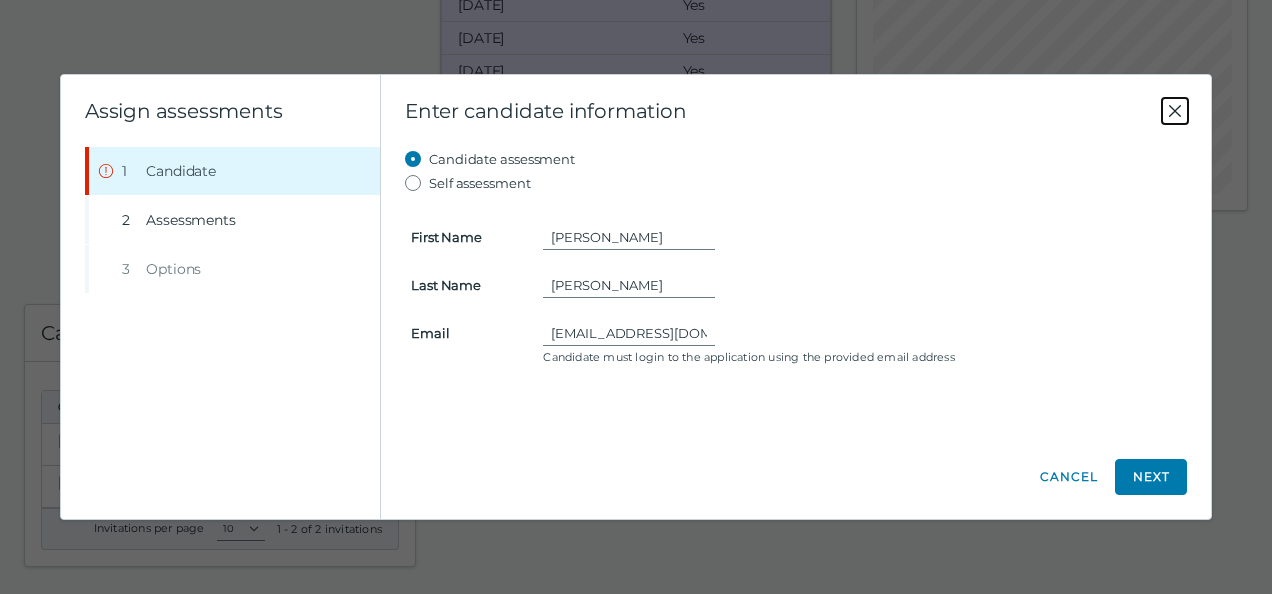 click 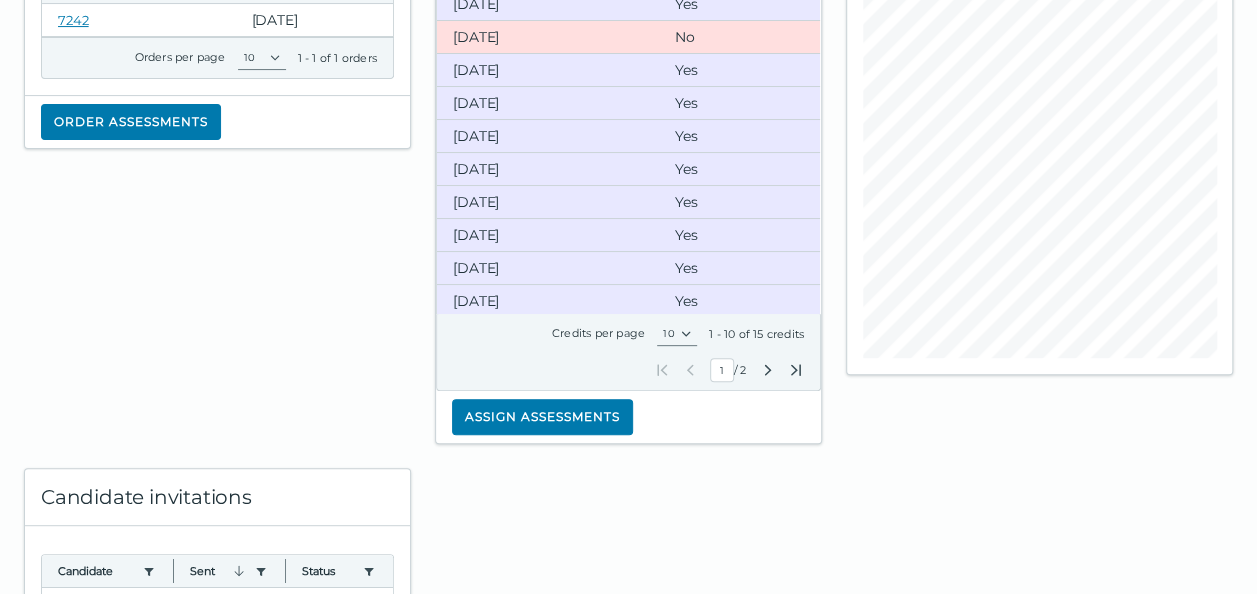 scroll, scrollTop: 431, scrollLeft: 0, axis: vertical 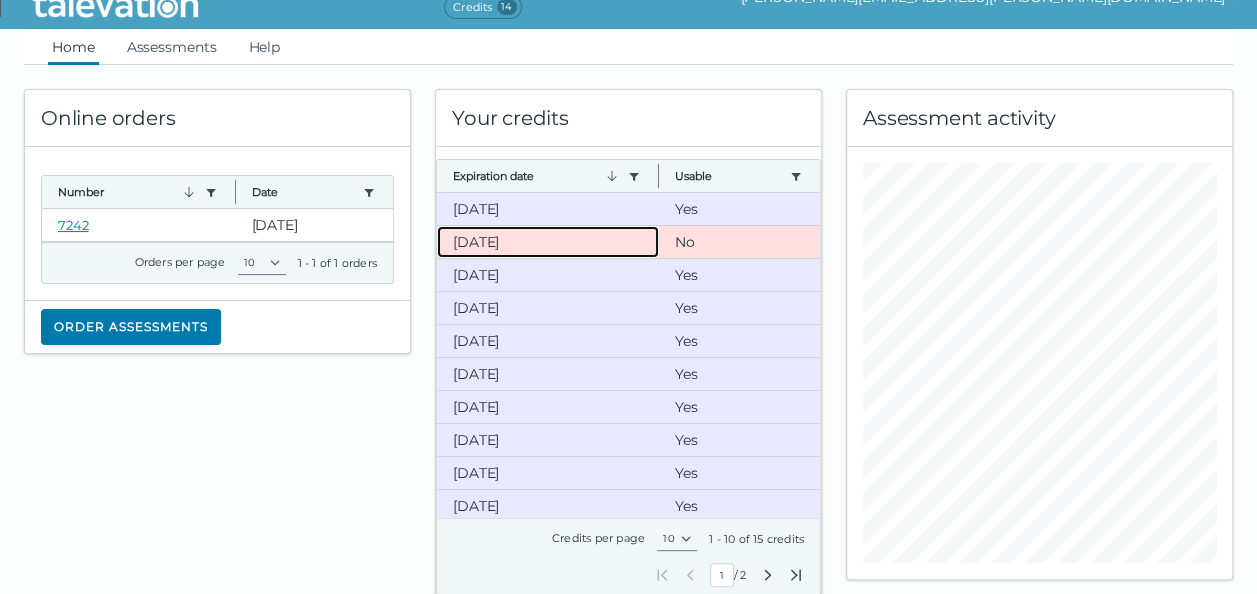 click on "[DATE]" 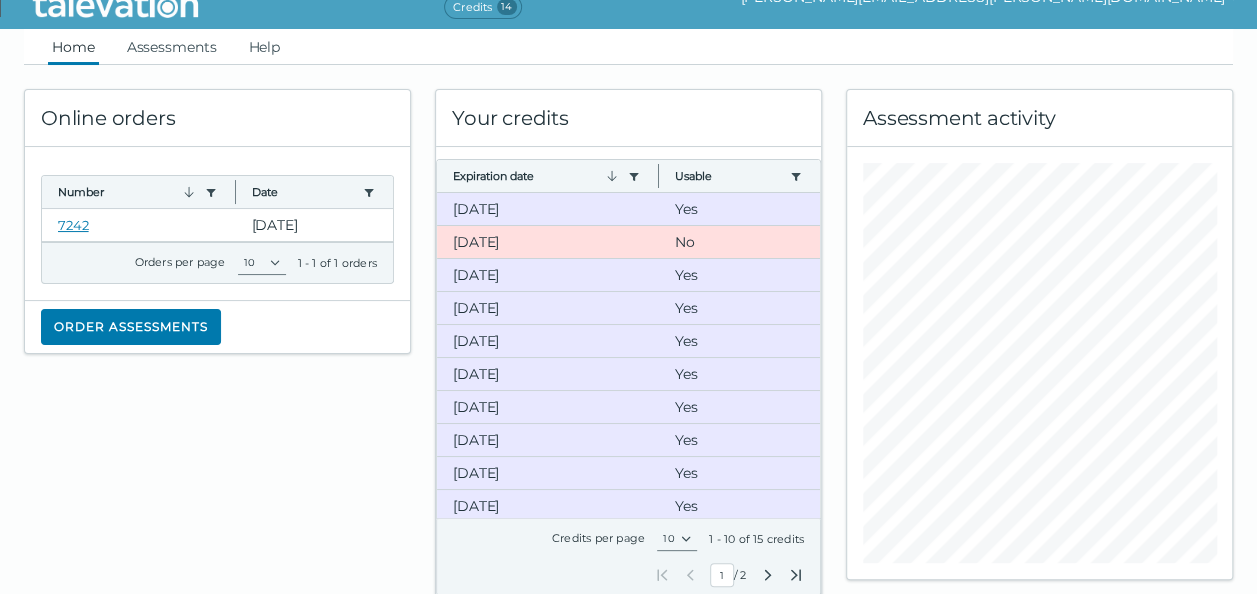 drag, startPoint x: 480, startPoint y: 236, endPoint x: 677, endPoint y: 96, distance: 241.67953 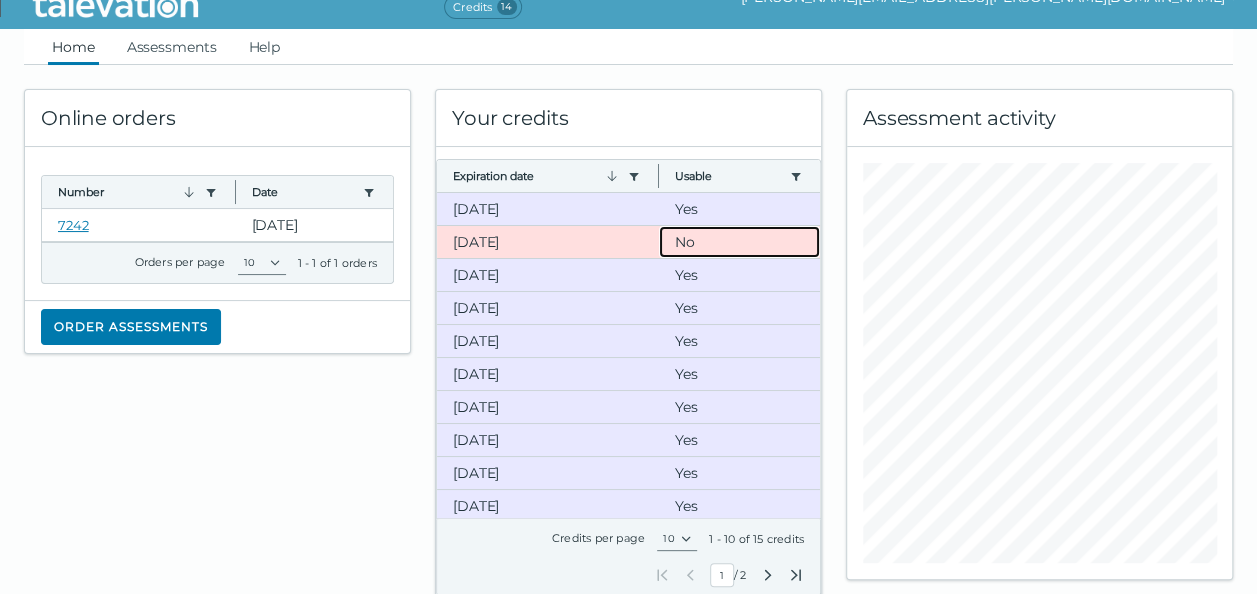 click on "No" 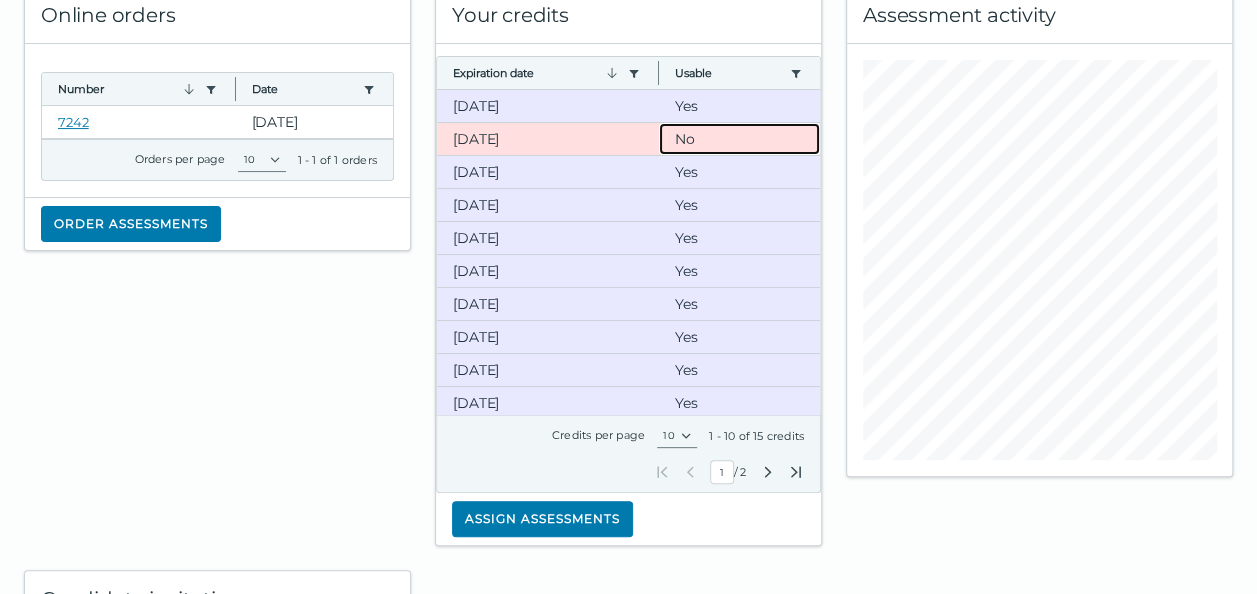 scroll, scrollTop: 231, scrollLeft: 0, axis: vertical 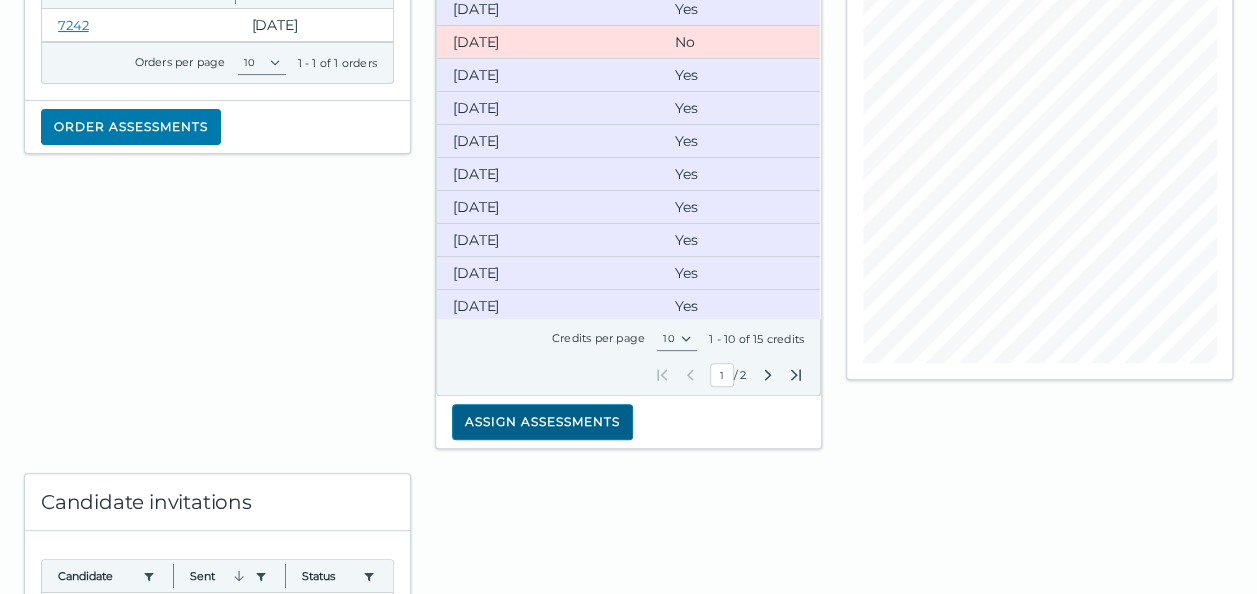 click on "Assign assessments" 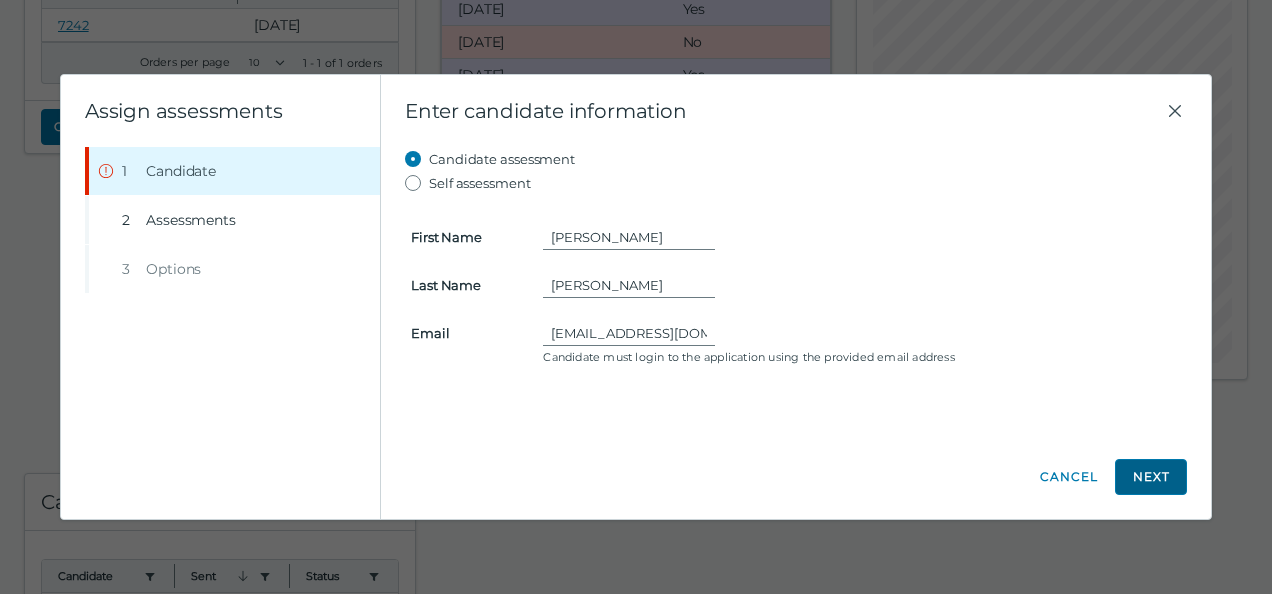 click on "Next" 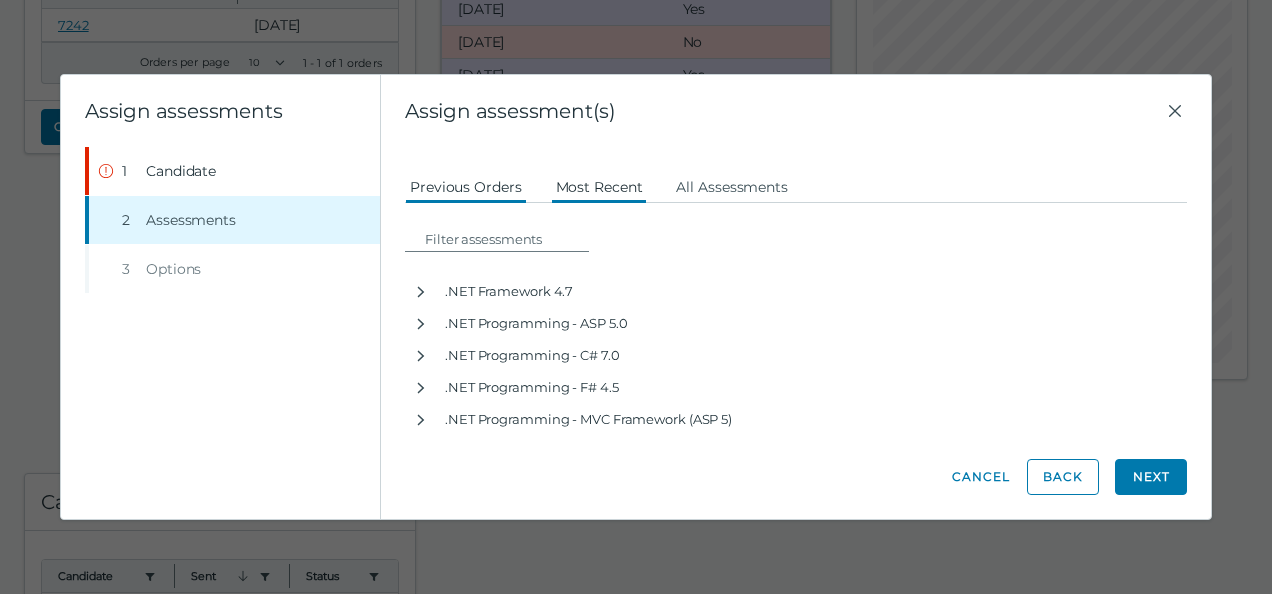 click on "Previous Orders" at bounding box center [466, 186] 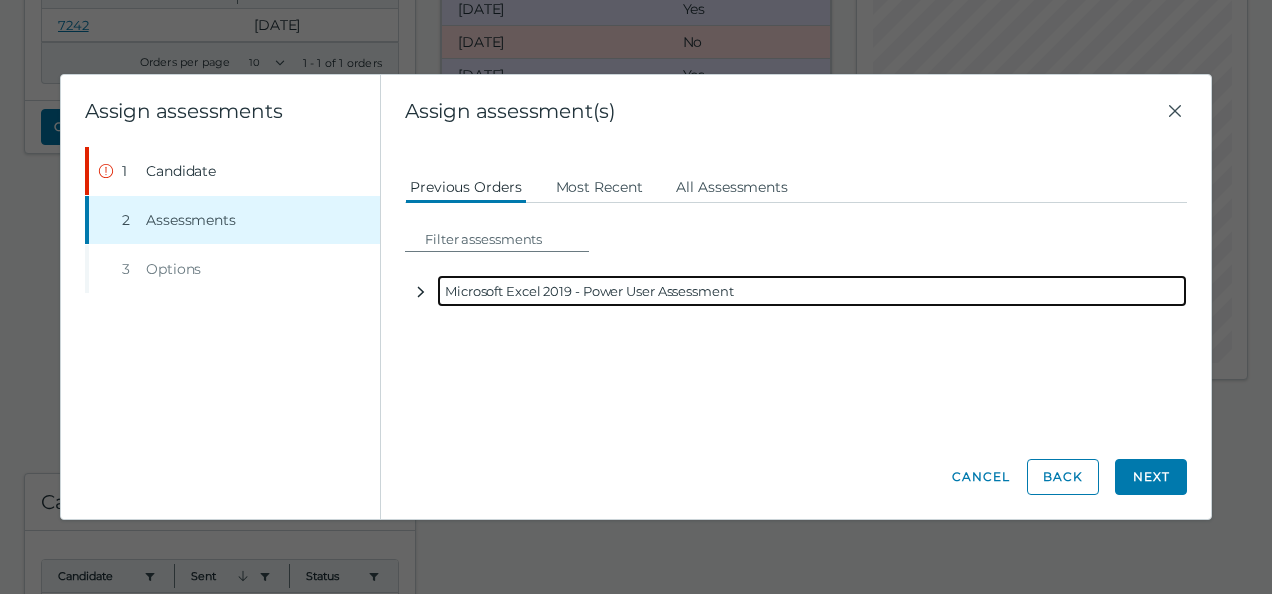 click 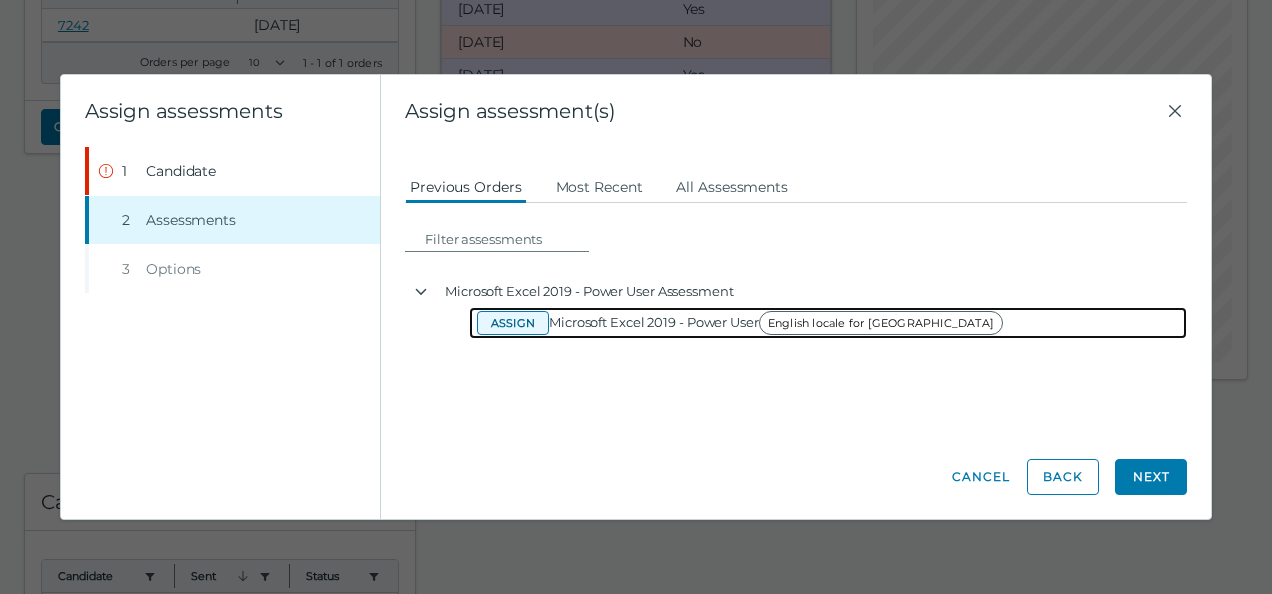 click on "Assign" at bounding box center (513, 323) 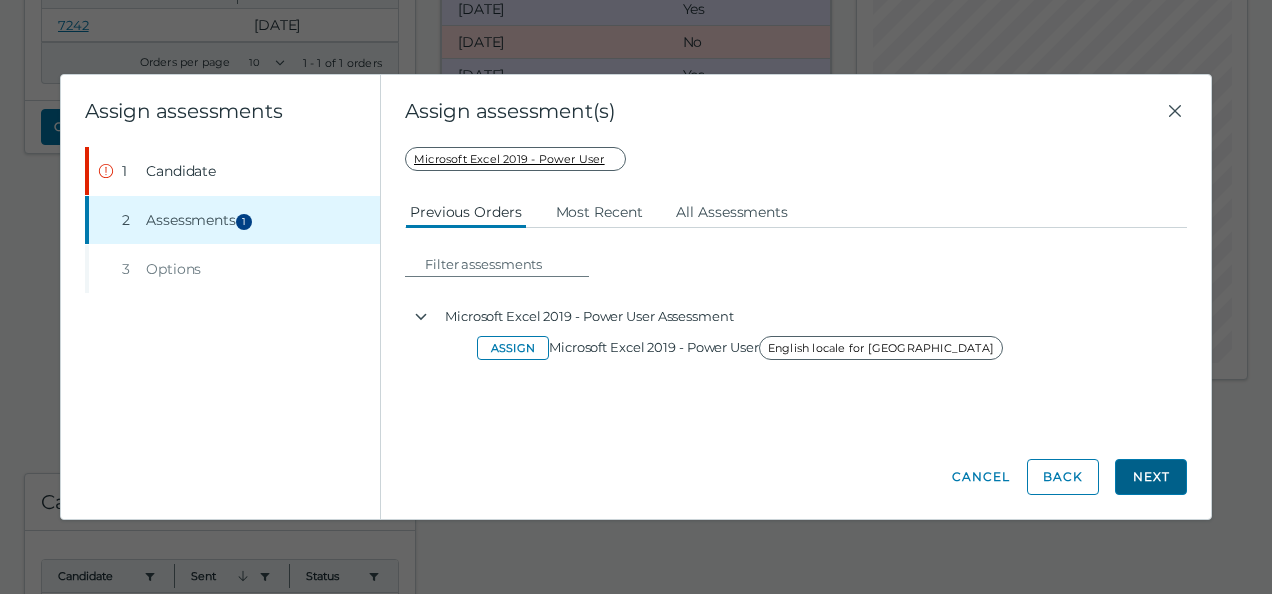 click on "Next" 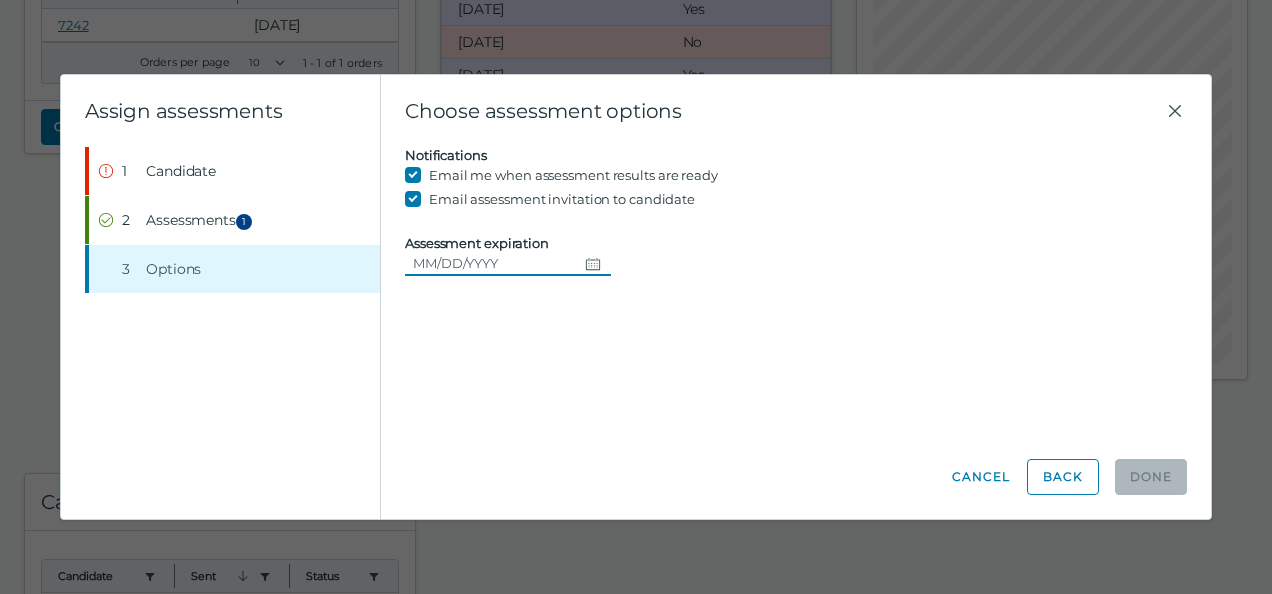 click 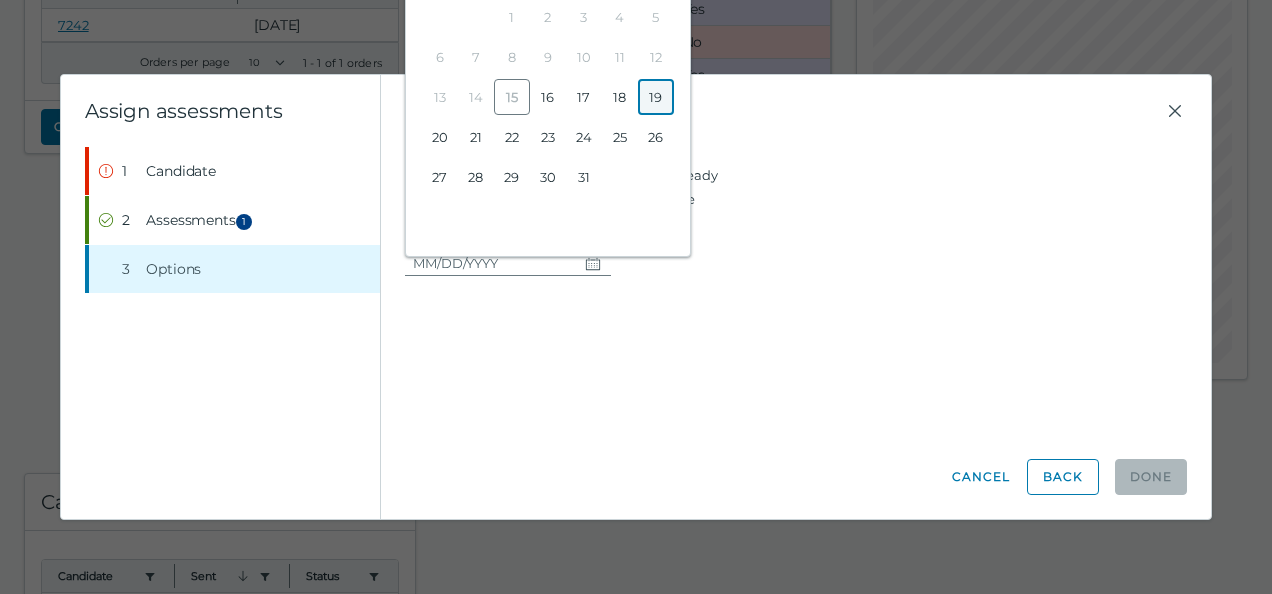 click on "19" 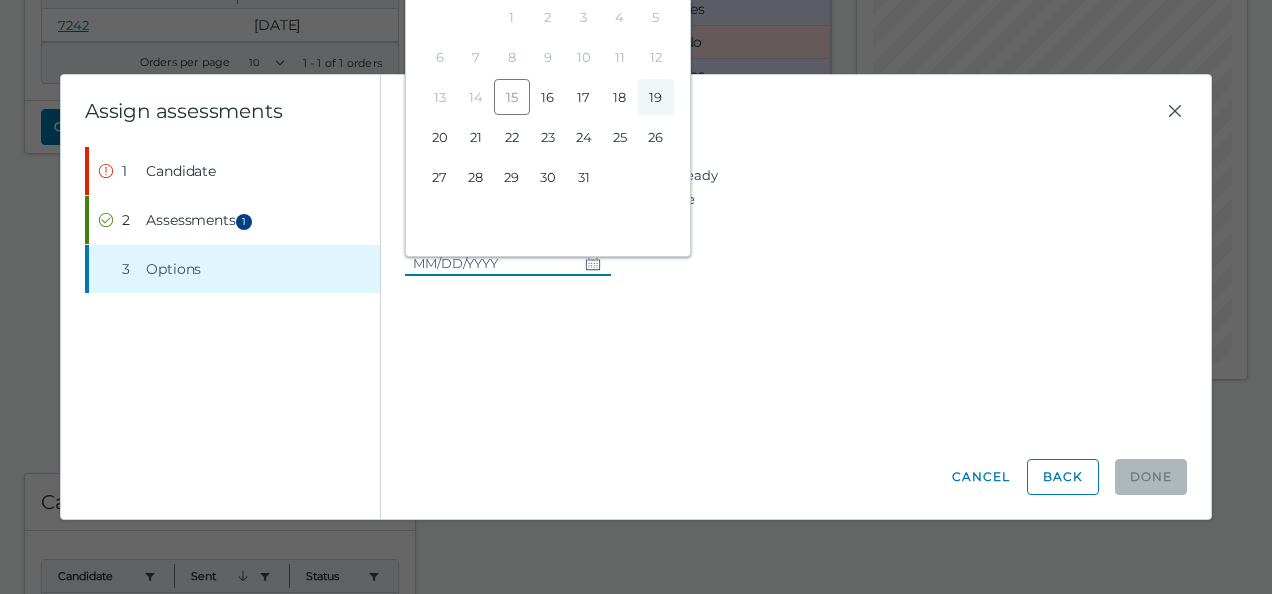 type on "[DATE]" 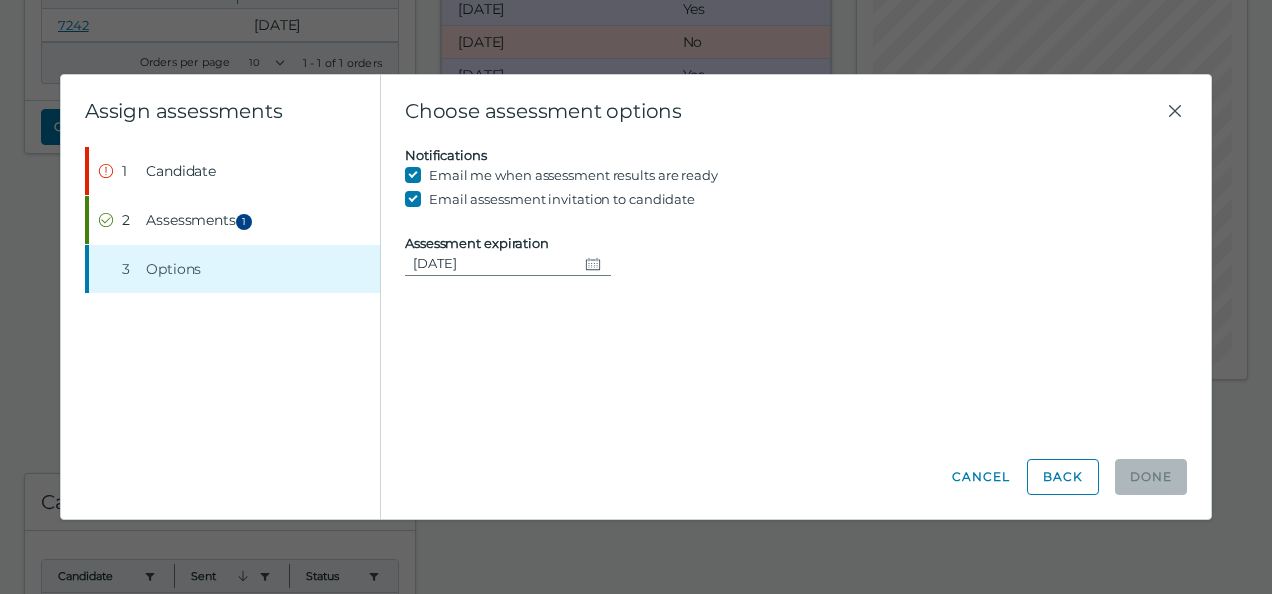 click on "Candidate assessment Self assessment First Name [PERSON_NAME] Last Name [PERSON_NAME] Email [PERSON_NAME][EMAIL_ADDRESS][DOMAIN_NAME] Candidate must login to the application using the provided email address  Microsoft Excel 2019 - Power User Previous Orders Most Recent All Assessments  Microsoft Excel 2019 - Power User Assessment  Assign Microsoft Excel 2019 - Power User  English locale for [GEOGRAPHIC_DATA] Notifications Email me when assessment results are ready Email assessment invitation to candidate Assessment expiration [DATE]" 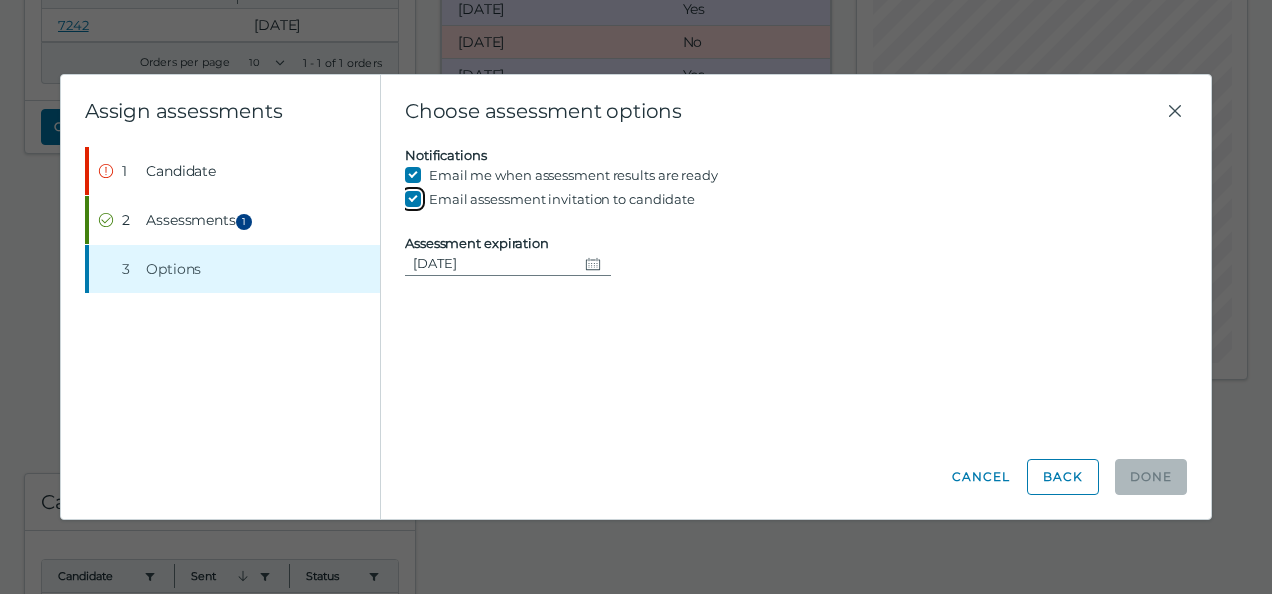 click on "Email assessment invitation to candidate" at bounding box center (417, 199) 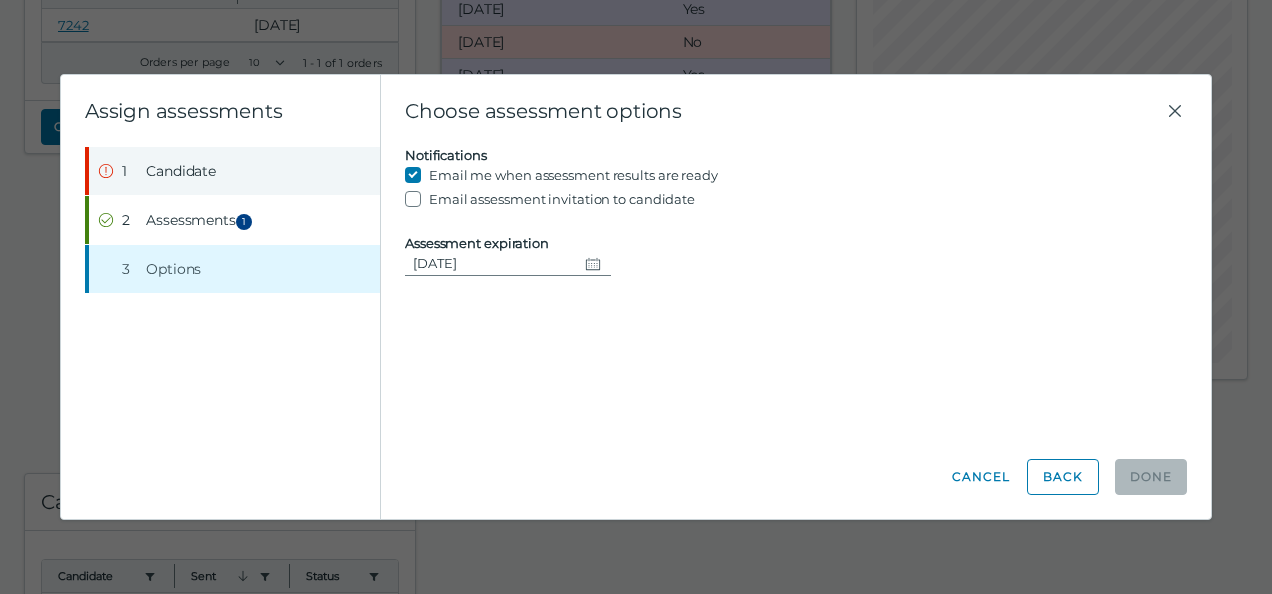 click on "Step  1  Candidate" at bounding box center (234, 171) 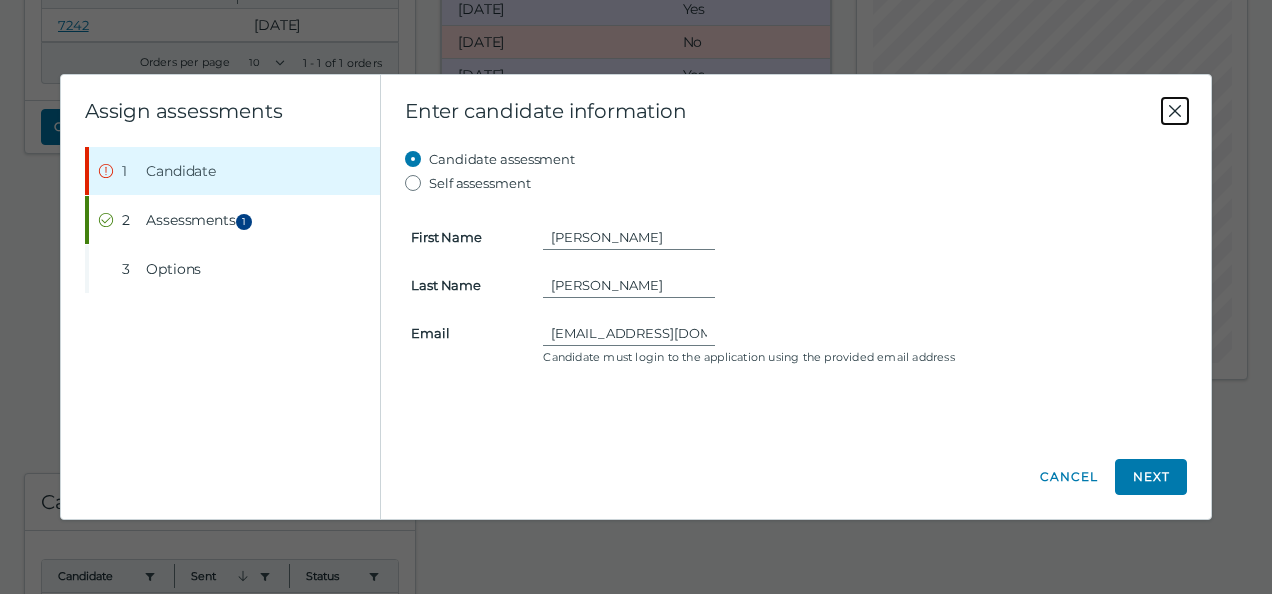 click 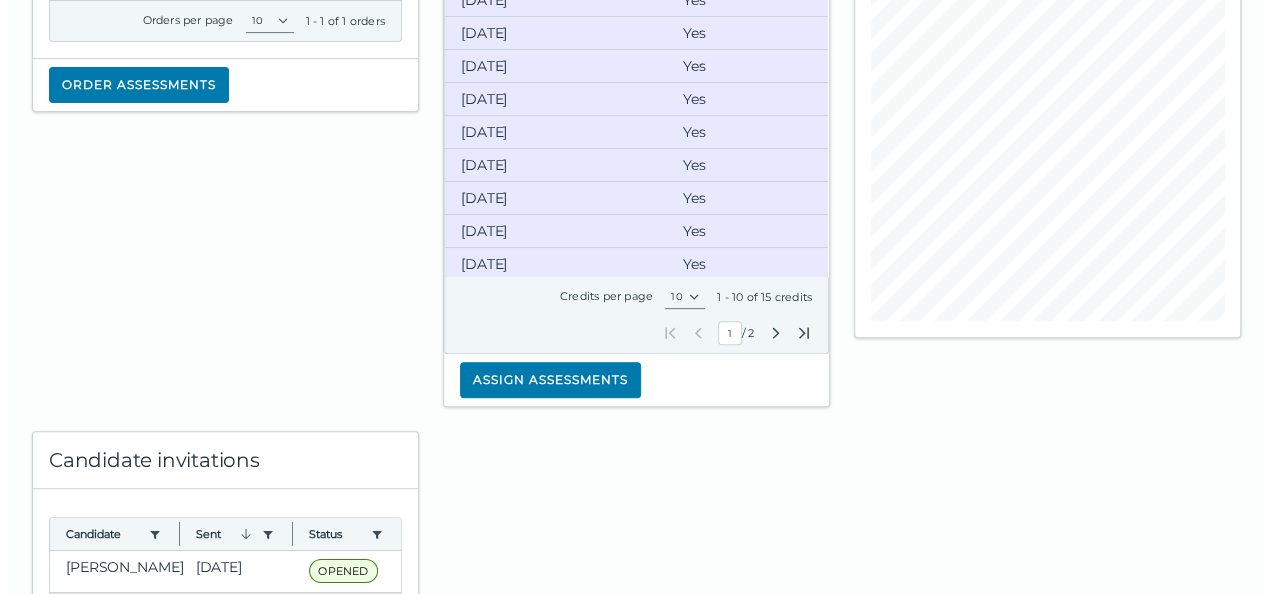 scroll, scrollTop: 382, scrollLeft: 0, axis: vertical 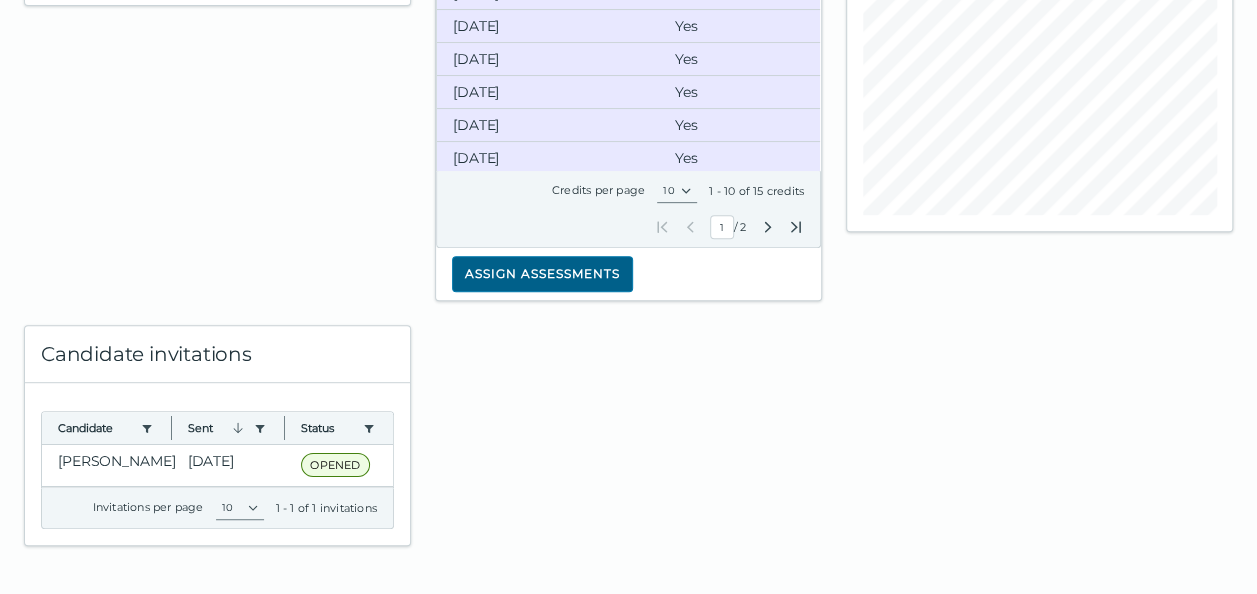 click on "Assign assessments" 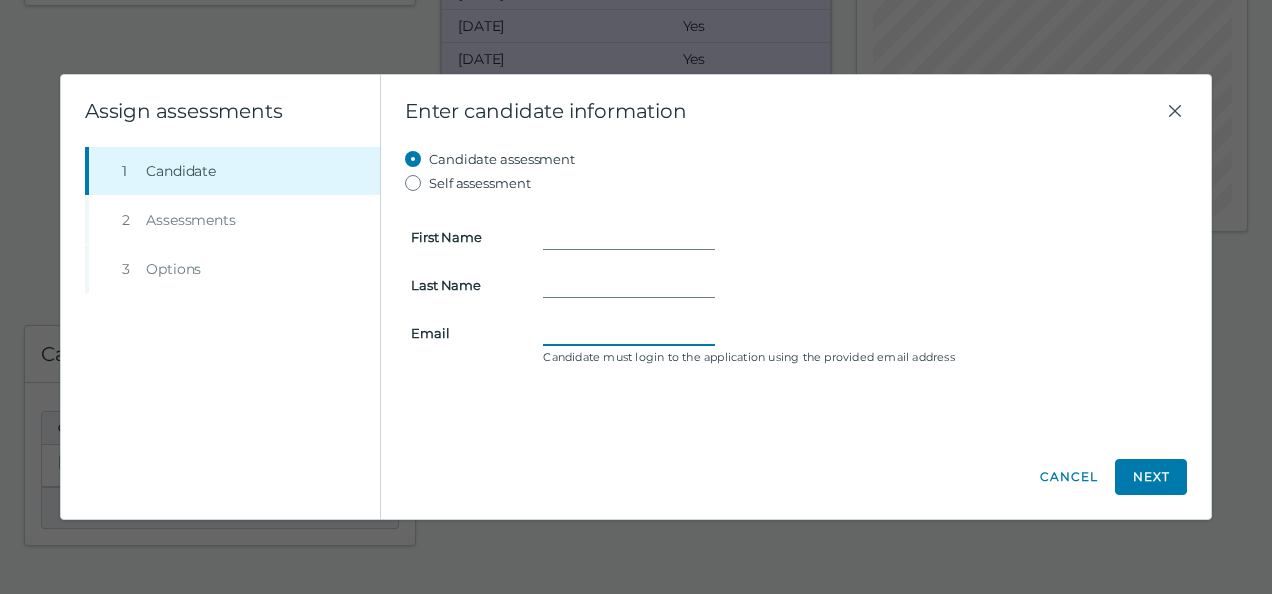 click on "Email" at bounding box center (629, 333) 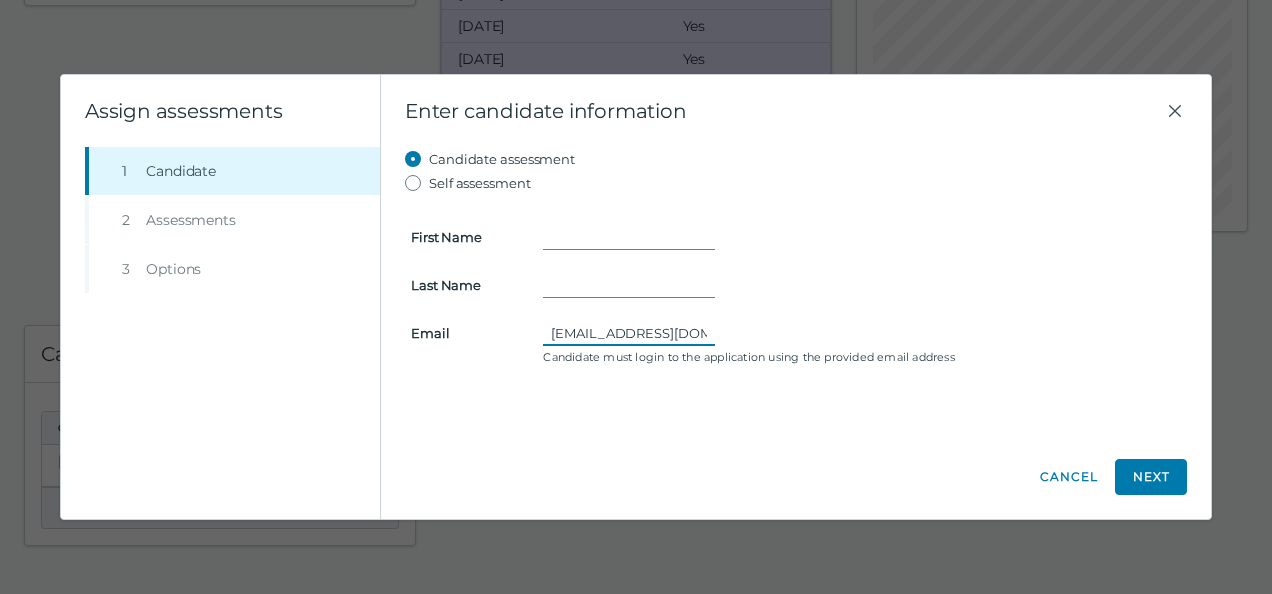 scroll, scrollTop: 0, scrollLeft: 32, axis: horizontal 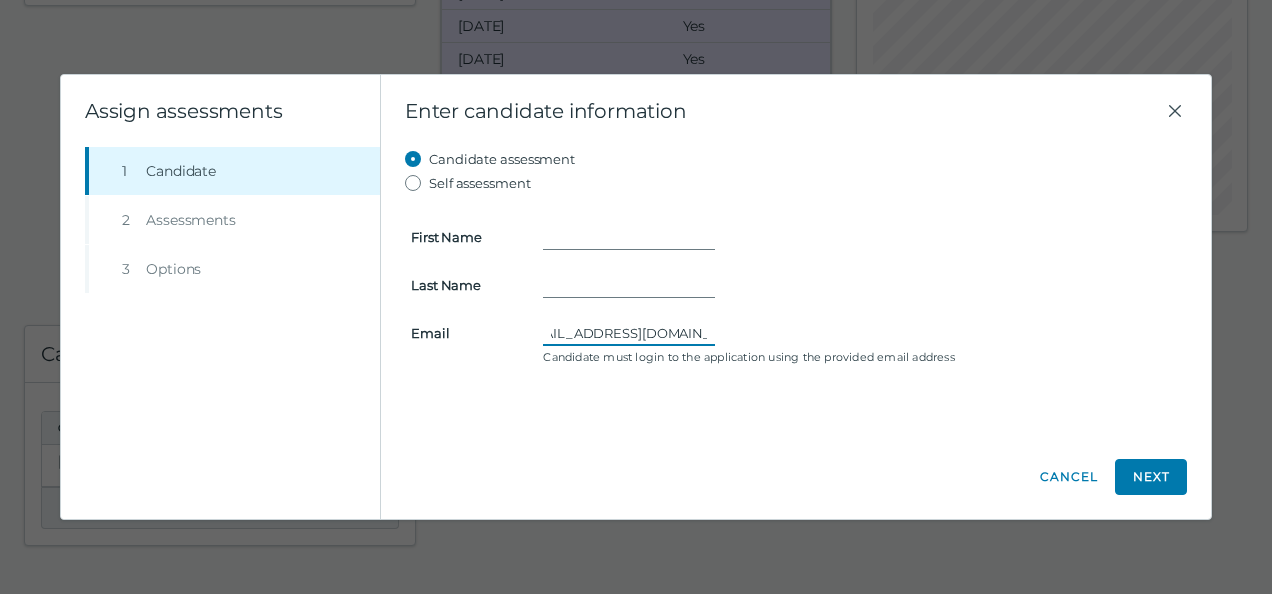 type on "[EMAIL_ADDRESS][DOMAIN_NAME]" 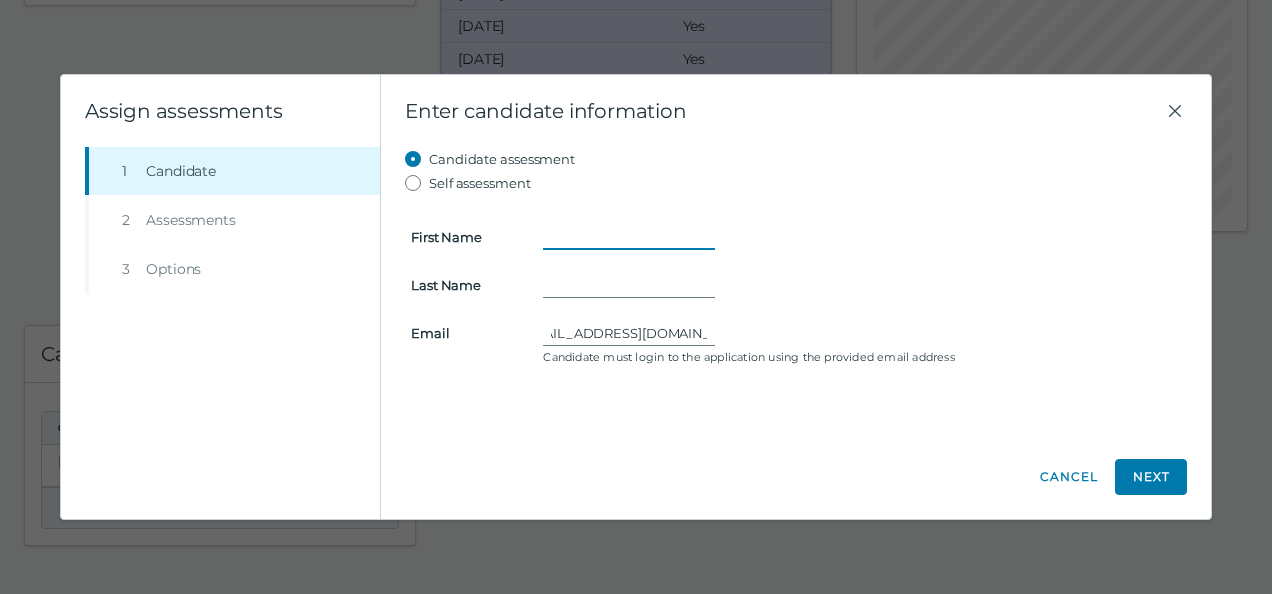 drag, startPoint x: 596, startPoint y: 238, endPoint x: 647, endPoint y: 238, distance: 51 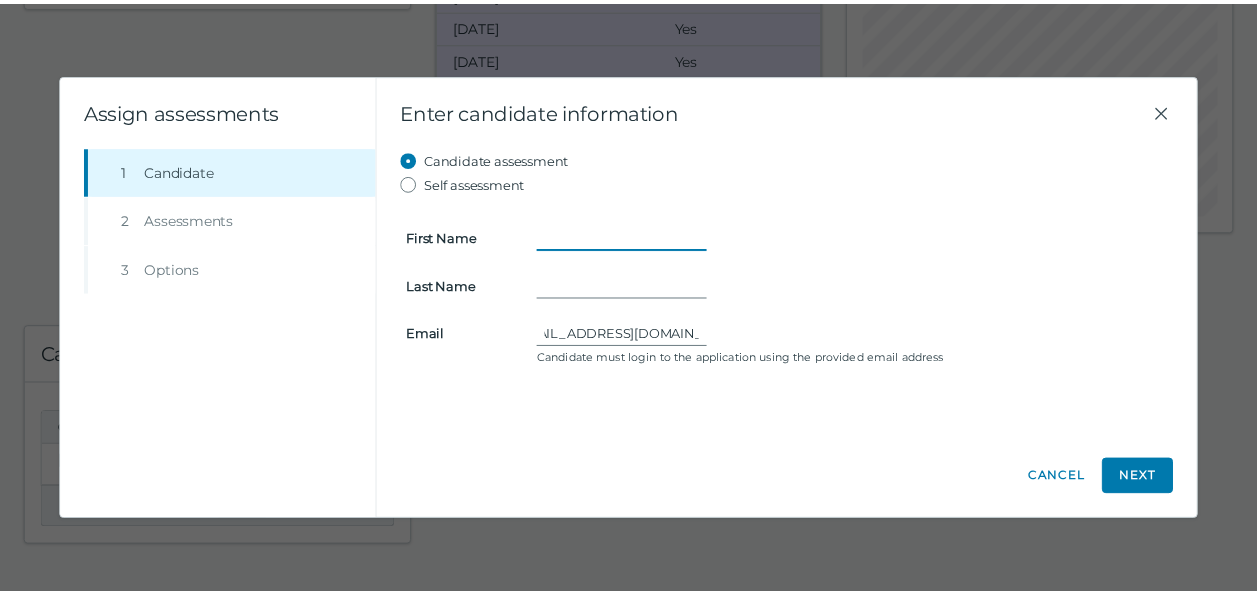 scroll, scrollTop: 0, scrollLeft: 0, axis: both 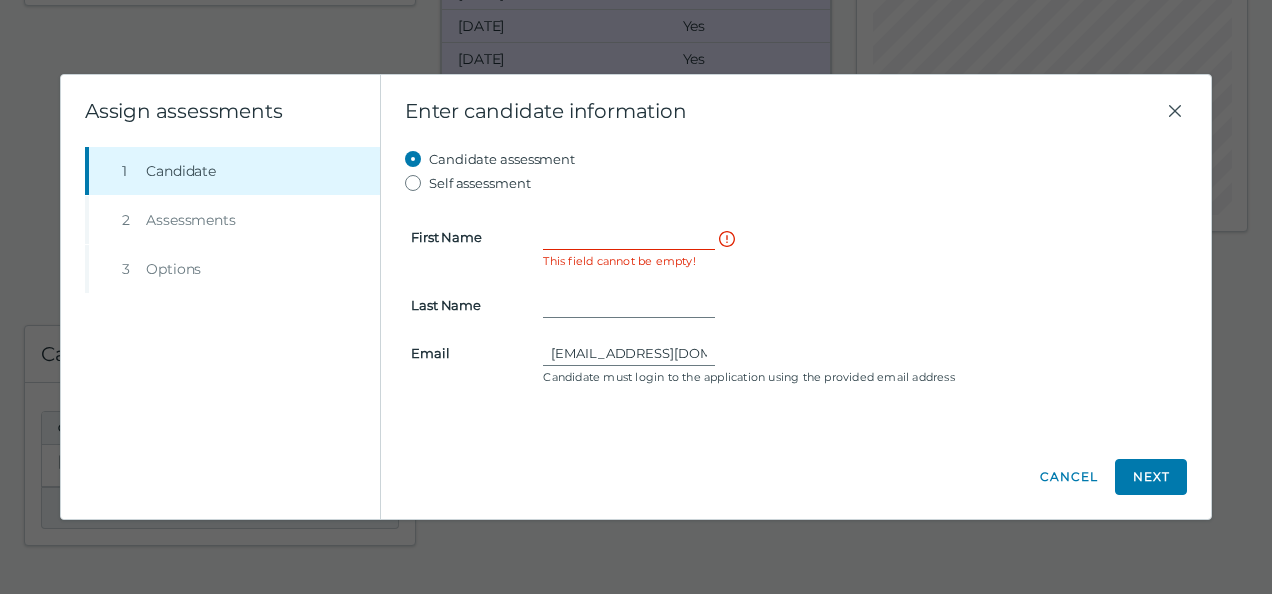click on "Self assessment" at bounding box center (796, 183) 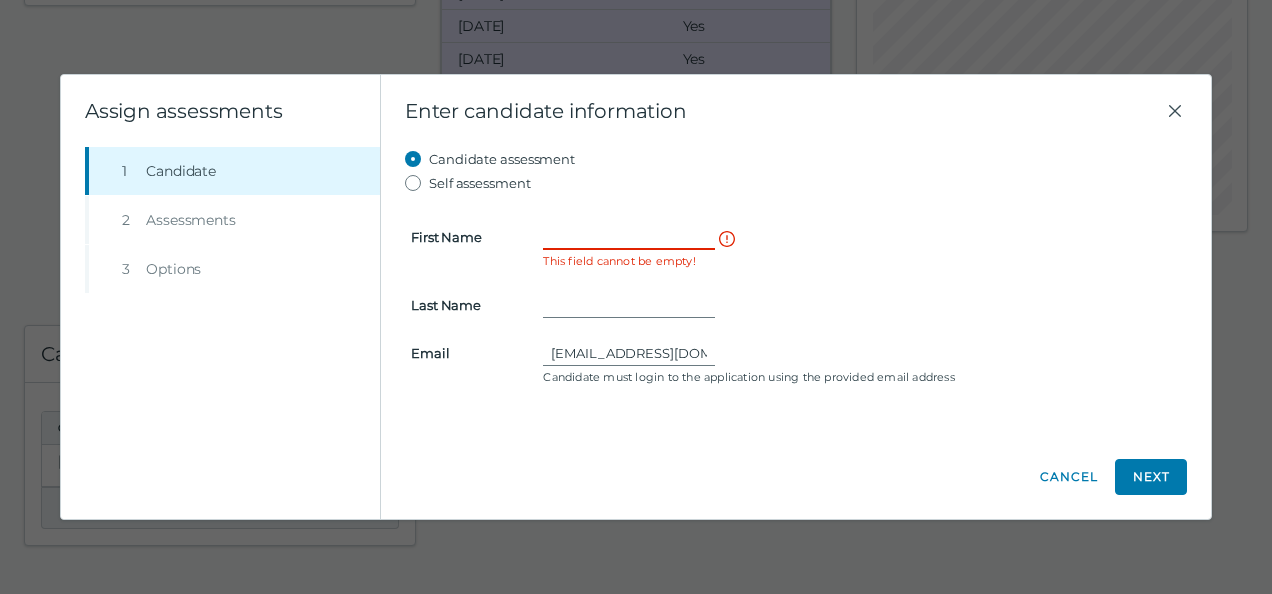 click on "First Name" at bounding box center [629, 237] 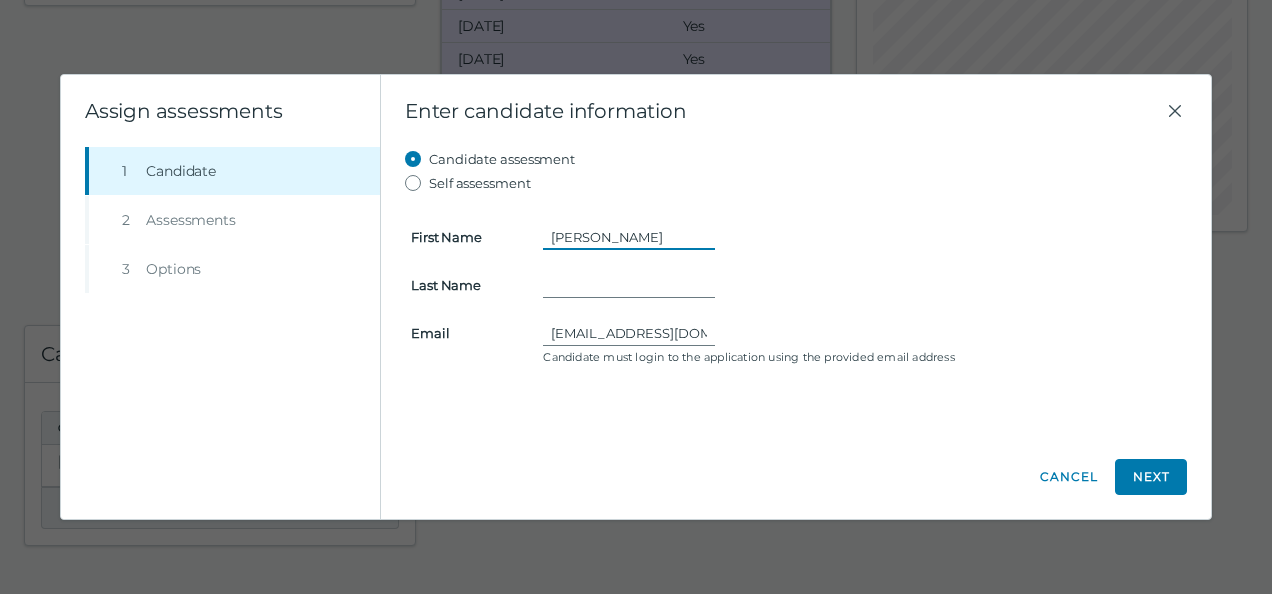 type on "[PERSON_NAME]" 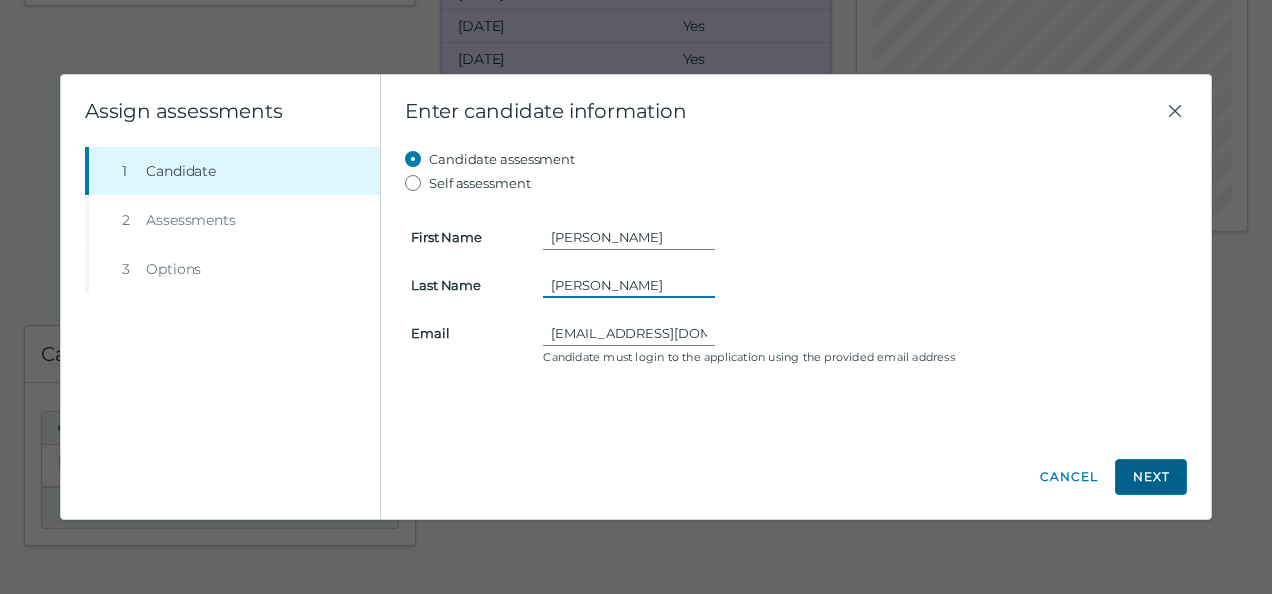 type on "[PERSON_NAME]" 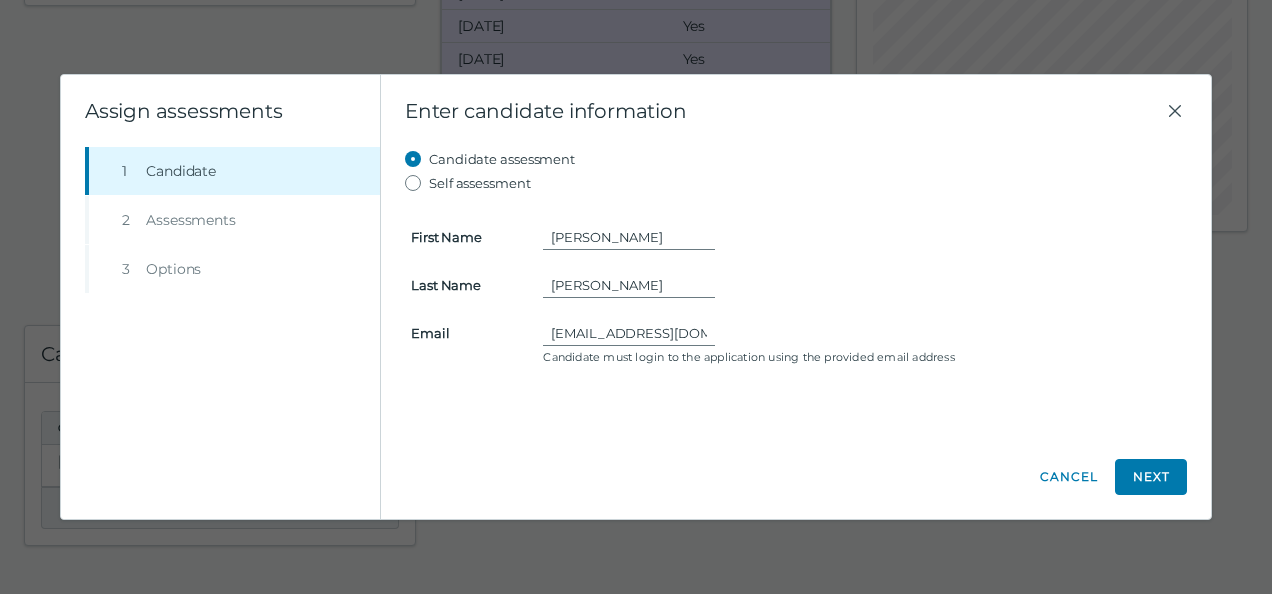 drag, startPoint x: 1166, startPoint y: 476, endPoint x: 1181, endPoint y: 413, distance: 64.7611 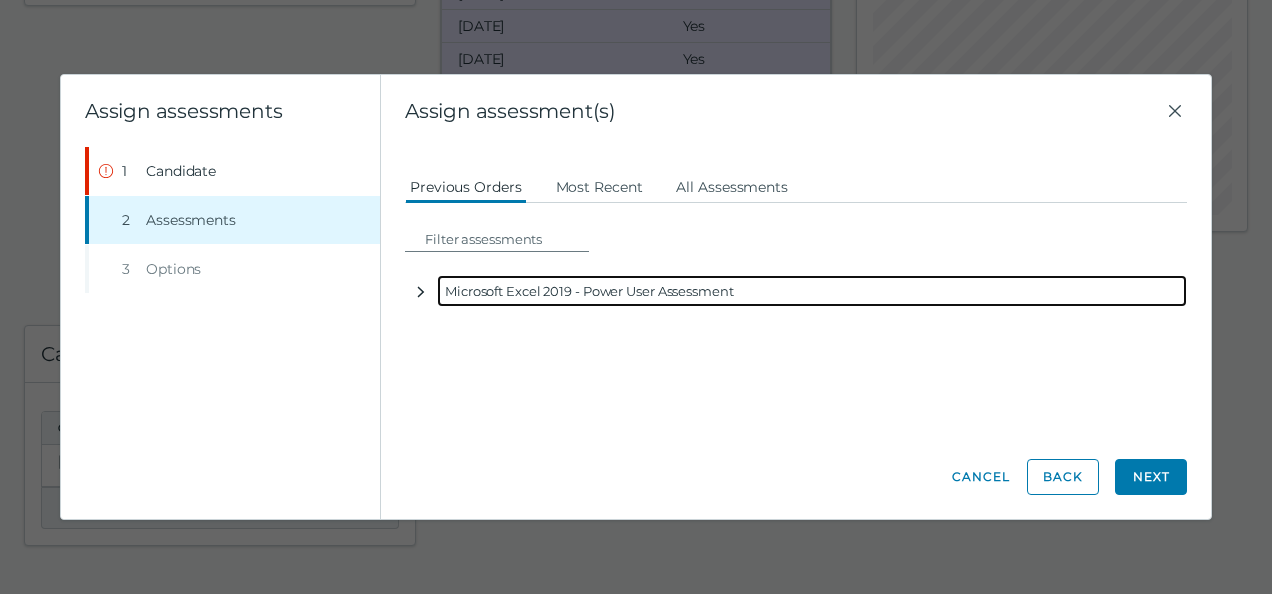 click 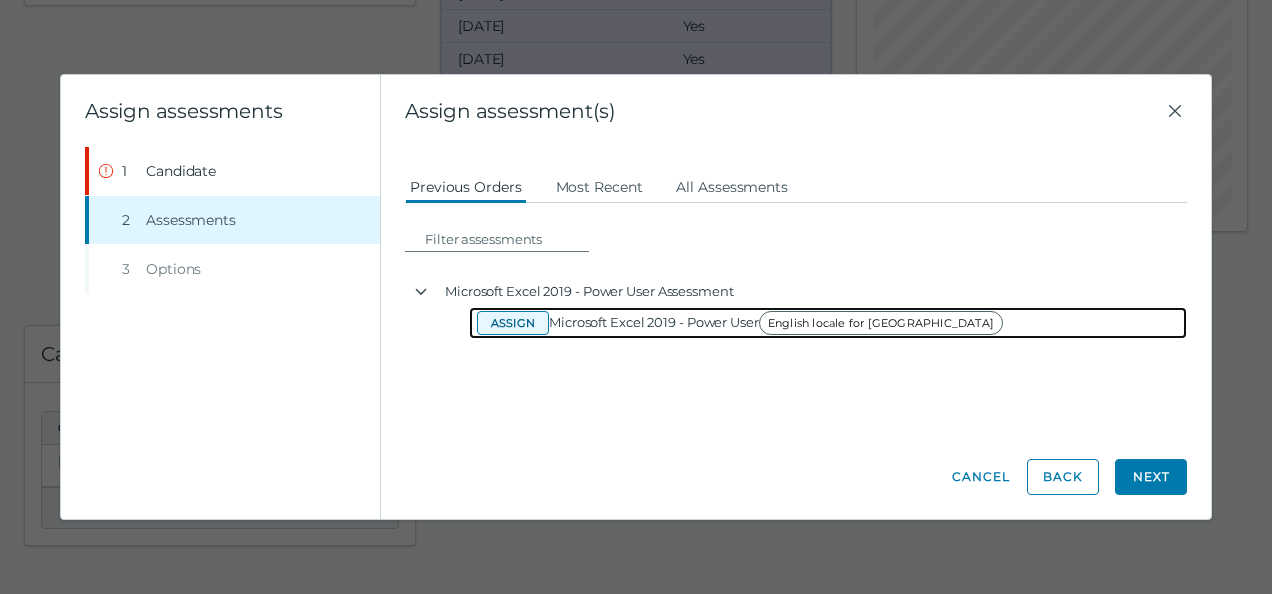 click on "Assign" at bounding box center (513, 323) 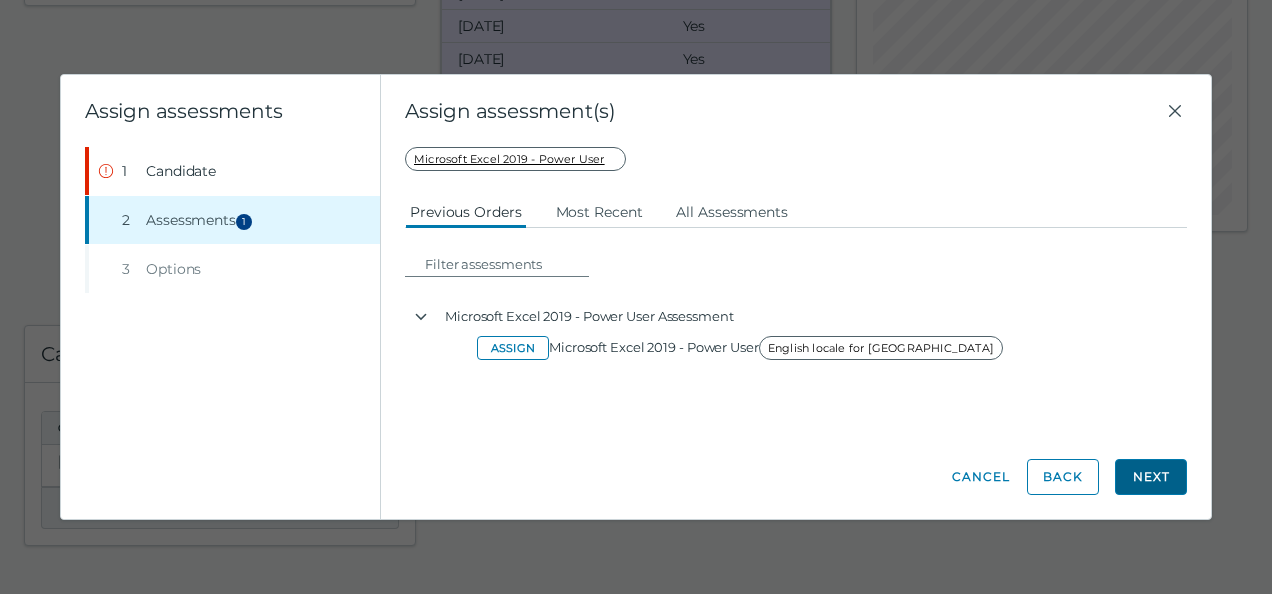 click on "Next" 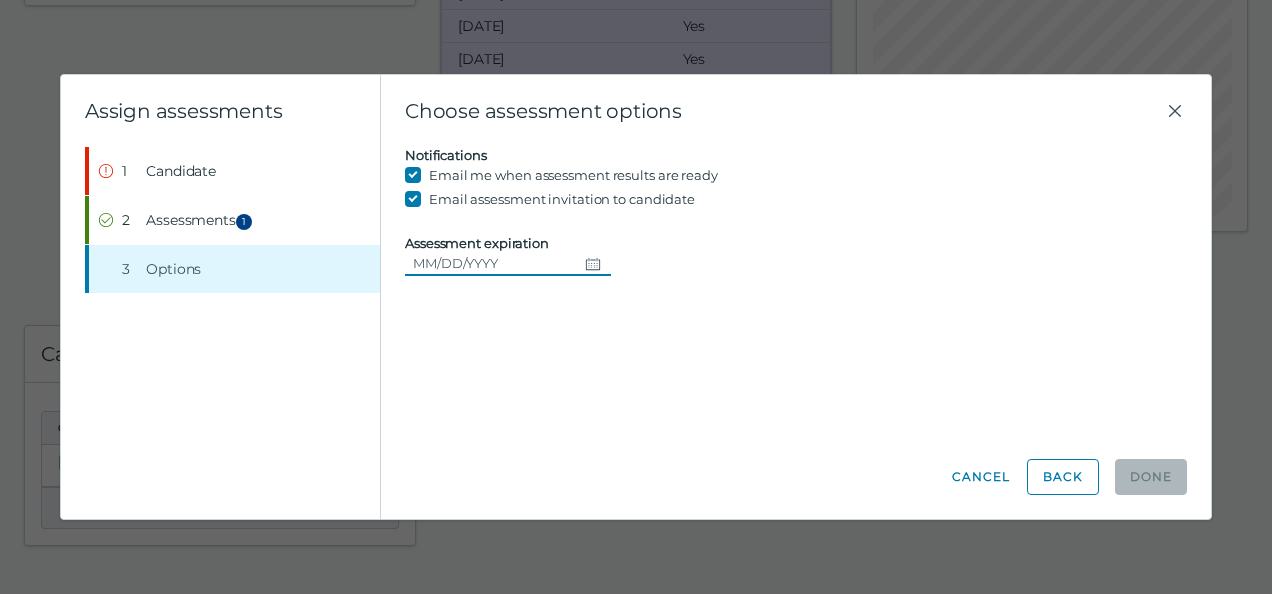 click 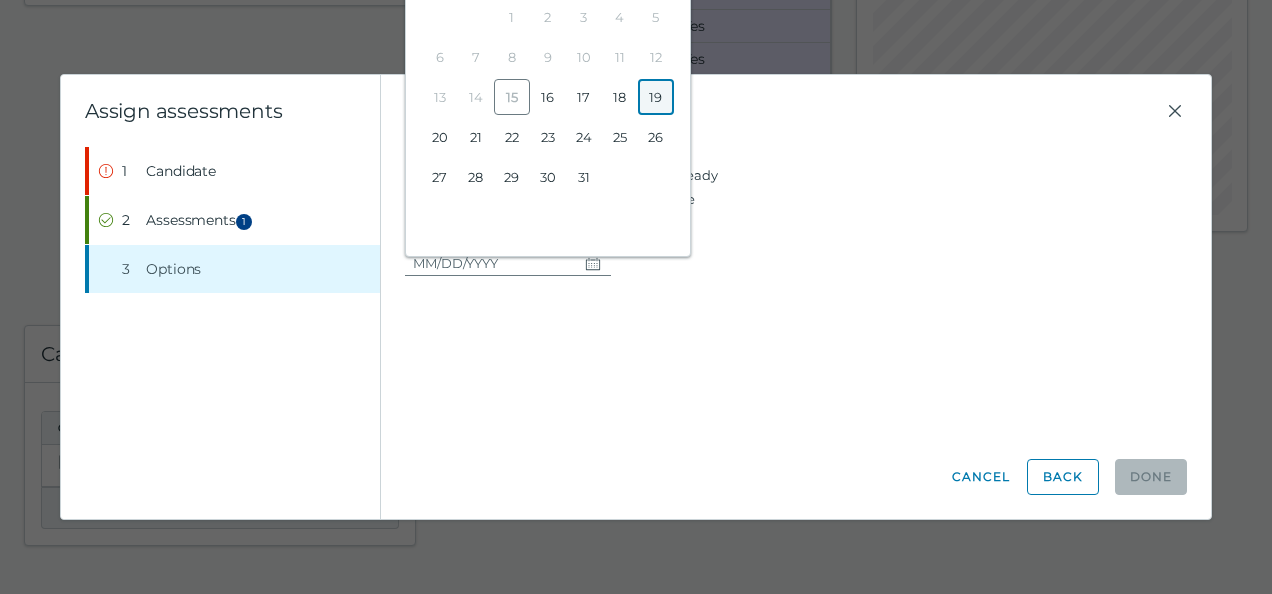 click on "19" 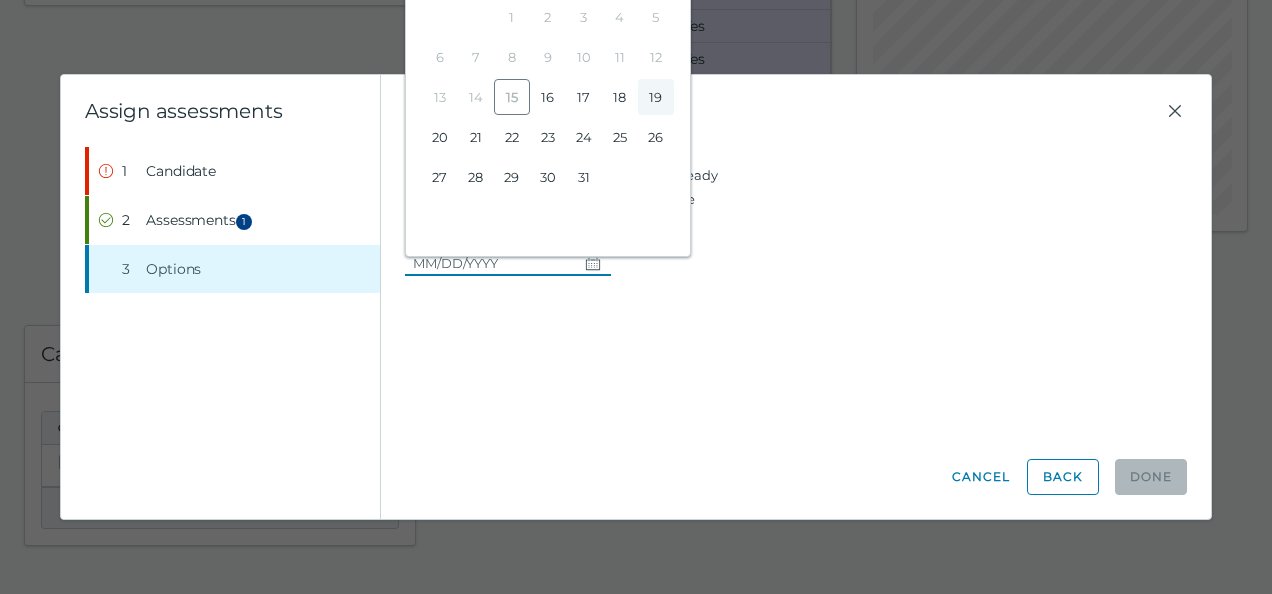 type on "[DATE]" 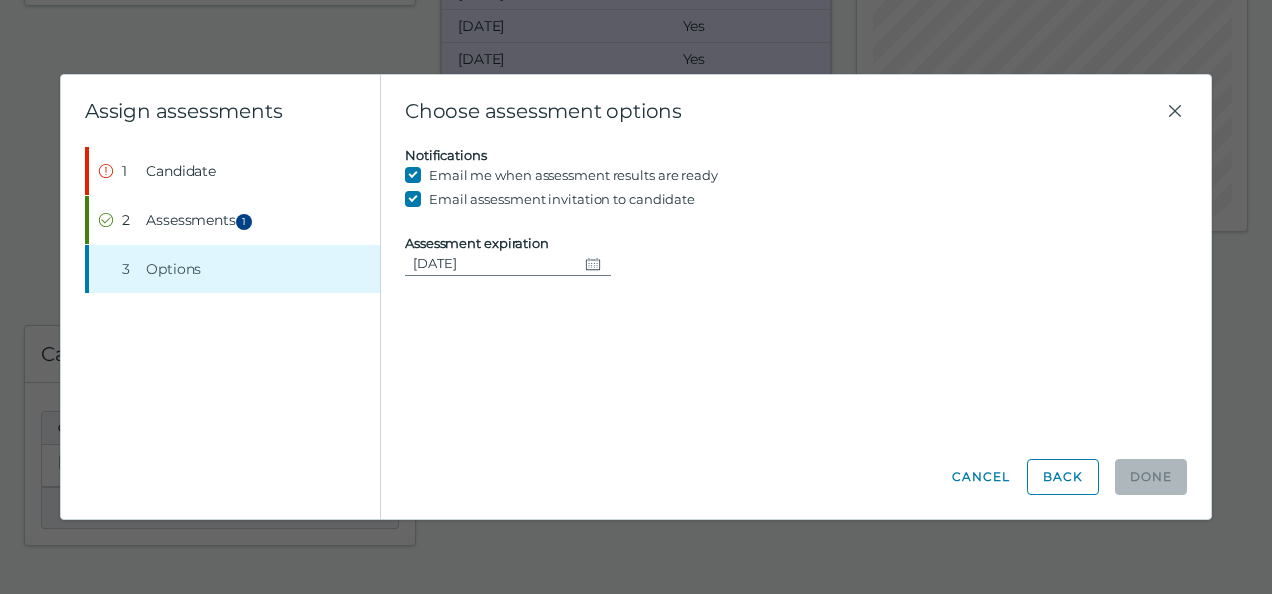 drag, startPoint x: 532, startPoint y: 295, endPoint x: 548, endPoint y: 296, distance: 16.03122 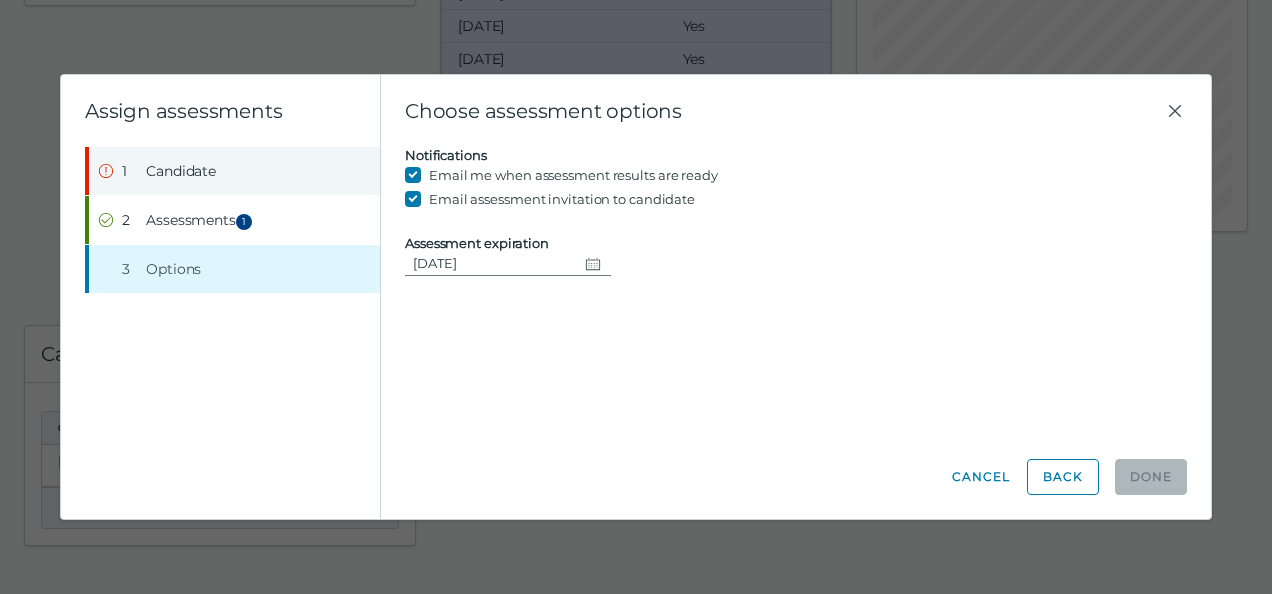 click on "Candidate" at bounding box center [181, 171] 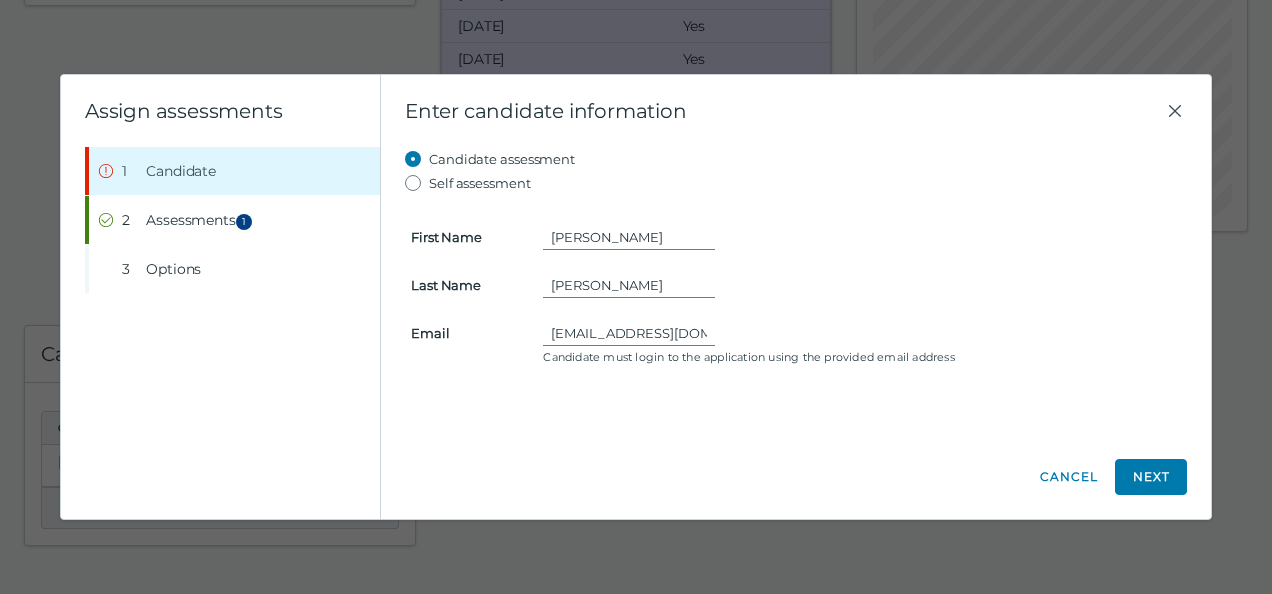 drag, startPoint x: 725, startPoint y: 327, endPoint x: 820, endPoint y: 324, distance: 95.047356 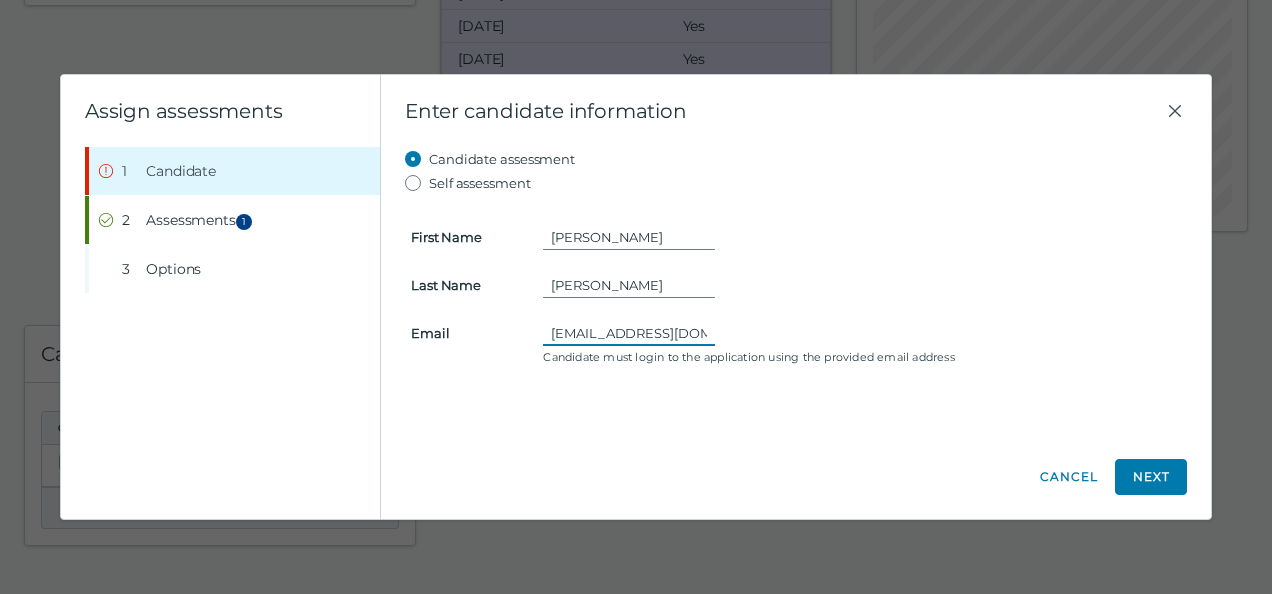 click on "[EMAIL_ADDRESS][DOMAIN_NAME]" at bounding box center (629, 333) 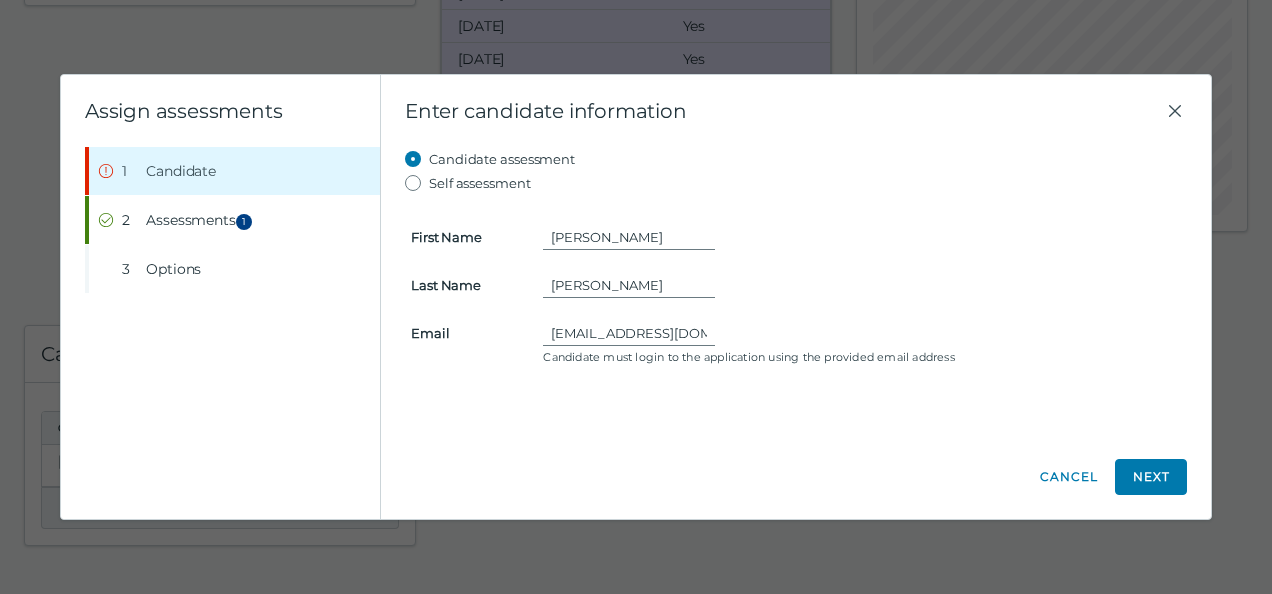 click on "Self assessment" at bounding box center [480, 183] 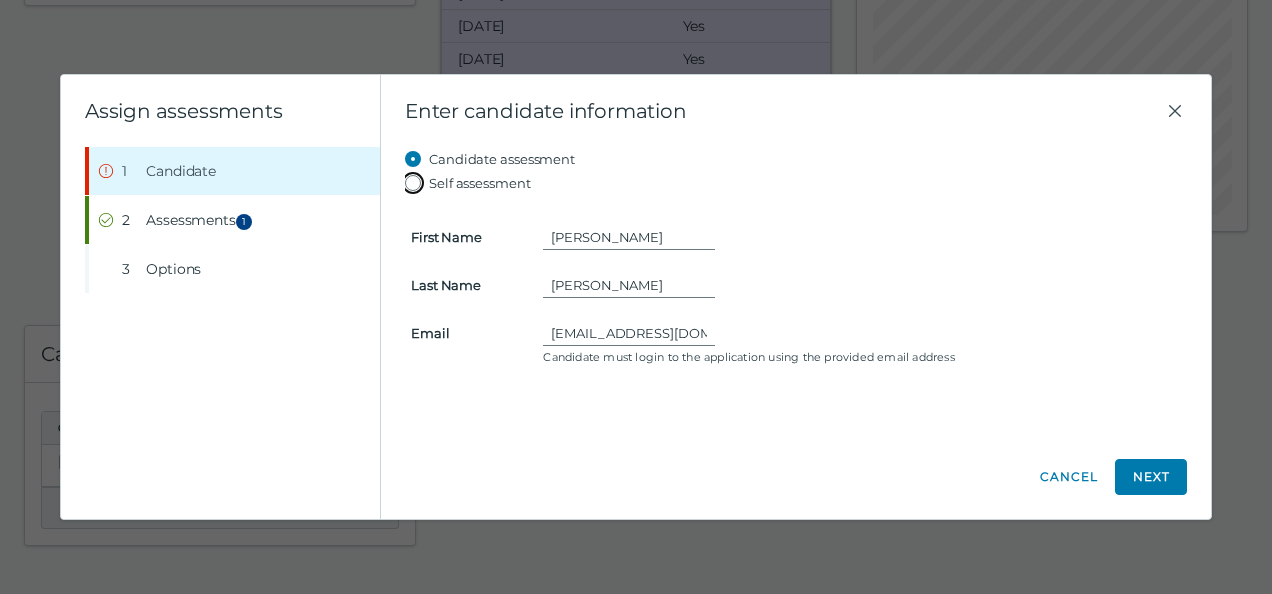 click on "Self assessment" at bounding box center (417, 183) 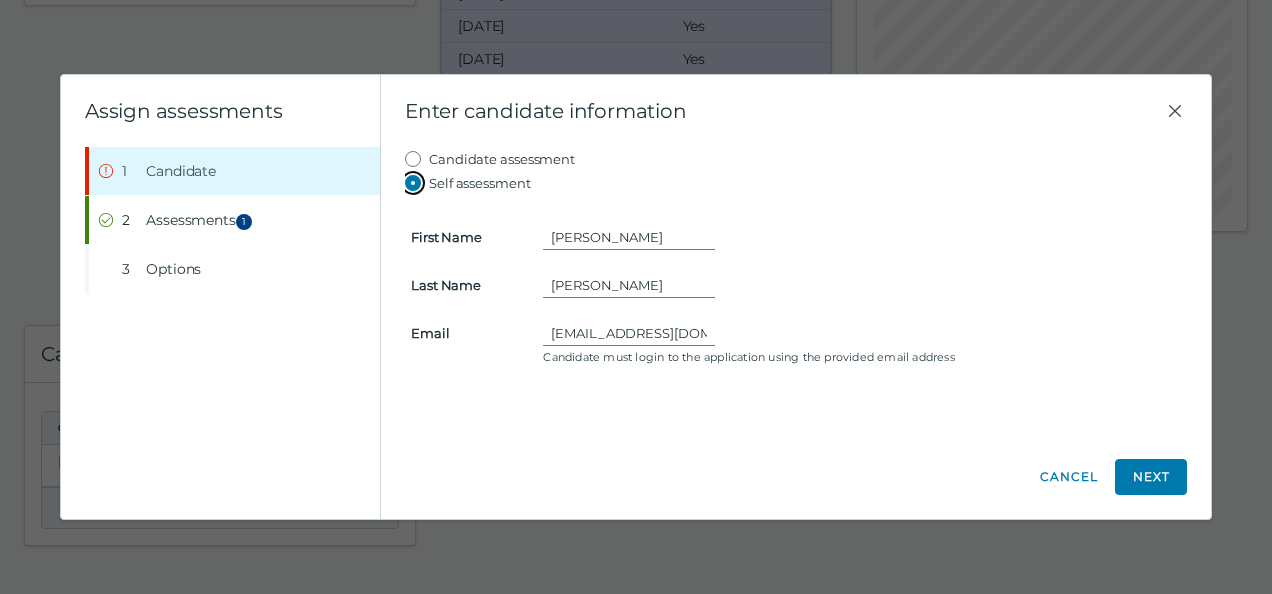 type on "[PERSON_NAME]" 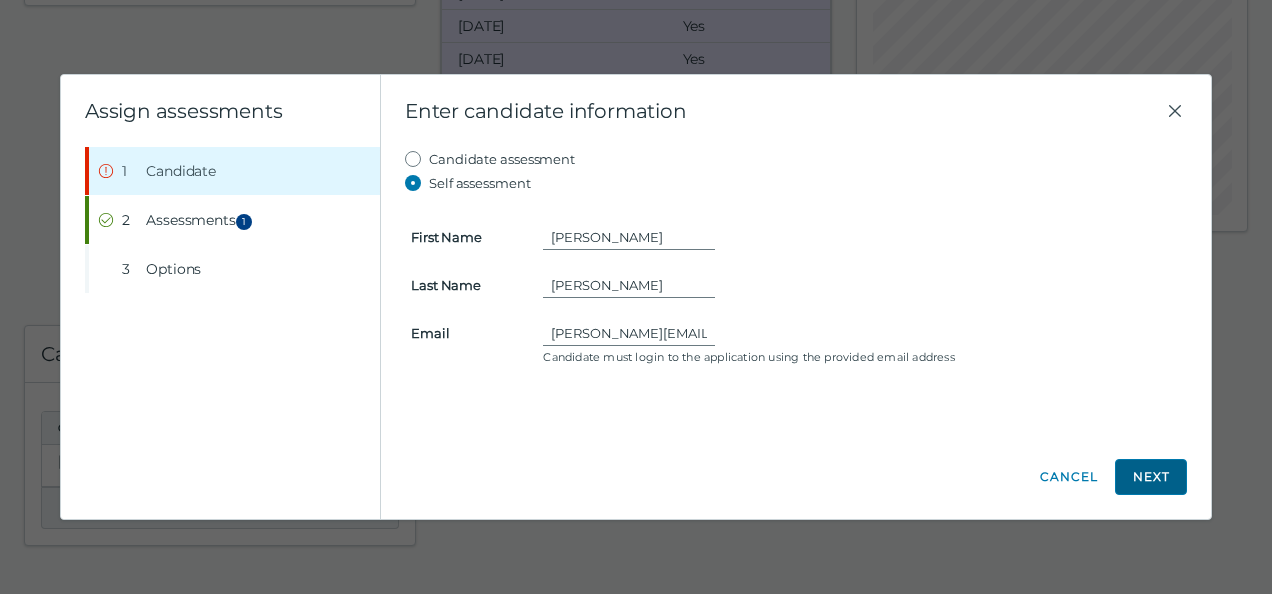 click on "Next" 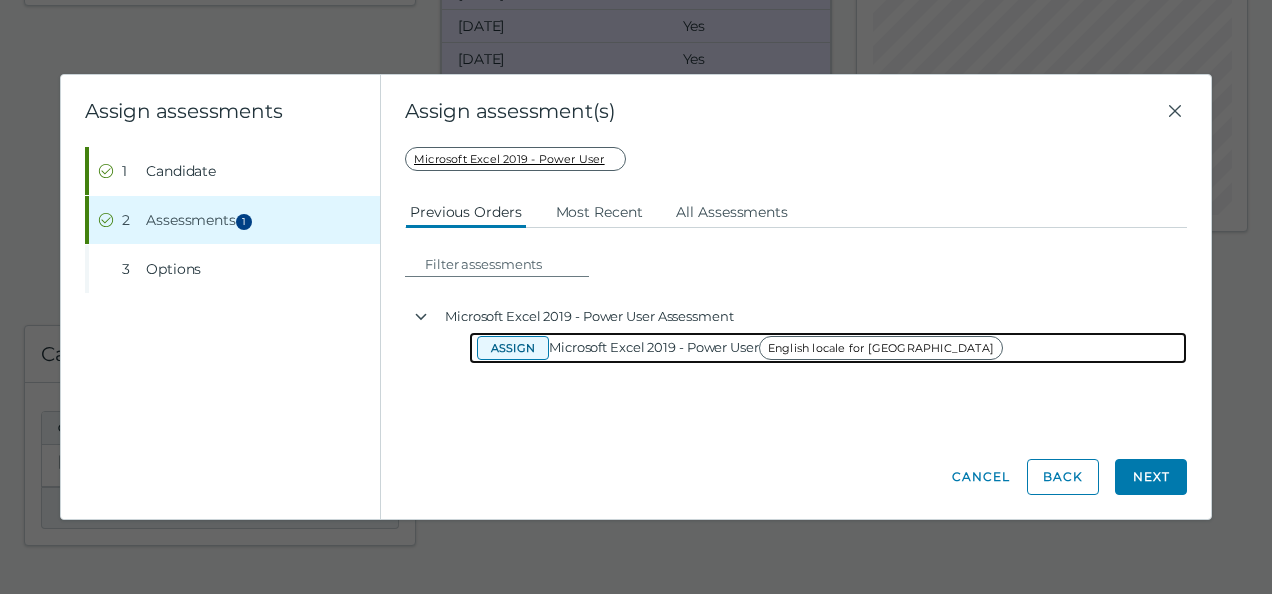 click on "Assign" at bounding box center (513, 348) 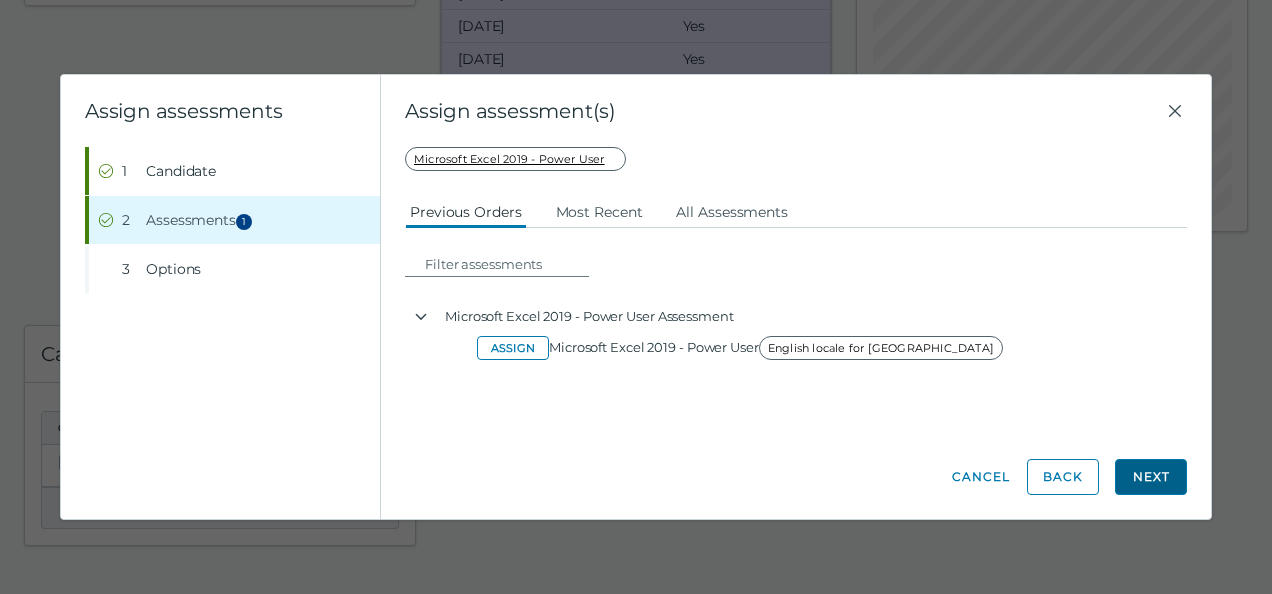 drag, startPoint x: 1151, startPoint y: 477, endPoint x: 1153, endPoint y: 461, distance: 16.124516 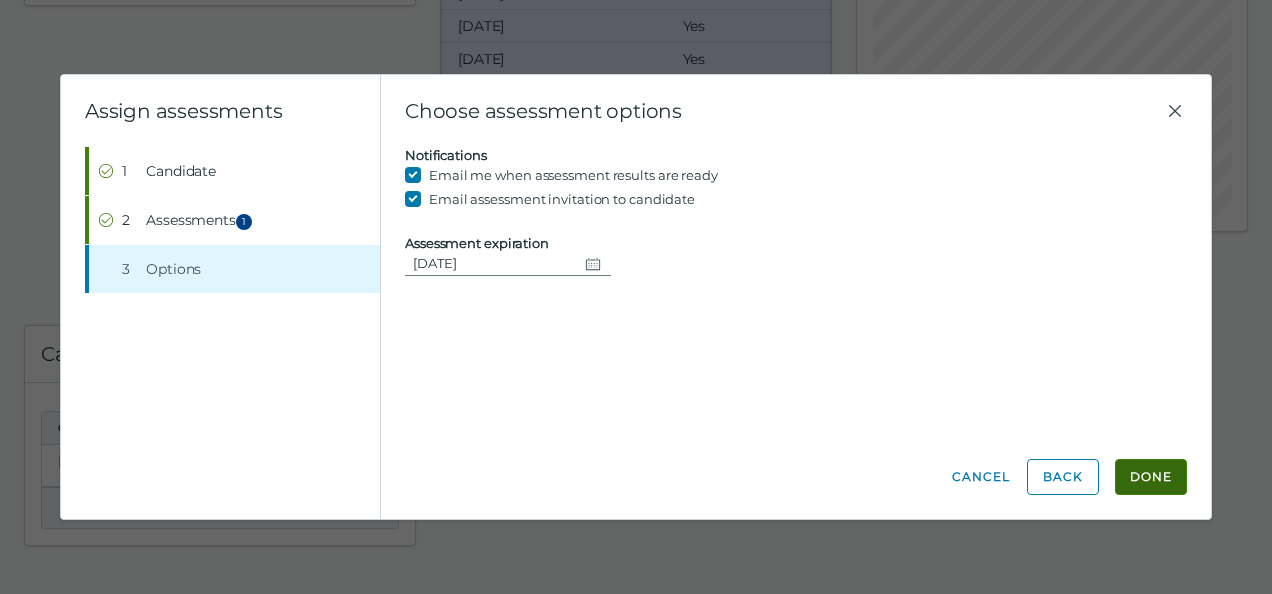 click on "Done" 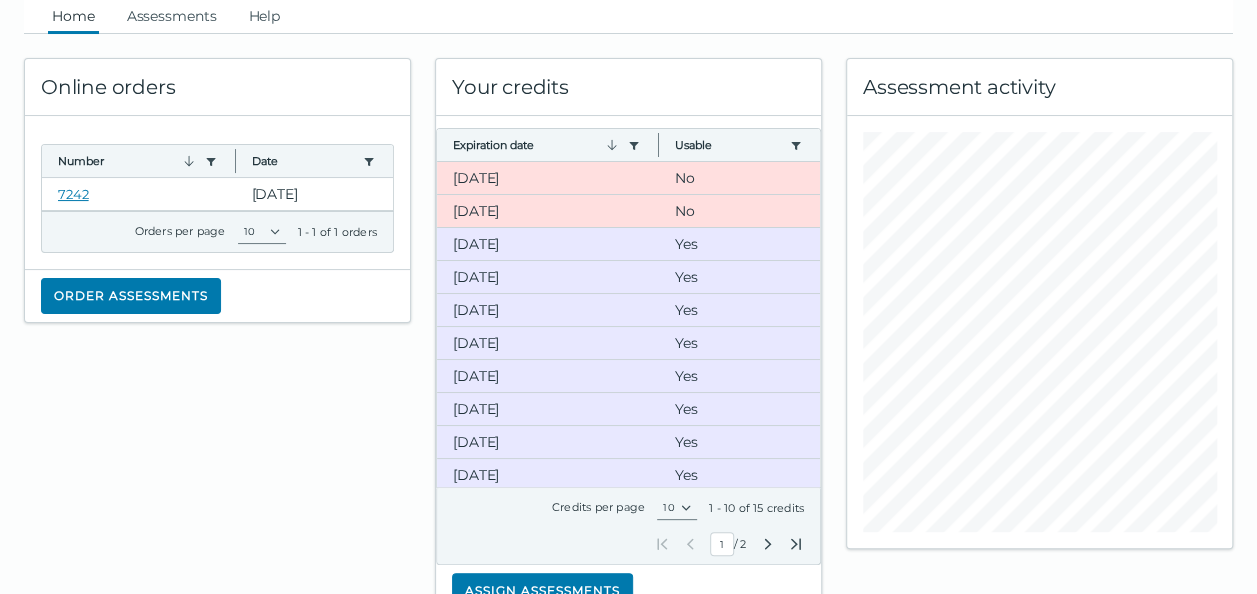 scroll, scrollTop: 0, scrollLeft: 0, axis: both 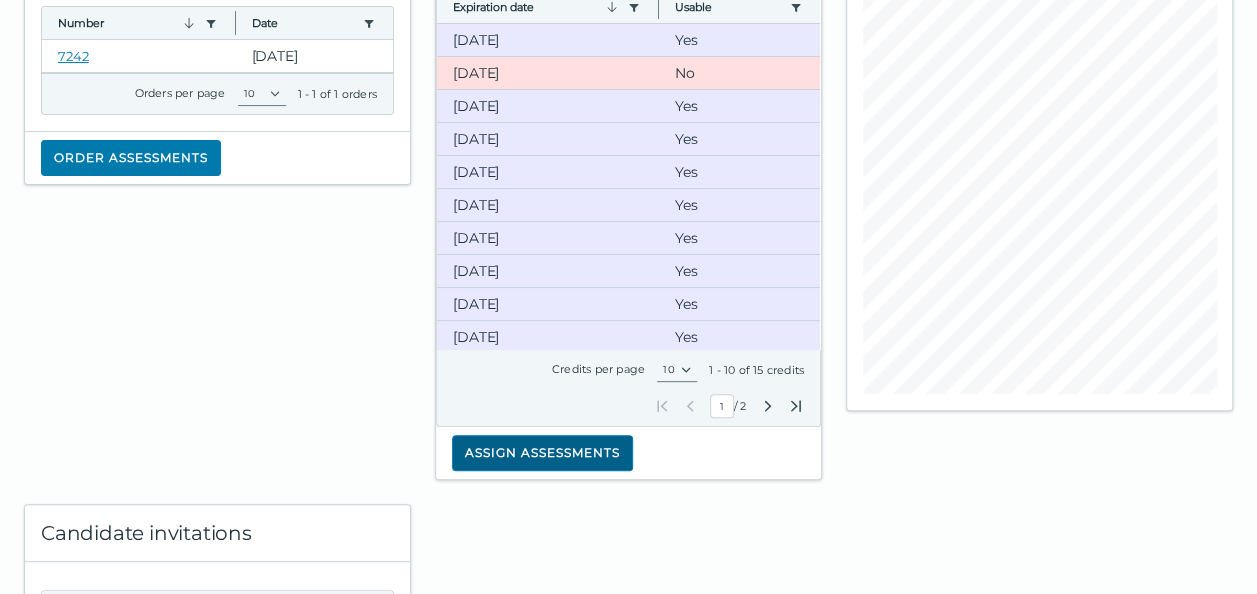 click on "Assign assessments" 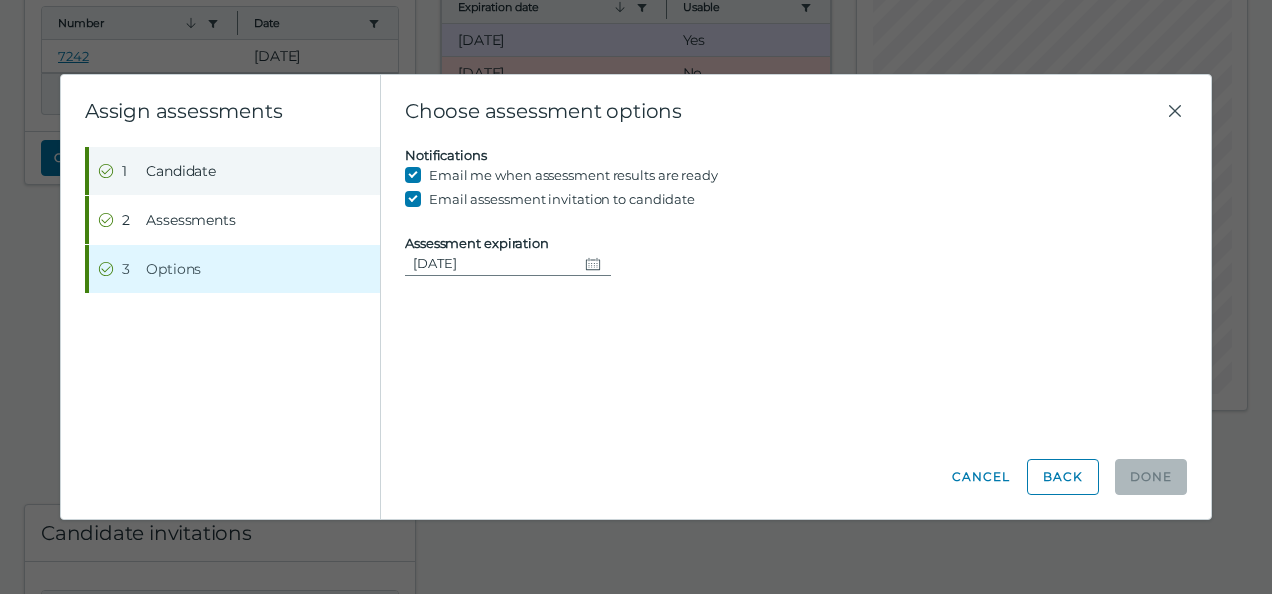 click on "Candidate" at bounding box center (181, 171) 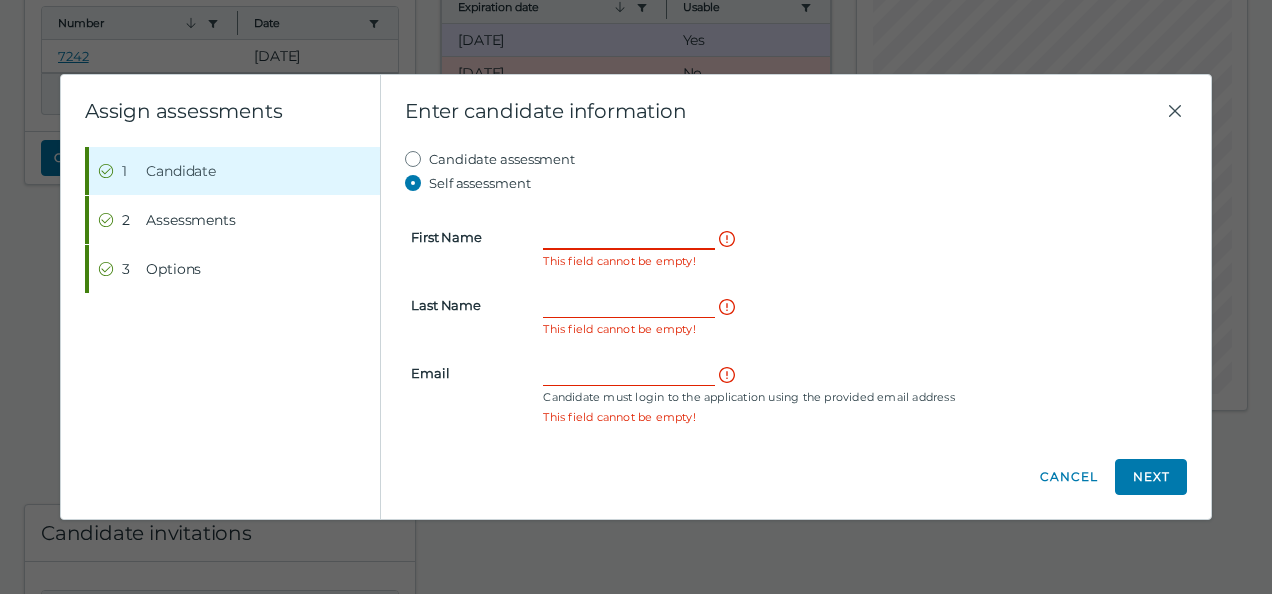 drag, startPoint x: 593, startPoint y: 236, endPoint x: 646, endPoint y: 227, distance: 53.75872 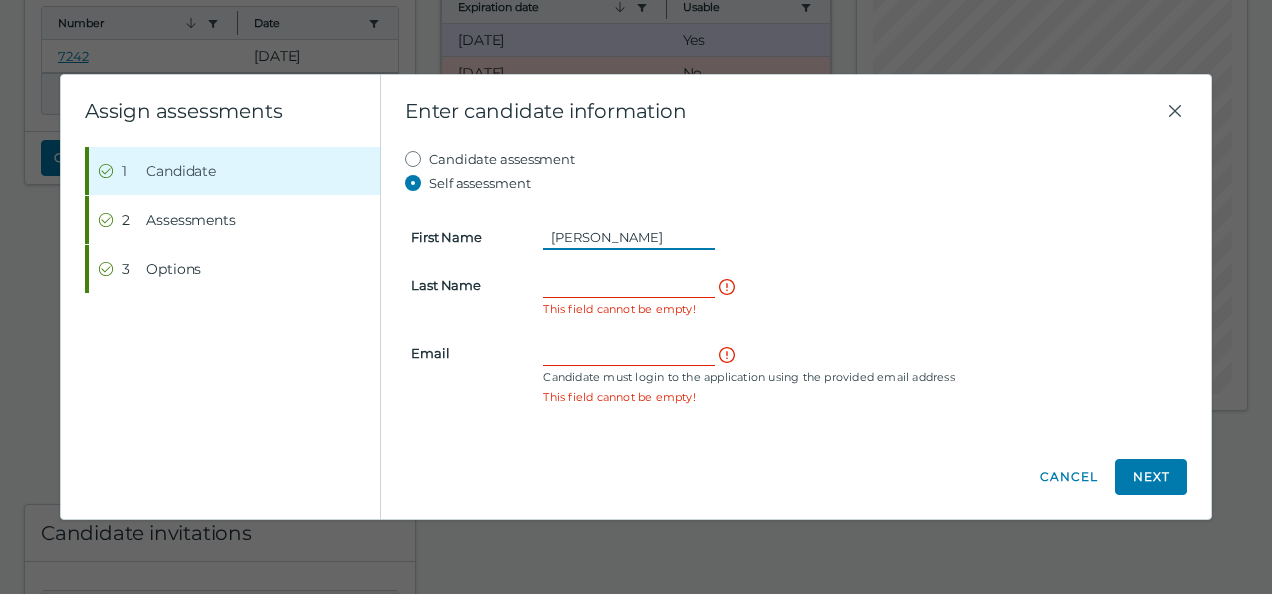 type on "[PERSON_NAME]" 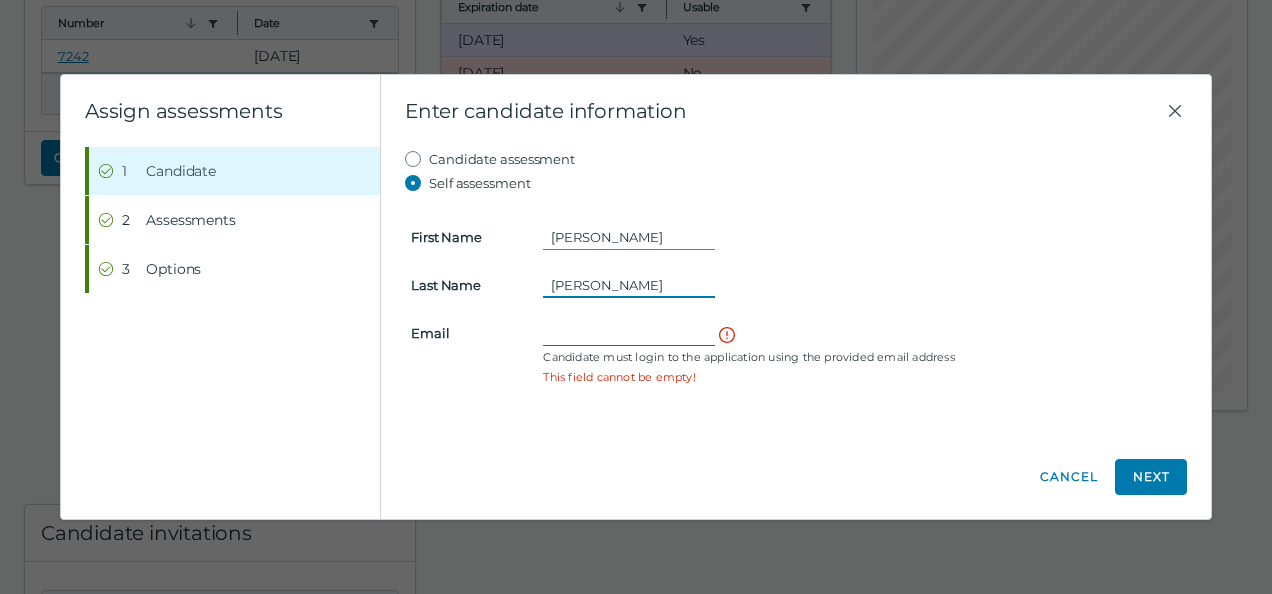type on "[PERSON_NAME]" 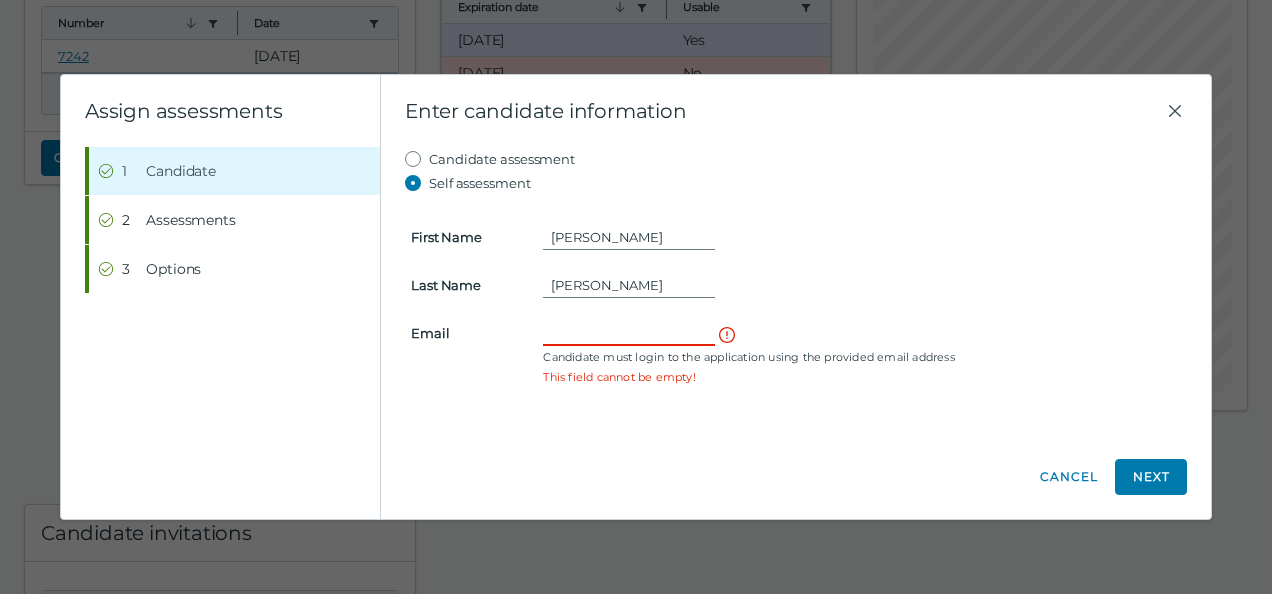 paste on "[EMAIL_ADDRESS][DOMAIN_NAME]" 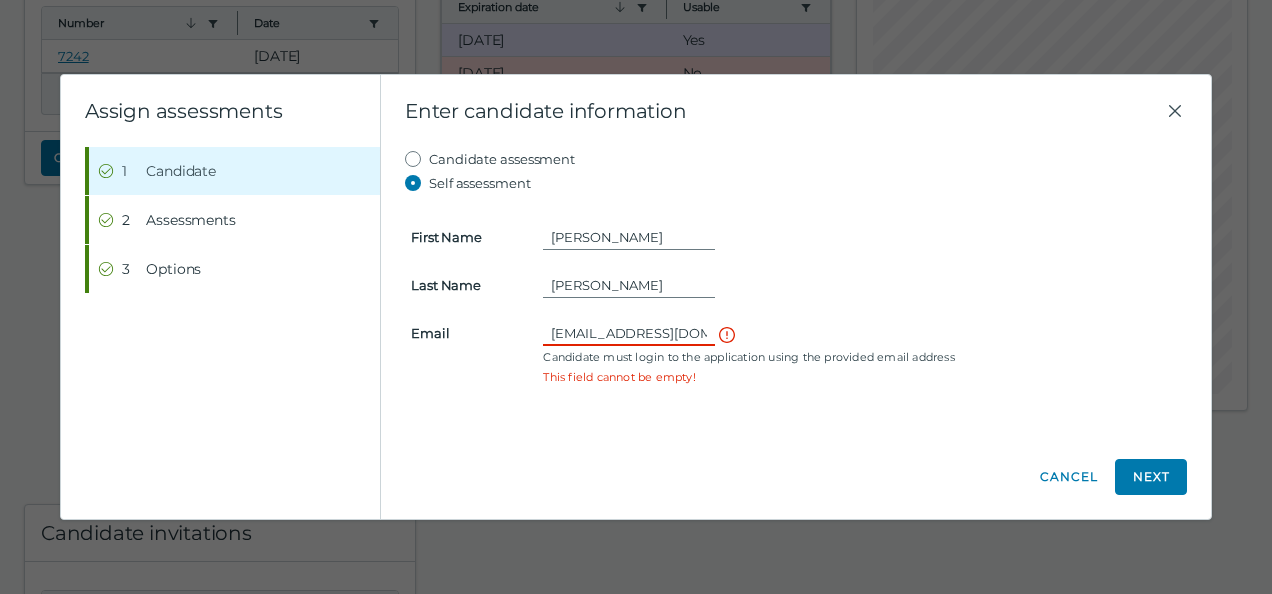 scroll, scrollTop: 0, scrollLeft: 25, axis: horizontal 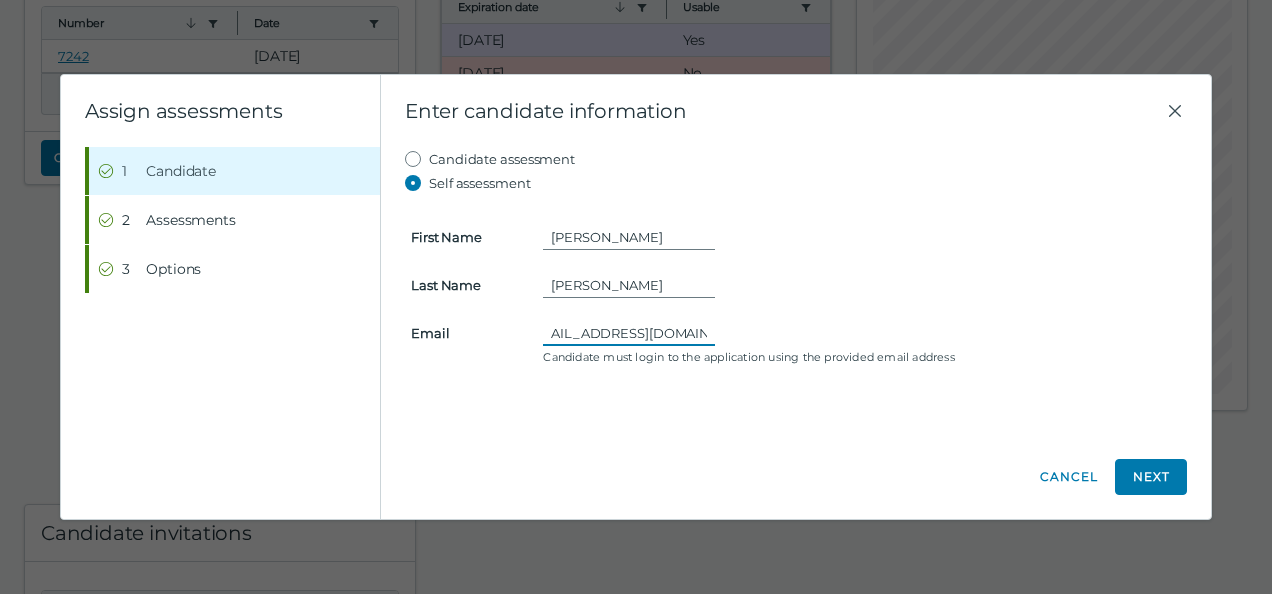 type on "[EMAIL_ADDRESS][DOMAIN_NAME]" 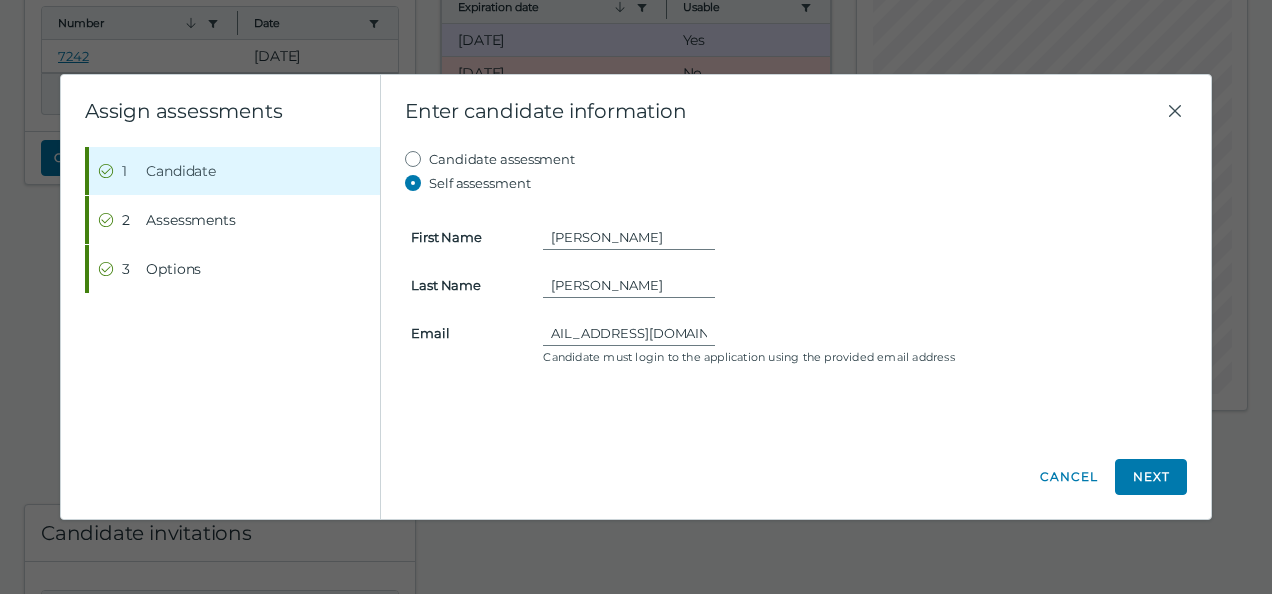 click on "First Name Rachel Last Name Mason Email rachelcmason@yahoo.com Candidate must login to the application using the provided email address" at bounding box center (796, 283) 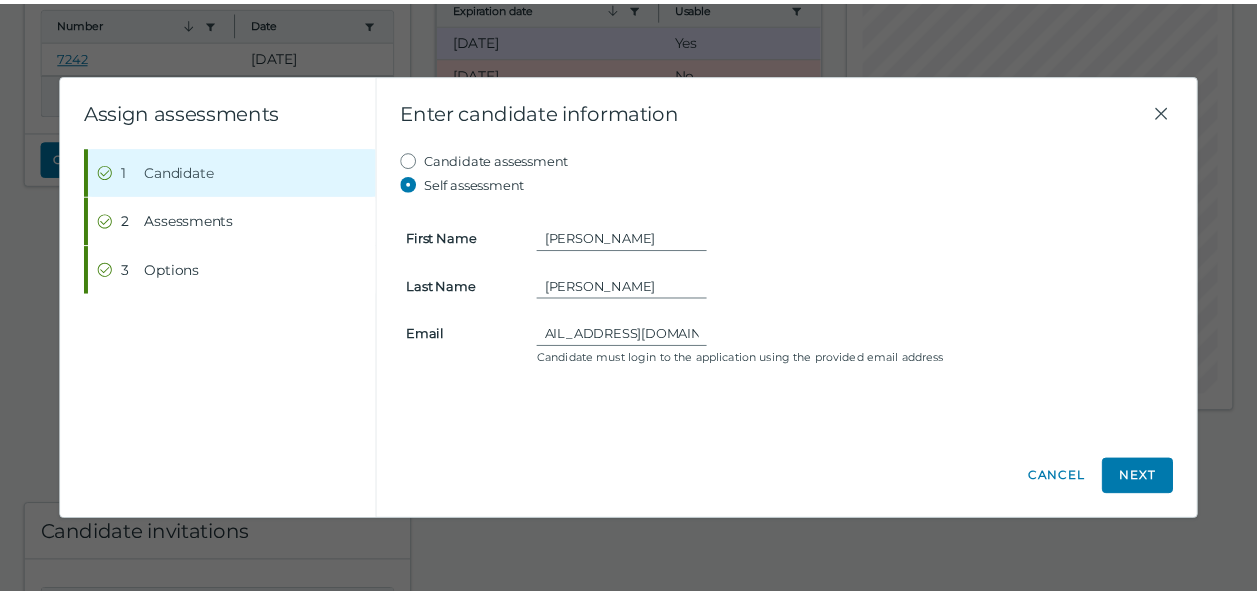 scroll, scrollTop: 0, scrollLeft: 0, axis: both 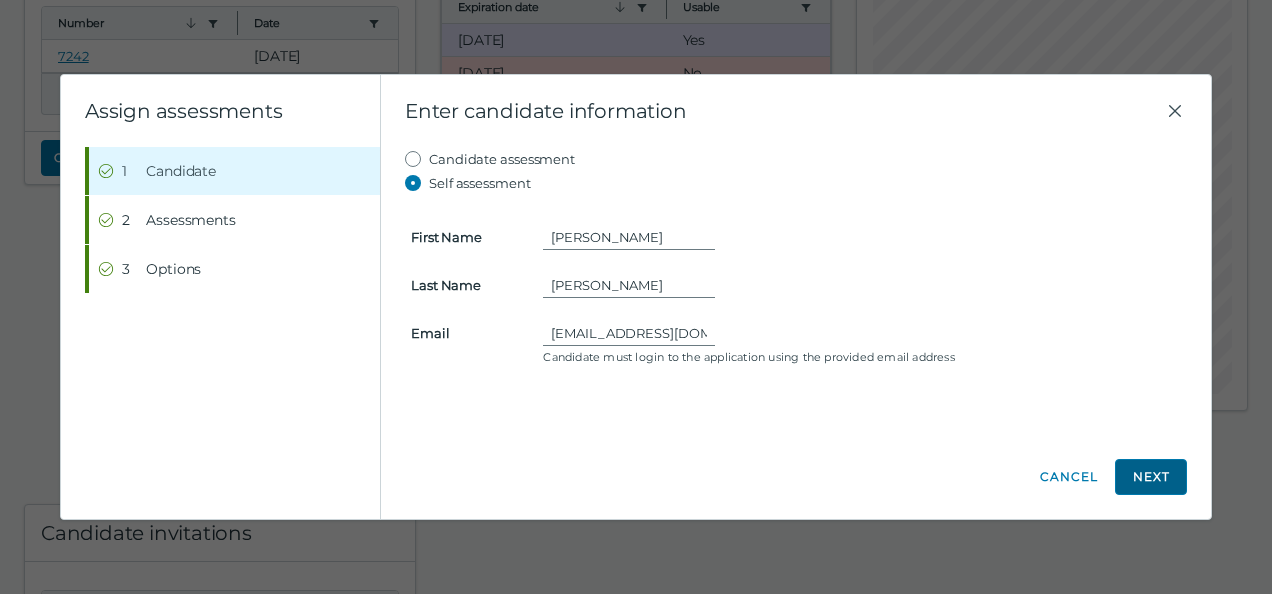 click on "Next" 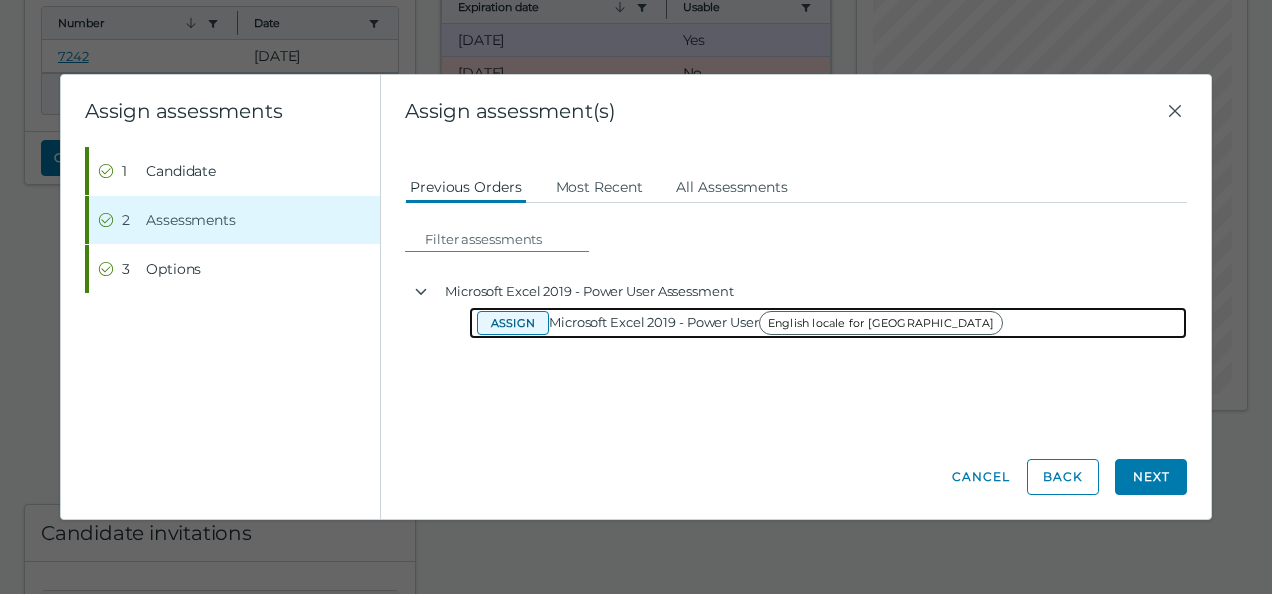click on "Assign" at bounding box center (513, 323) 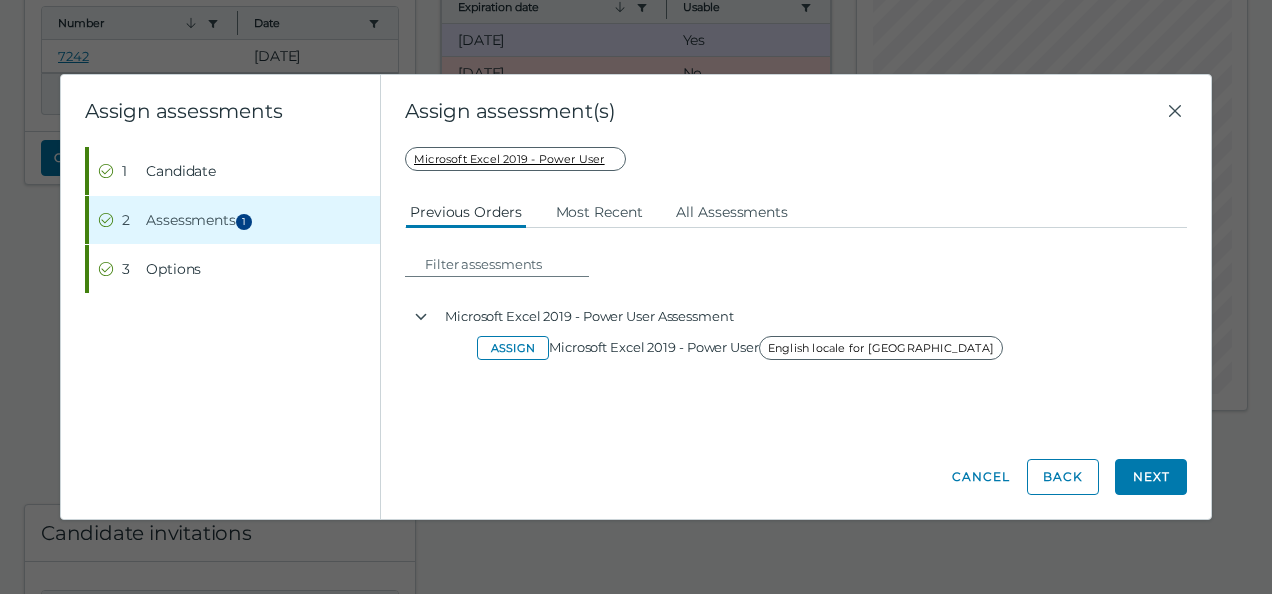 drag, startPoint x: 1150, startPoint y: 478, endPoint x: 1152, endPoint y: 464, distance: 14.142136 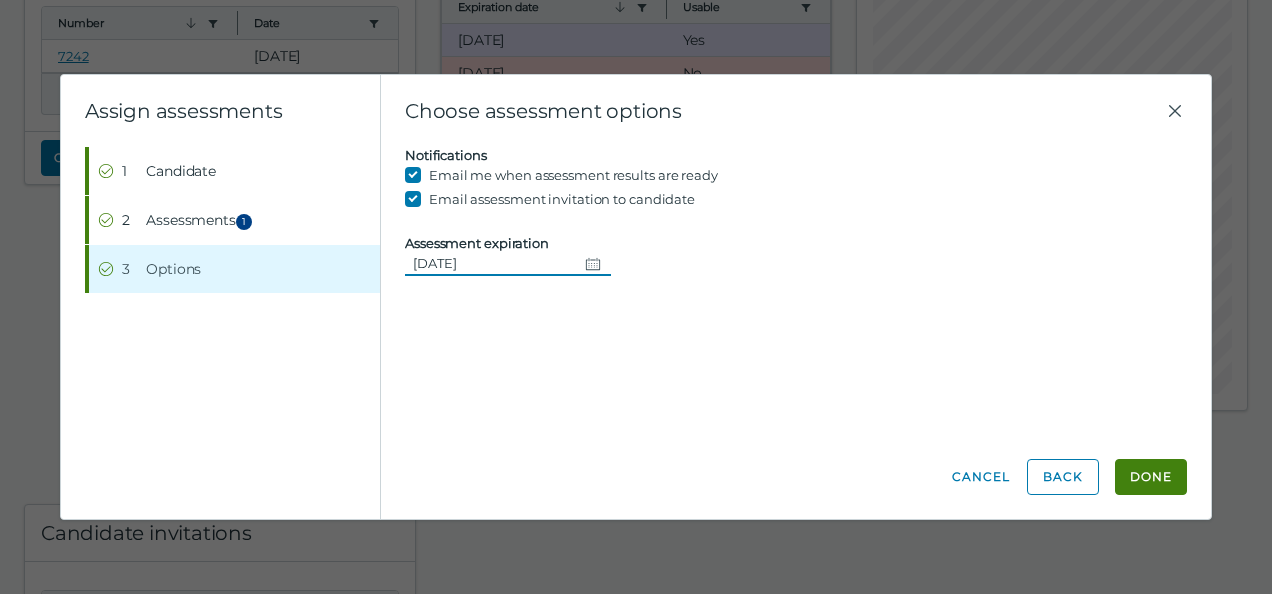 drag, startPoint x: 583, startPoint y: 260, endPoint x: 634, endPoint y: 259, distance: 51.009804 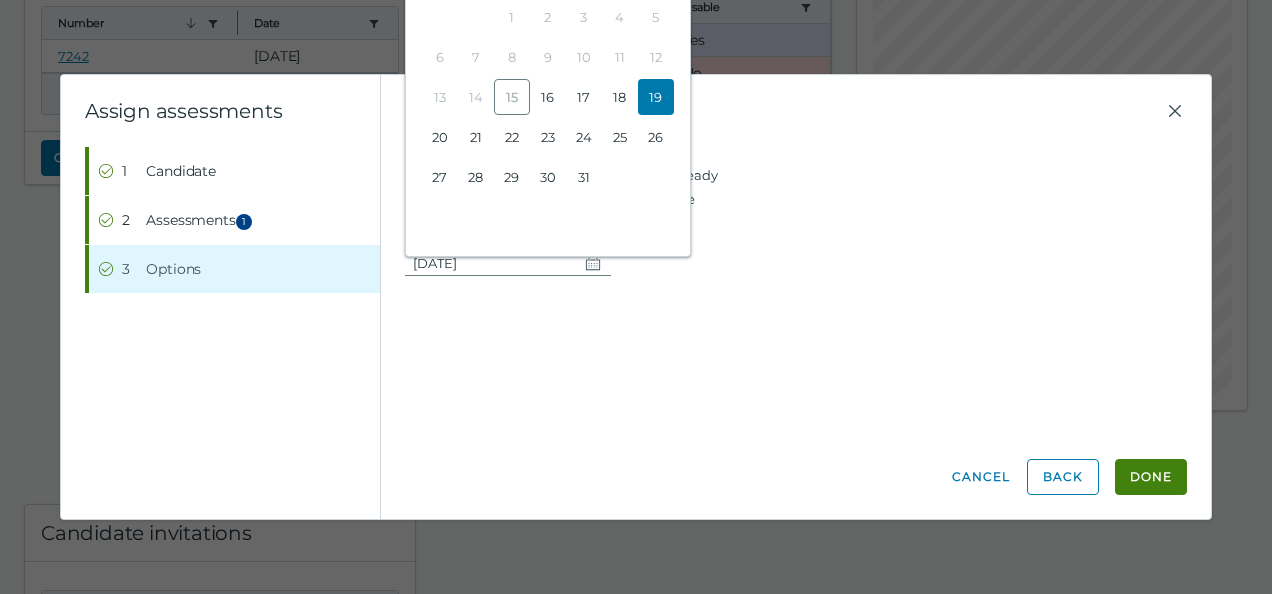 drag, startPoint x: 643, startPoint y: 97, endPoint x: 720, endPoint y: 100, distance: 77.05842 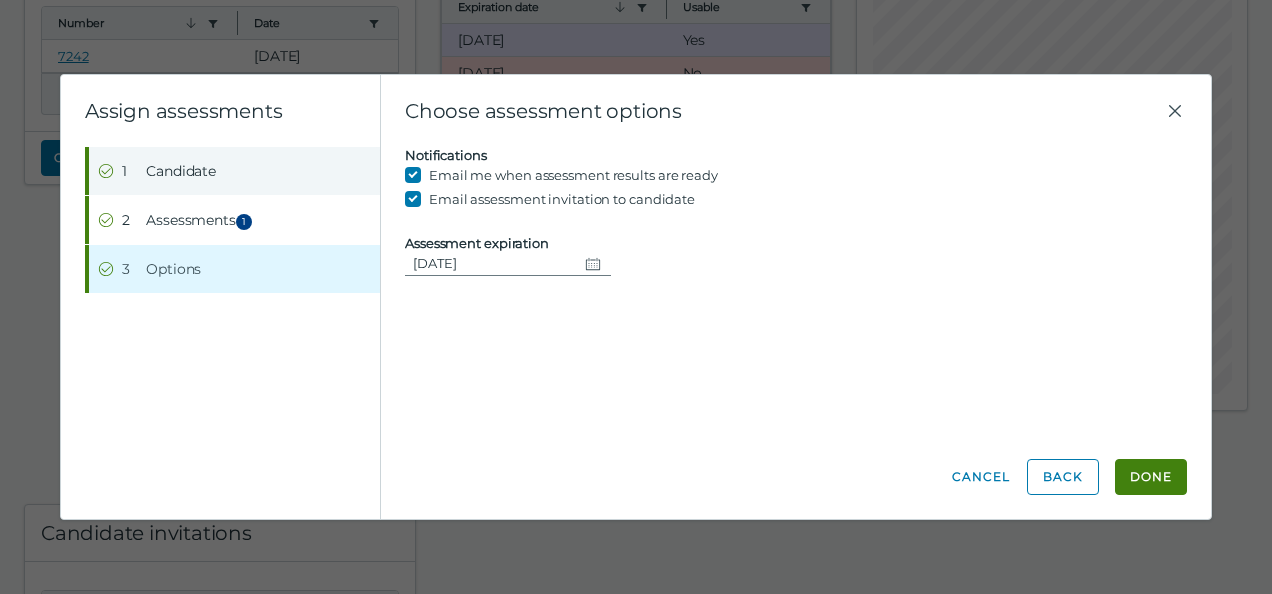 click on "Candidate" at bounding box center (181, 171) 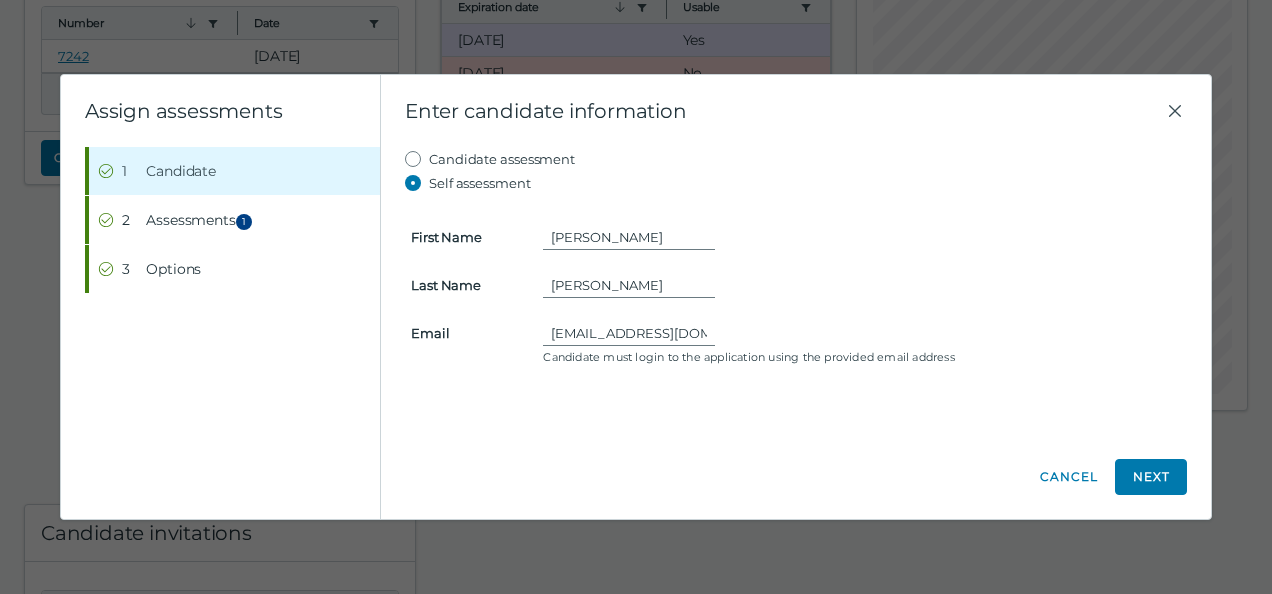 drag, startPoint x: 516, startPoint y: 156, endPoint x: 540, endPoint y: 156, distance: 24 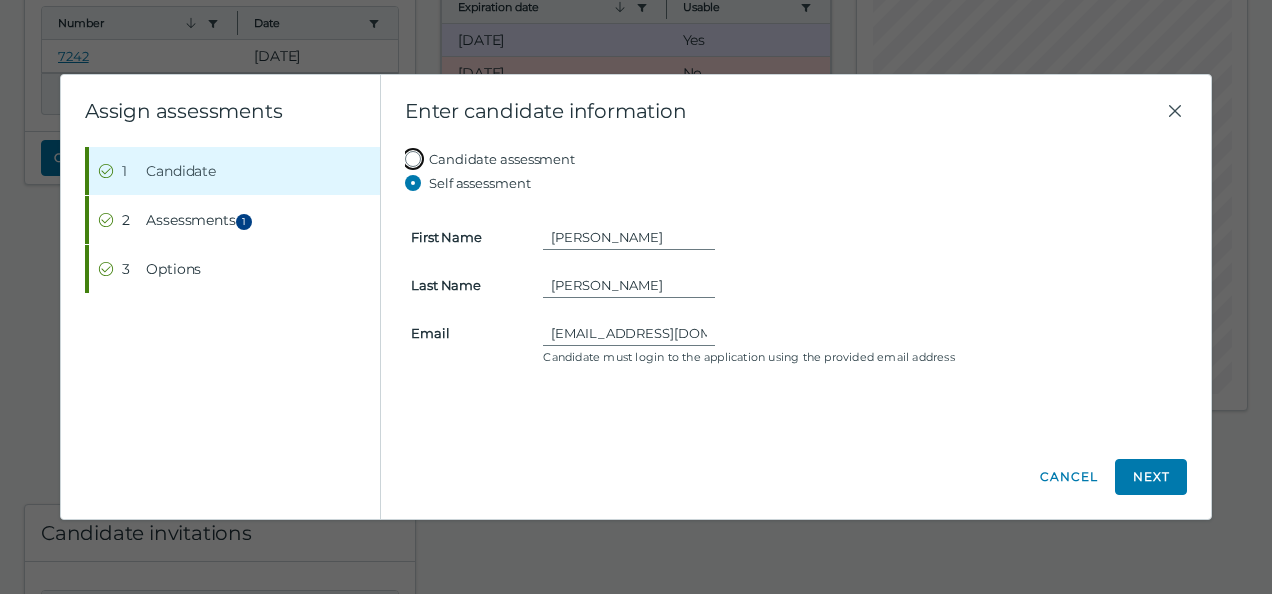 click on "Candidate assessment" at bounding box center [417, 159] 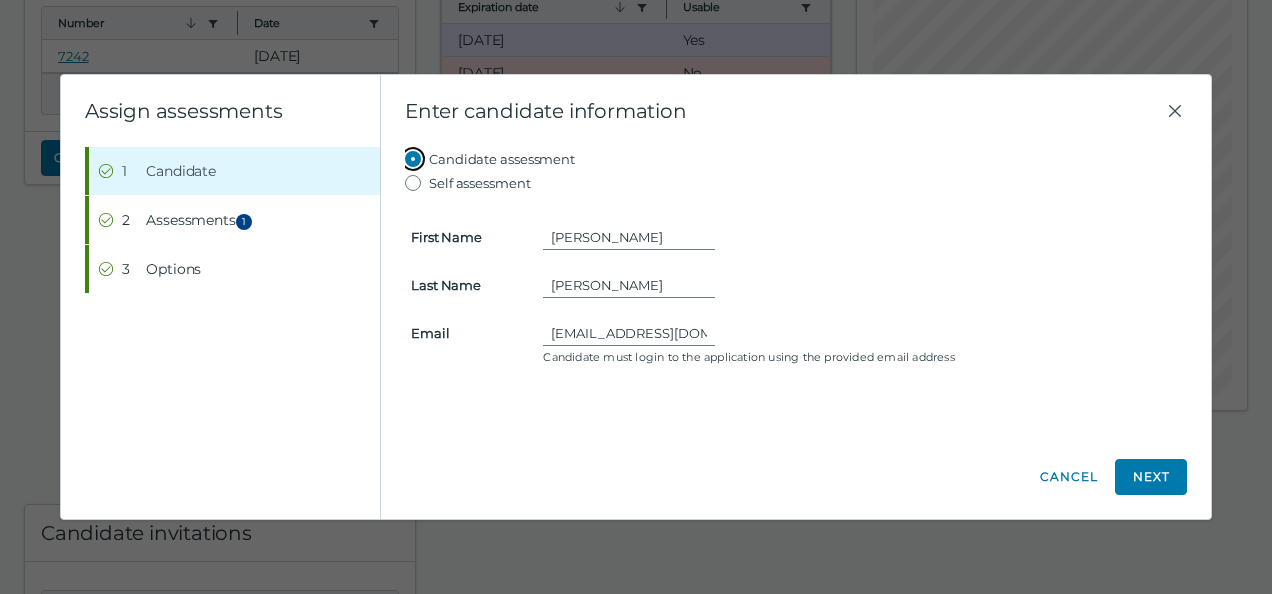 type 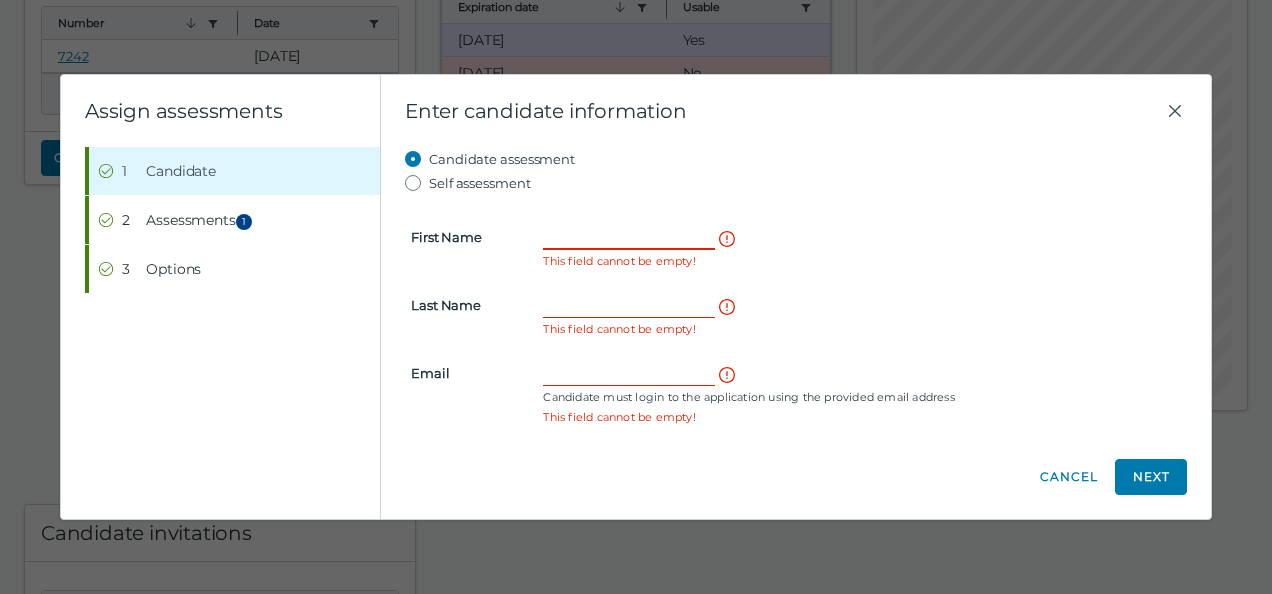 drag, startPoint x: 602, startPoint y: 232, endPoint x: 623, endPoint y: 232, distance: 21 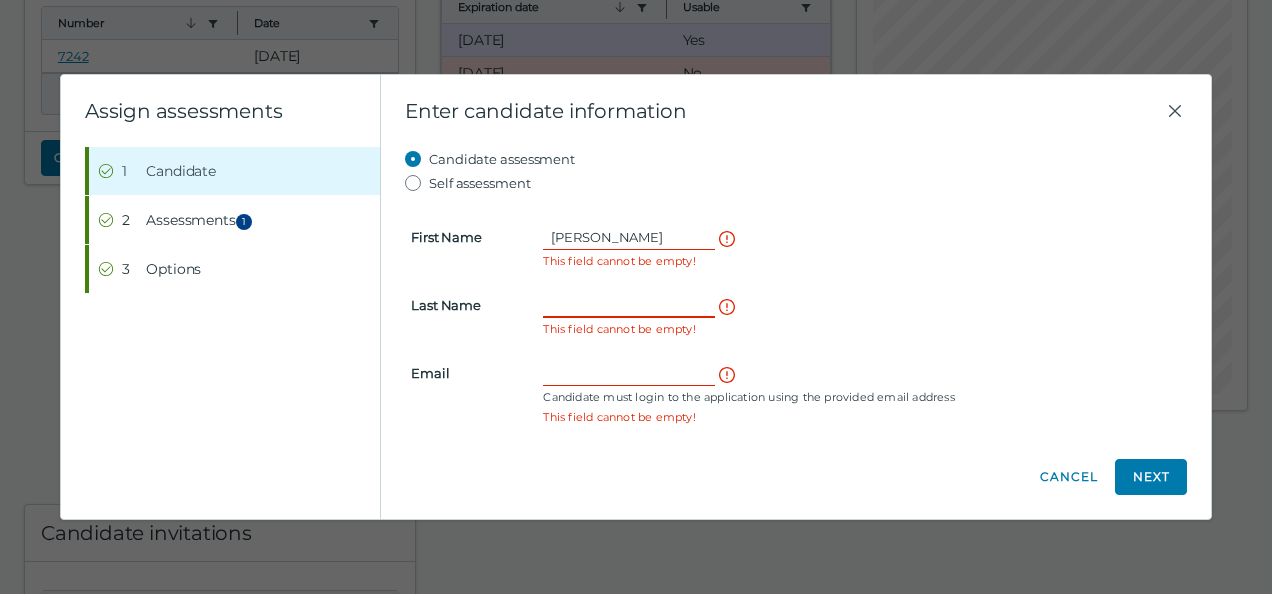 type on "[PERSON_NAME]" 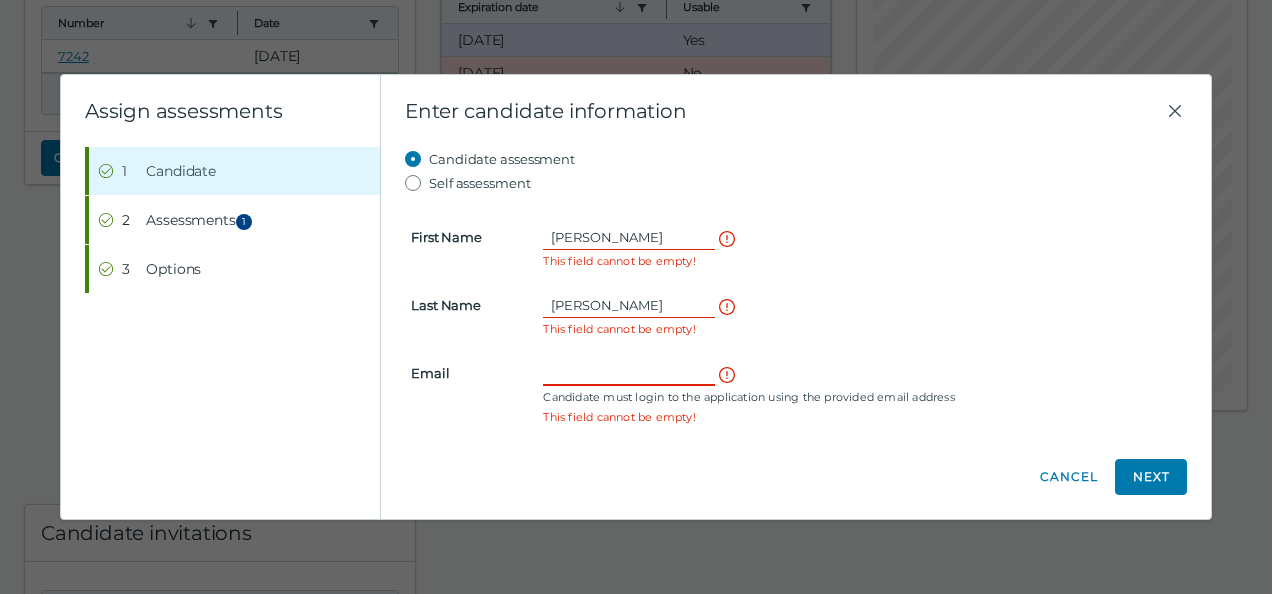 type on "[EMAIL_ADDRESS][DOMAIN_NAME]" 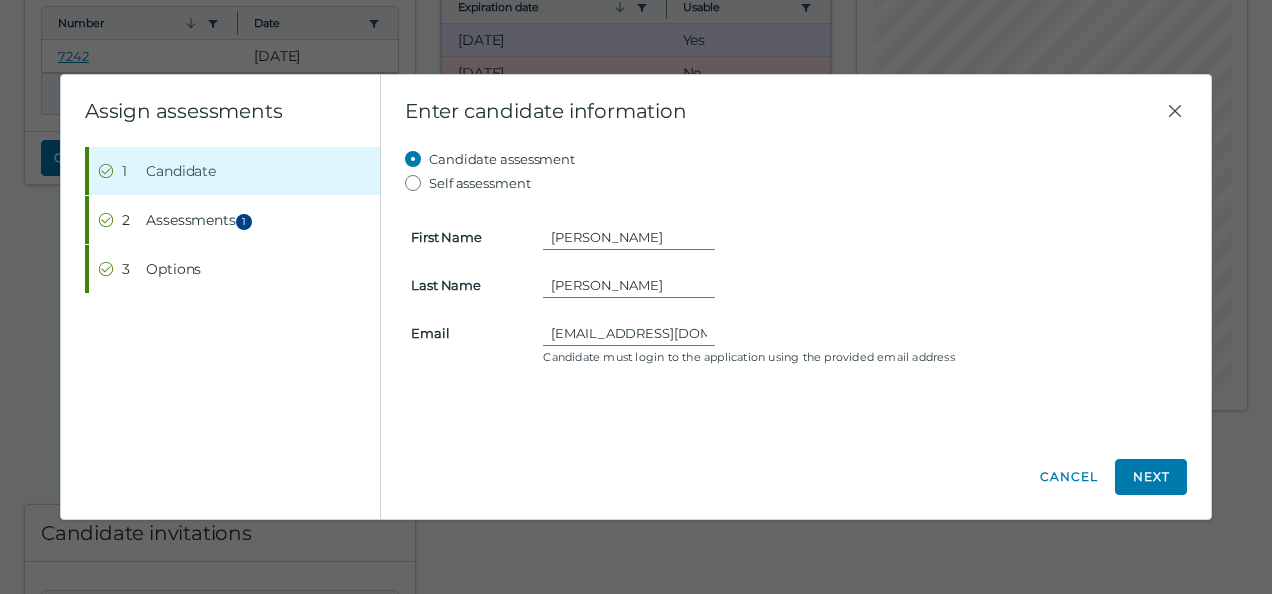 drag, startPoint x: 1052, startPoint y: 229, endPoint x: 1063, endPoint y: 228, distance: 11.045361 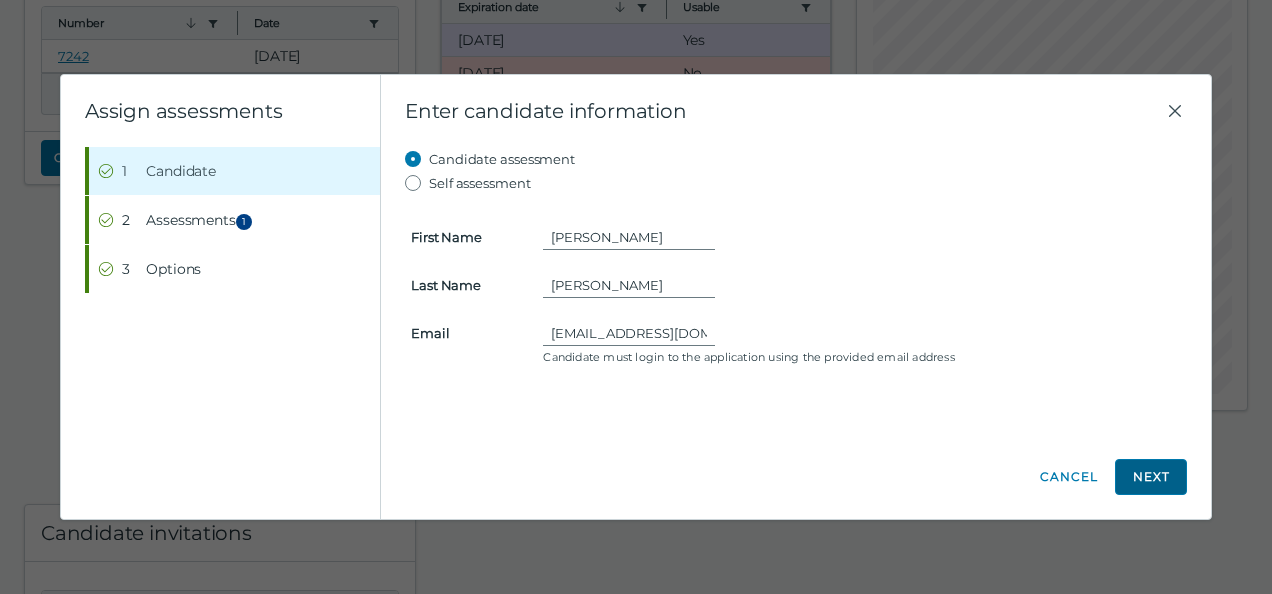 click on "Next" 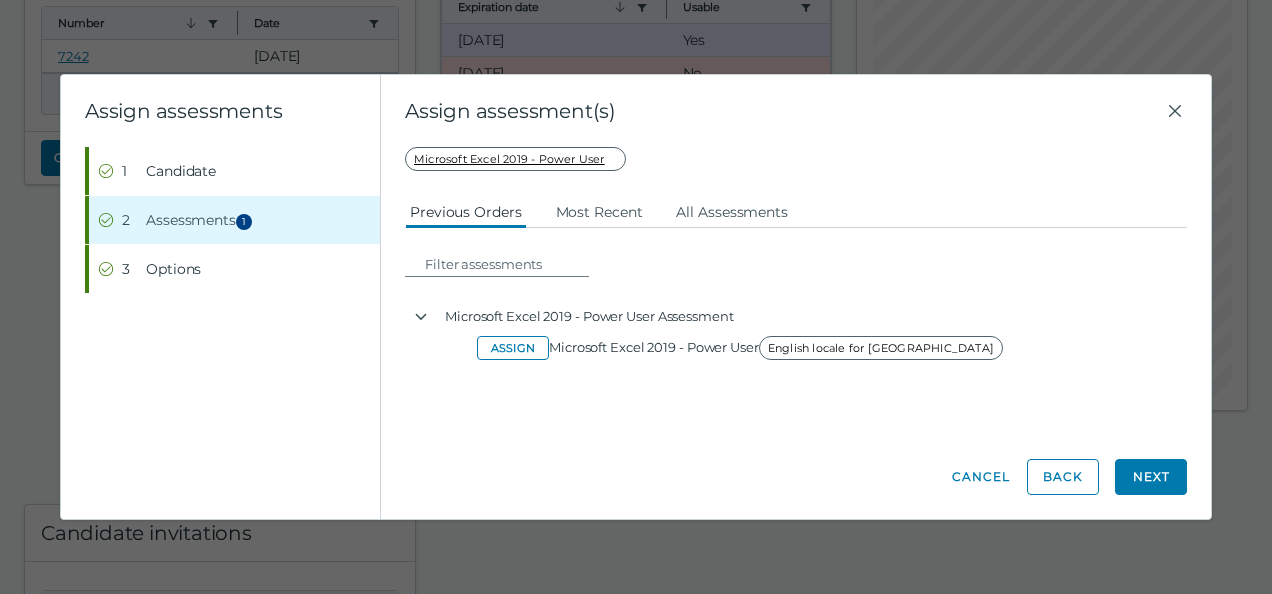 drag, startPoint x: 504, startPoint y: 348, endPoint x: 868, endPoint y: 328, distance: 364.54904 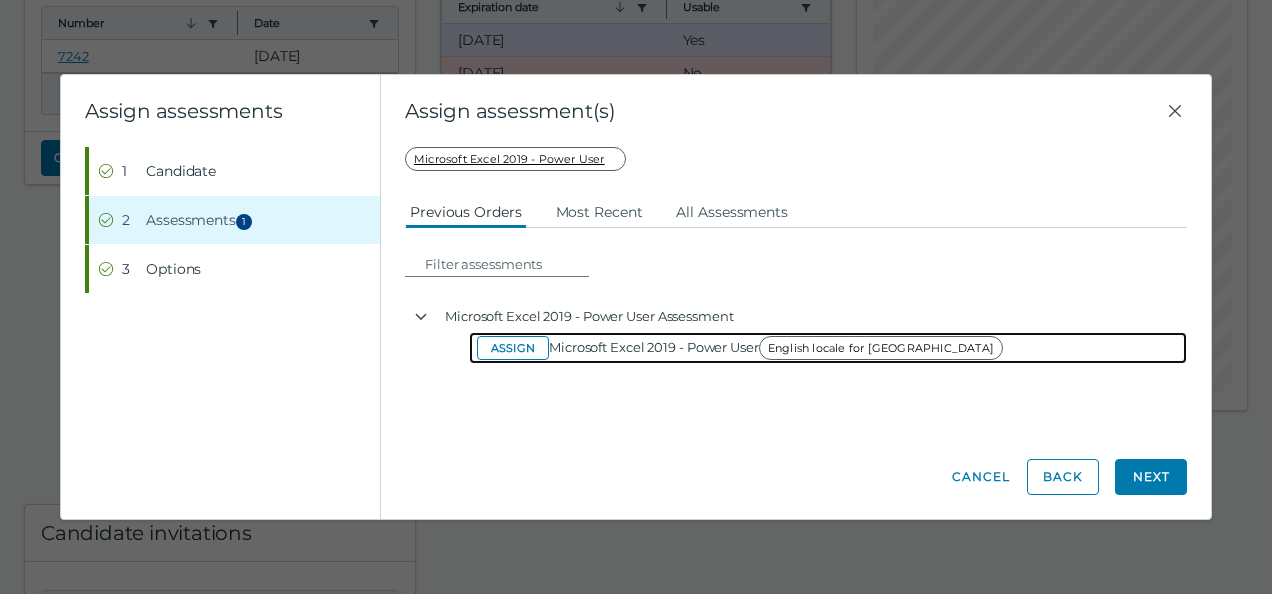 click on "Assign" at bounding box center [513, 348] 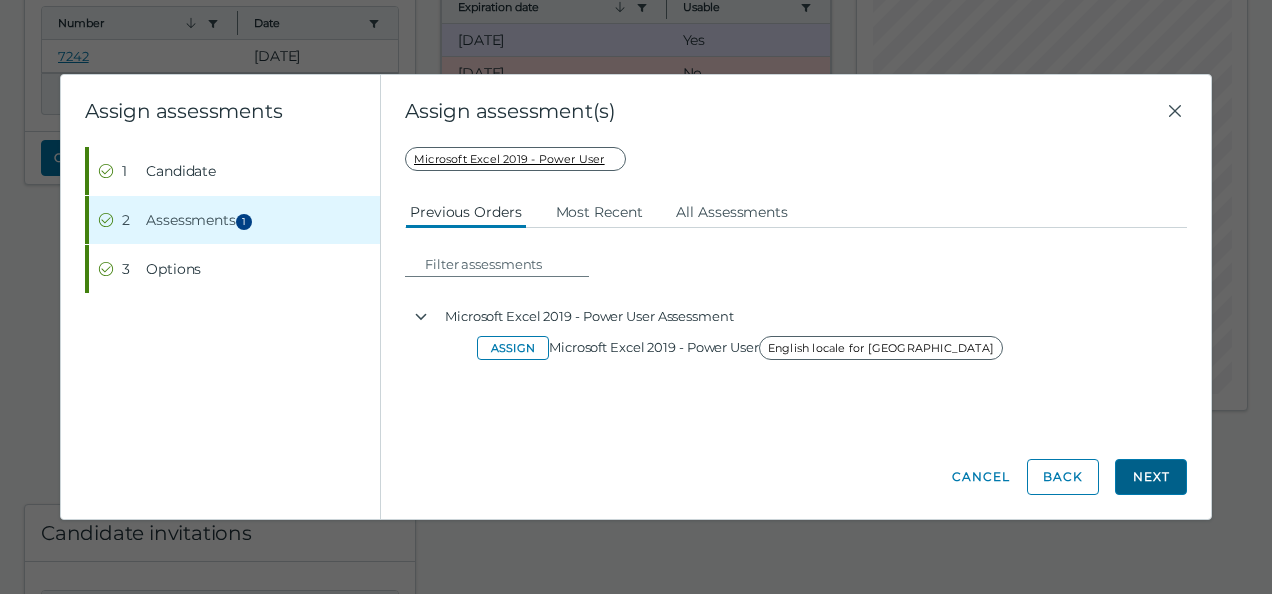 click on "Next" 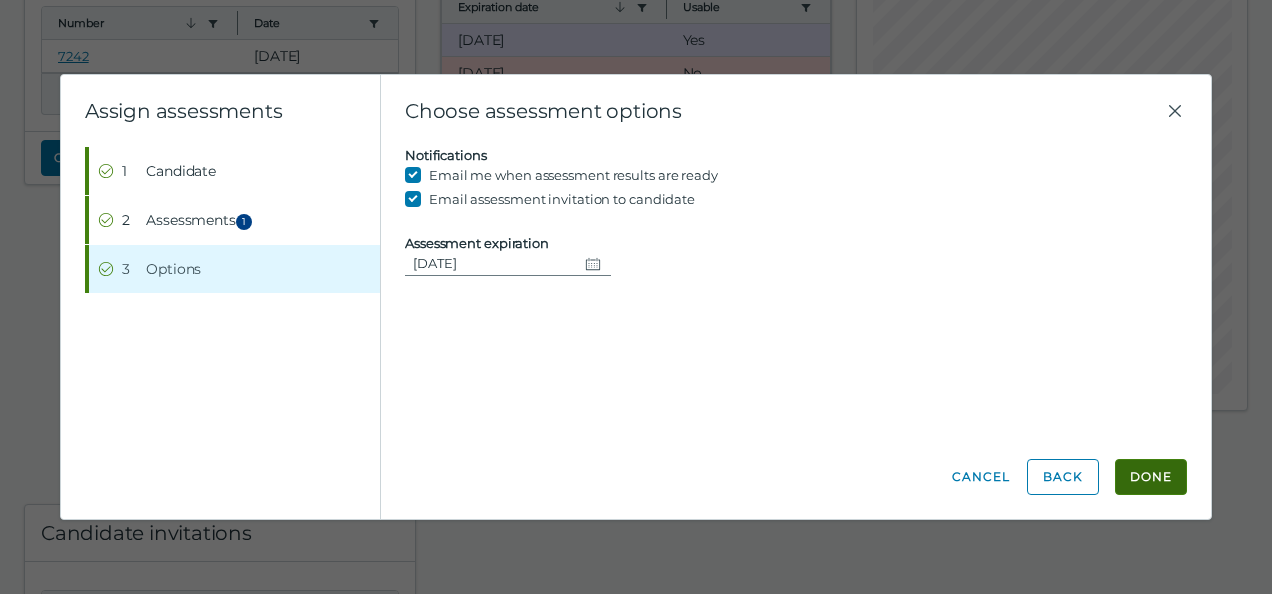 click on "Done" 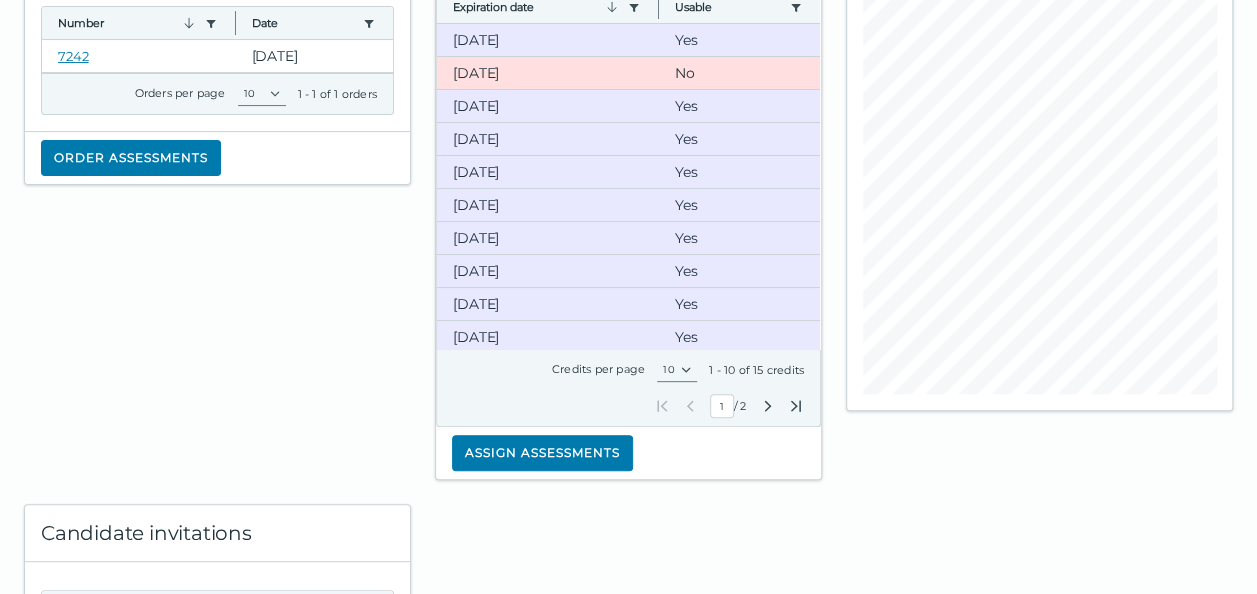 scroll, scrollTop: 0, scrollLeft: 0, axis: both 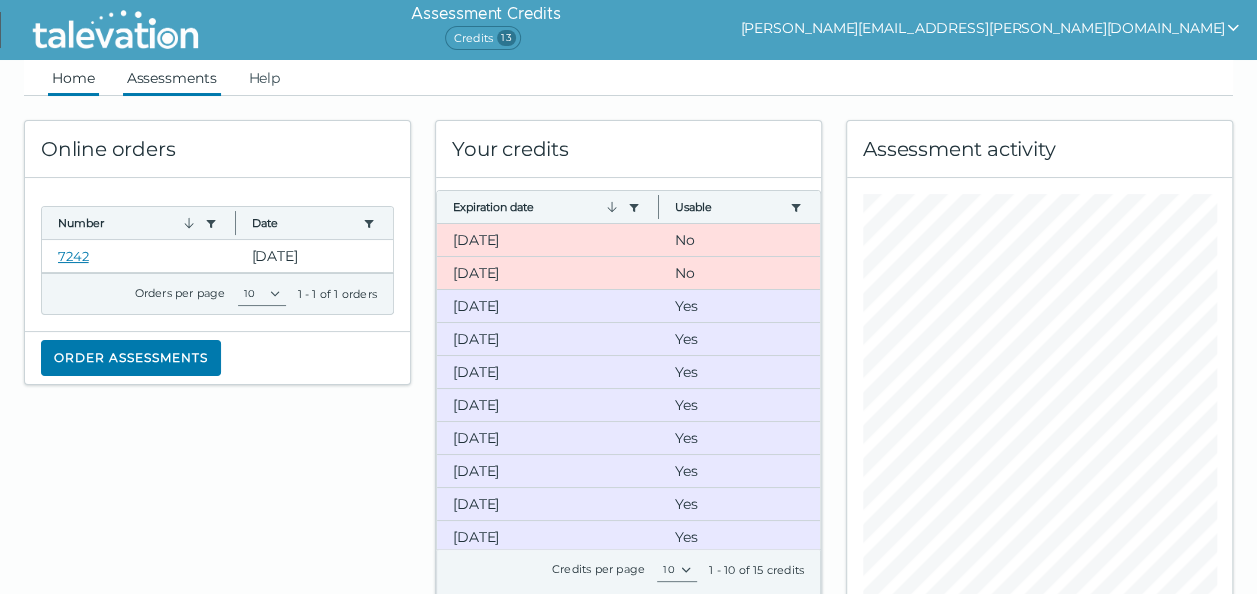 click on "Assessments" at bounding box center [172, 78] 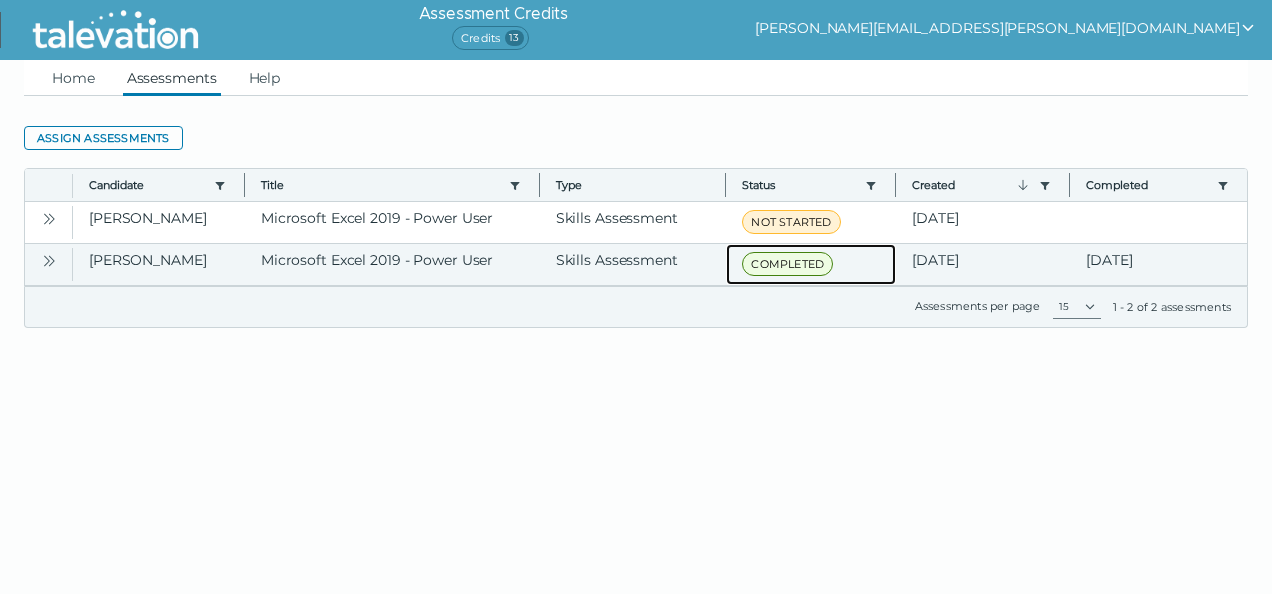 click on "COMPLETED" 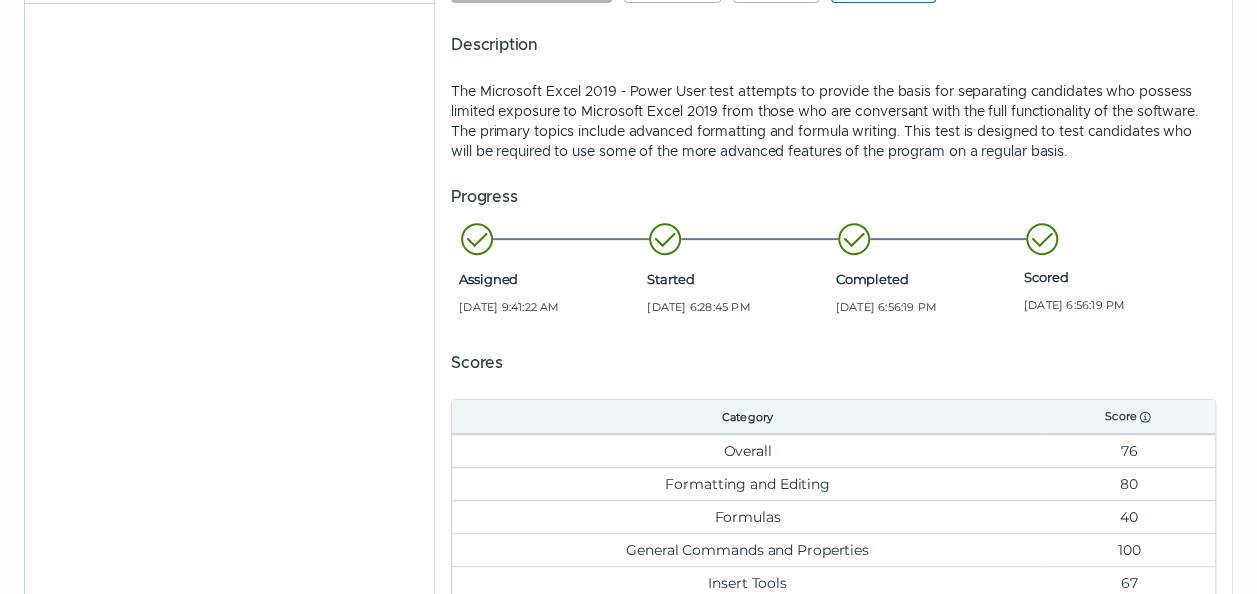 scroll, scrollTop: 0, scrollLeft: 0, axis: both 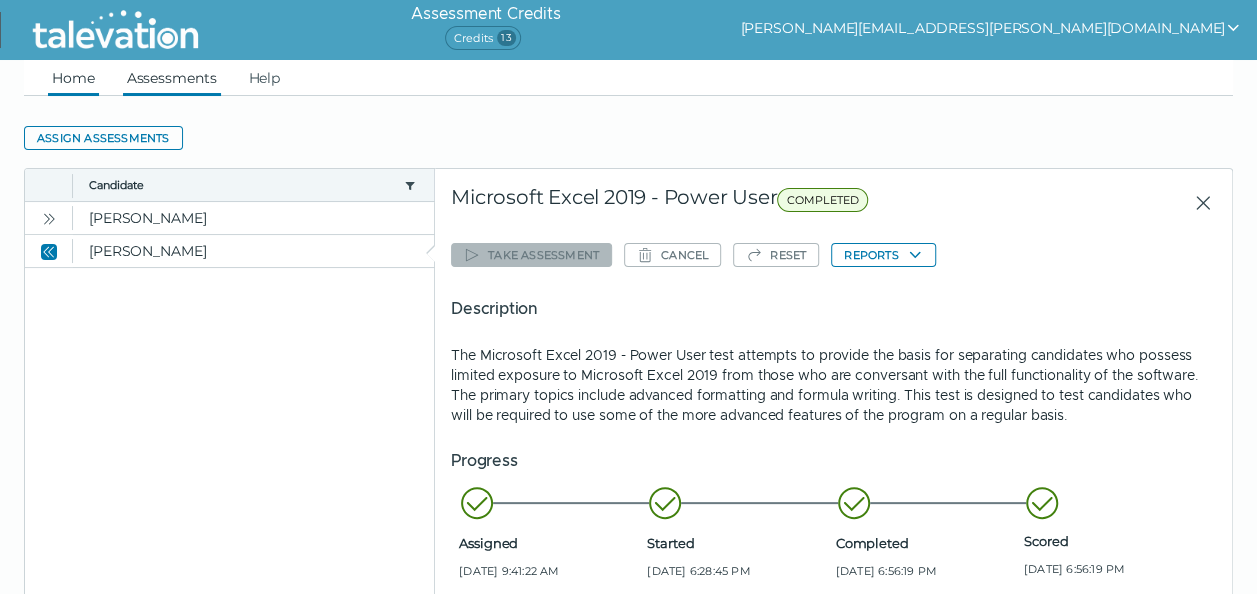 click on "Home" at bounding box center (73, 78) 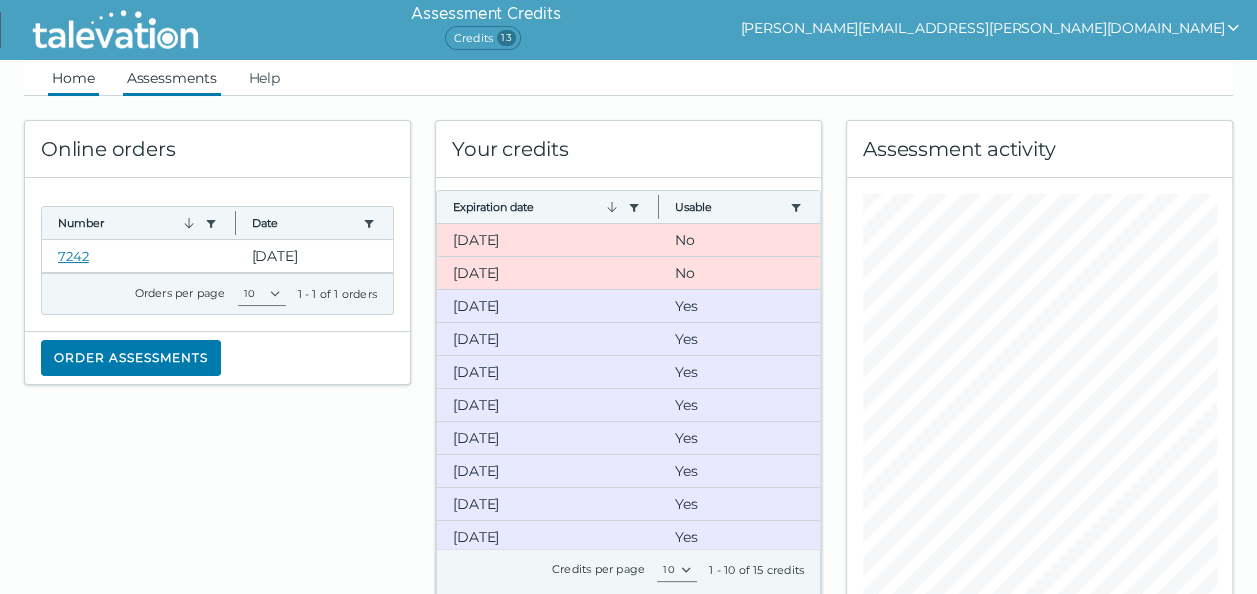 click on "Assessments" at bounding box center (172, 78) 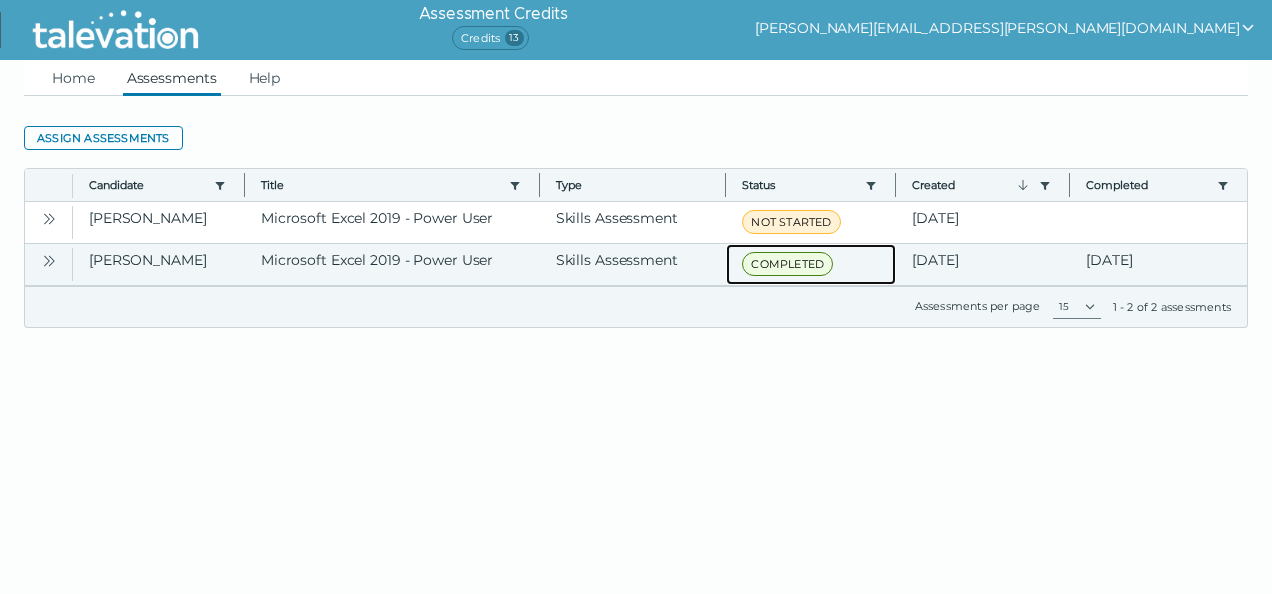 click on "COMPLETED" 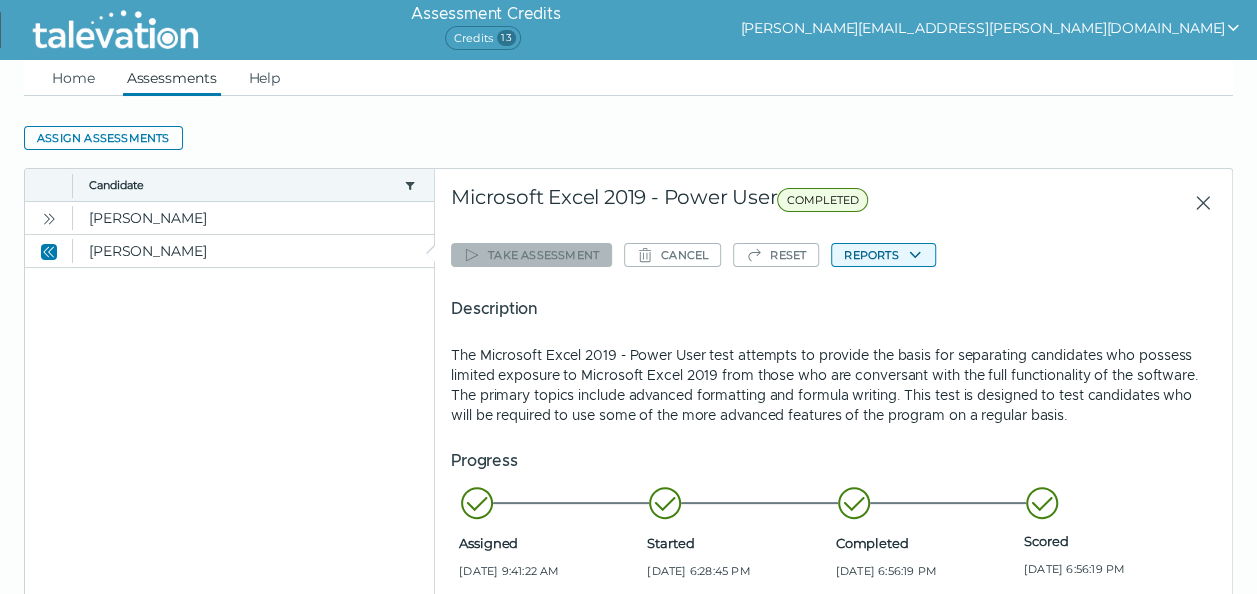 click on "Reports" 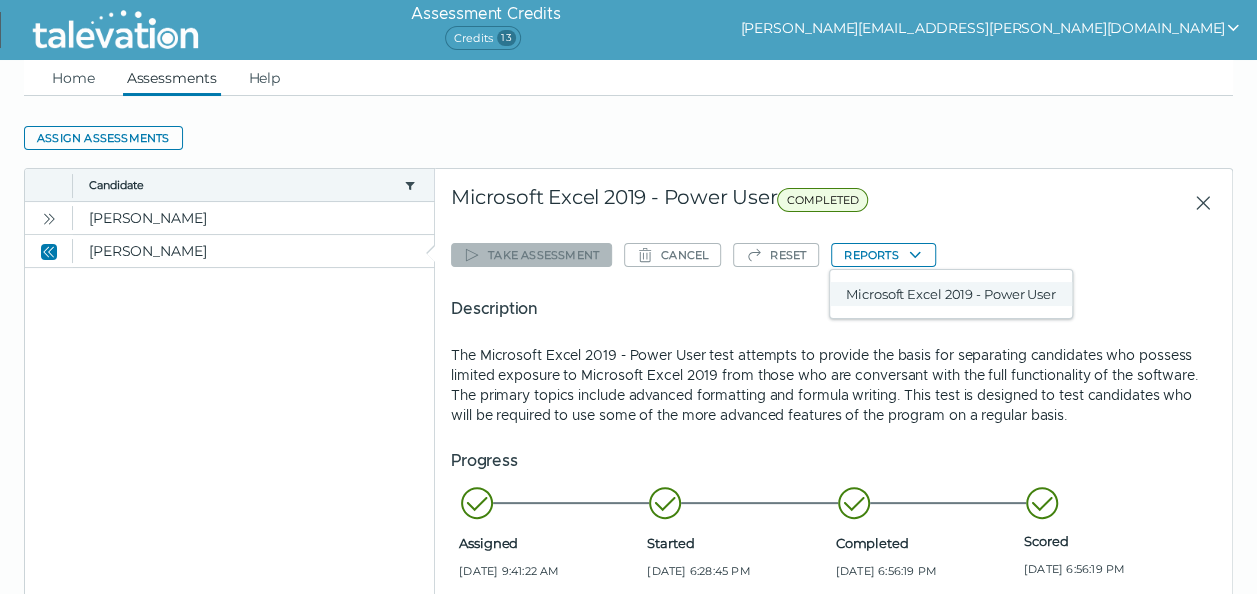 click on "Microsoft Excel 2019 - Power User" at bounding box center (951, 294) 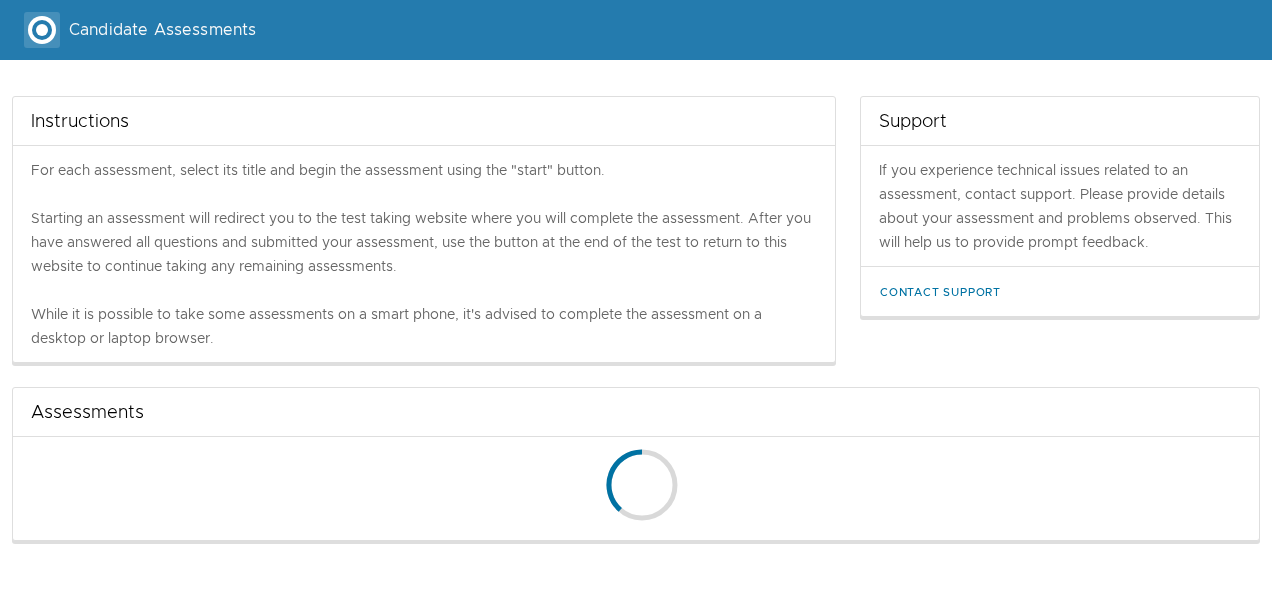 scroll, scrollTop: 0, scrollLeft: 0, axis: both 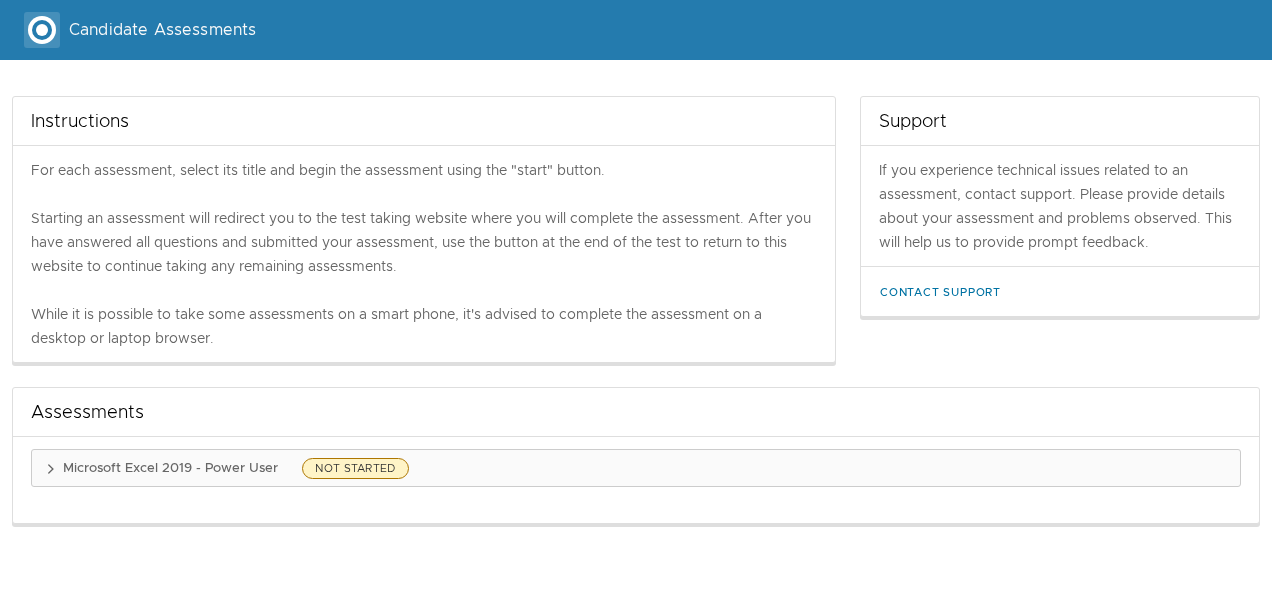 click on "Candidate Assessments" at bounding box center [162, 30] 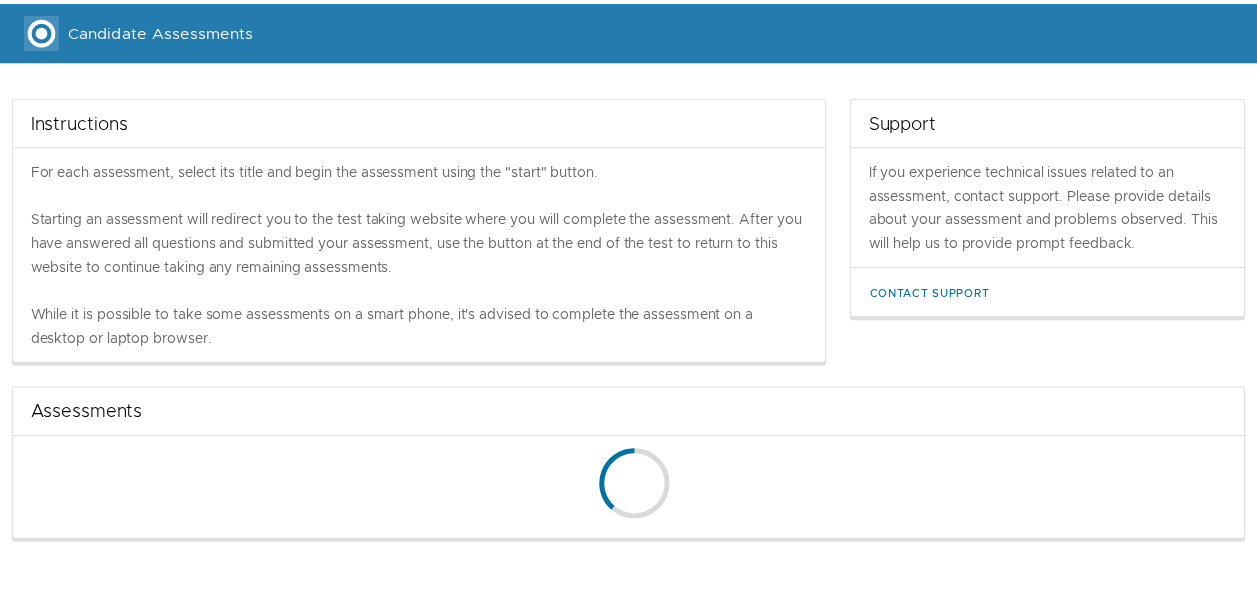 scroll, scrollTop: 0, scrollLeft: 0, axis: both 